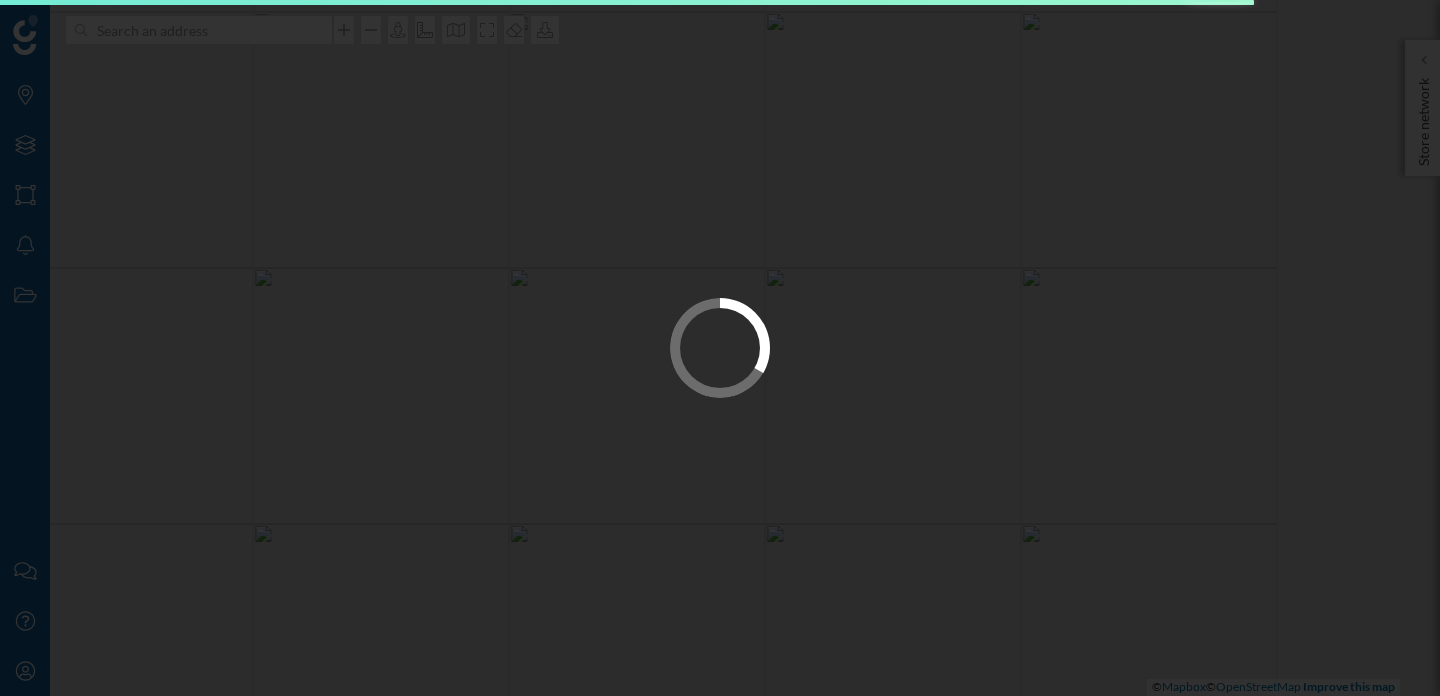 scroll, scrollTop: 0, scrollLeft: 0, axis: both 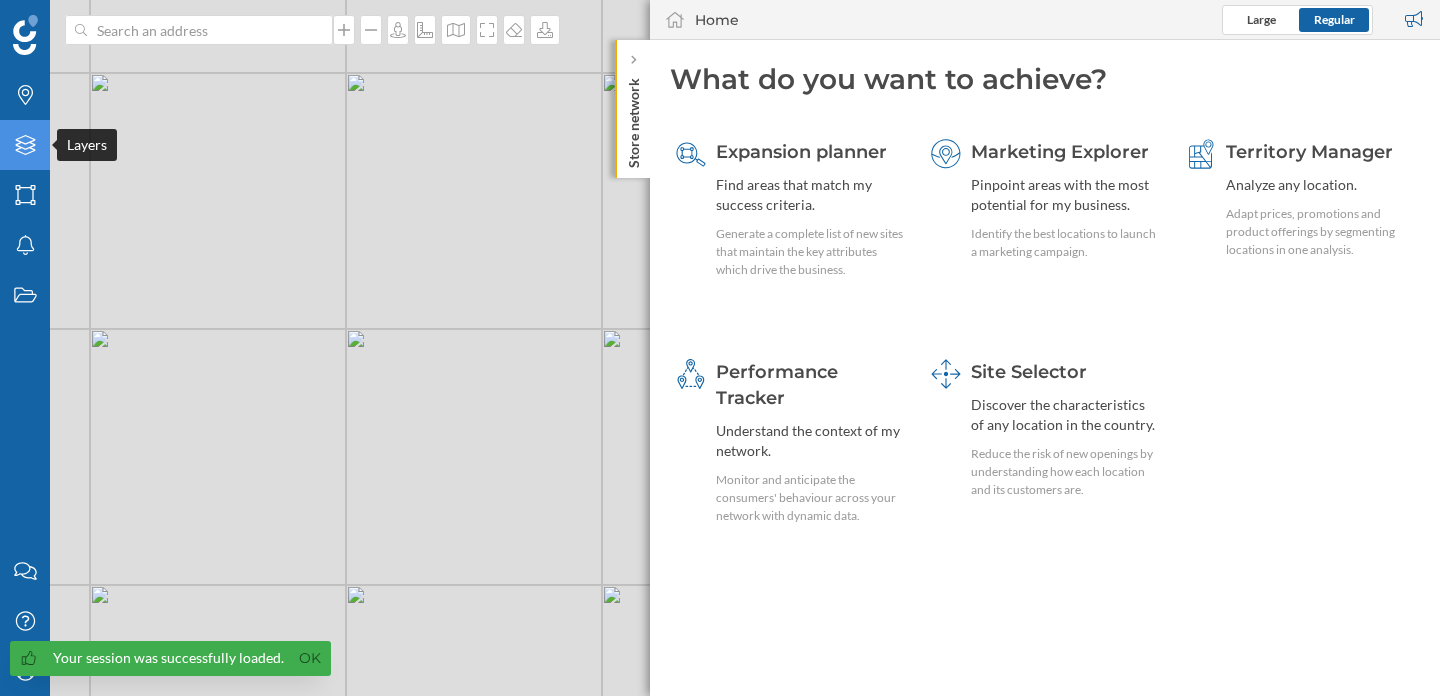 click on "Layers" 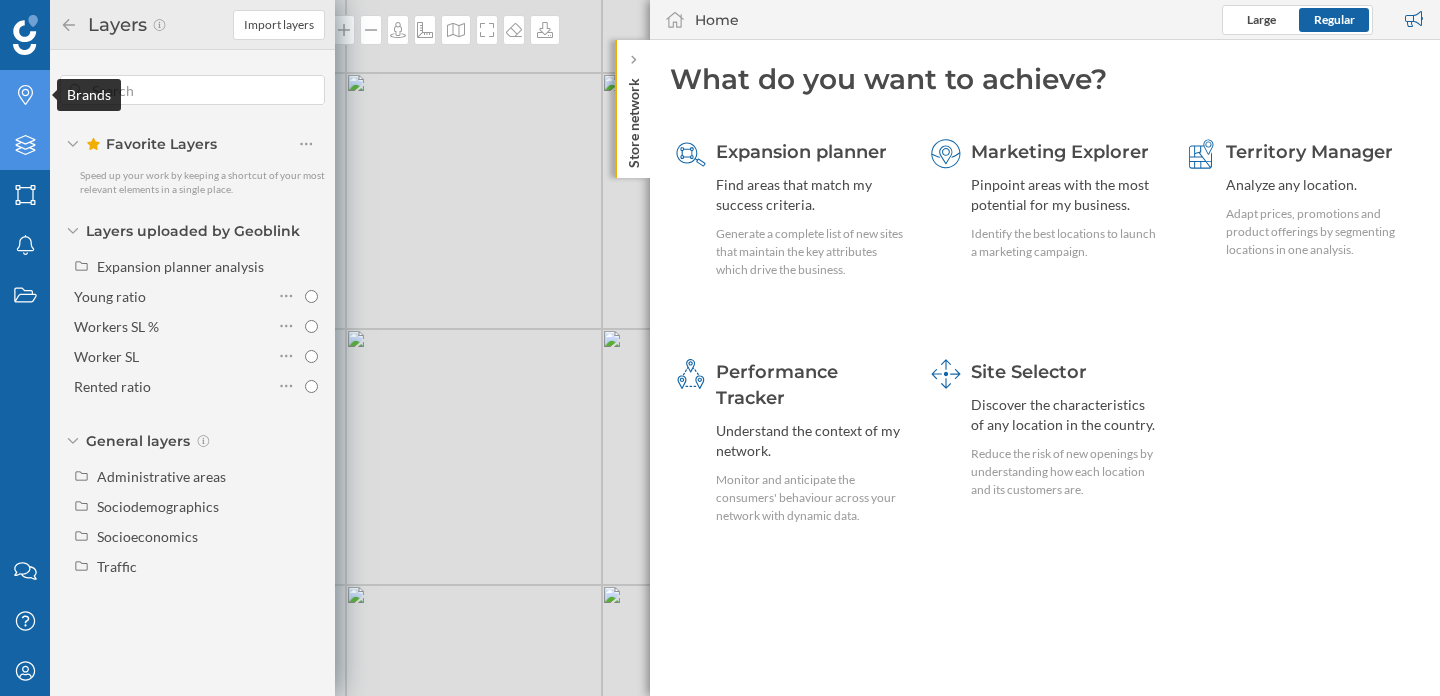 click on "Brands" 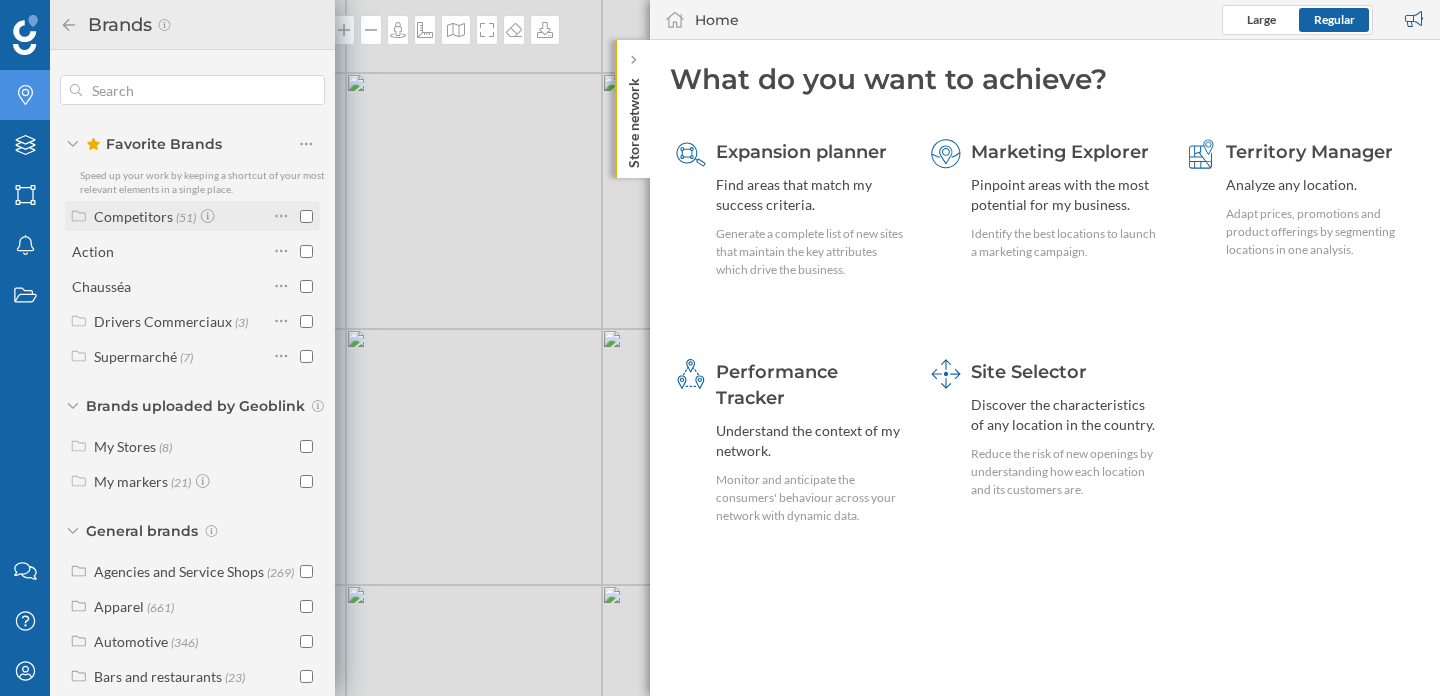 click on "Competitors
(51)" at bounding box center [192, 216] 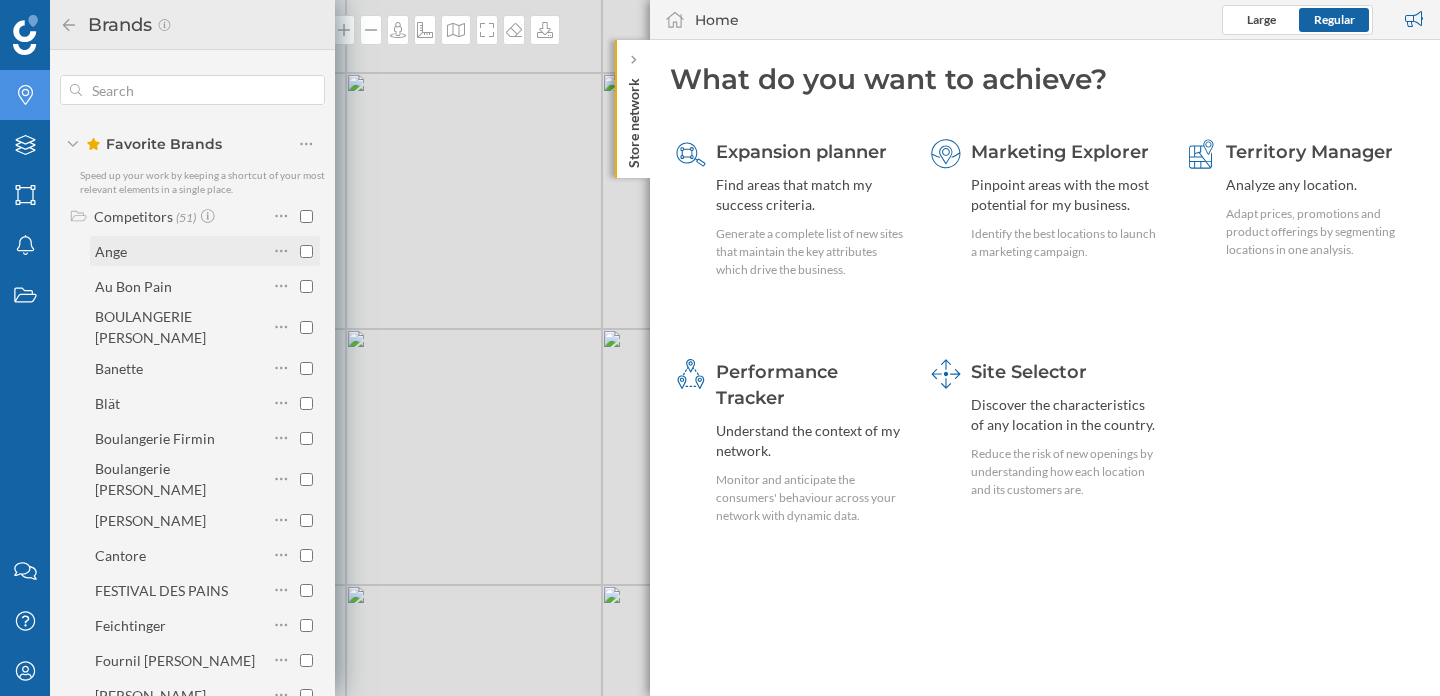 click at bounding box center (306, 251) 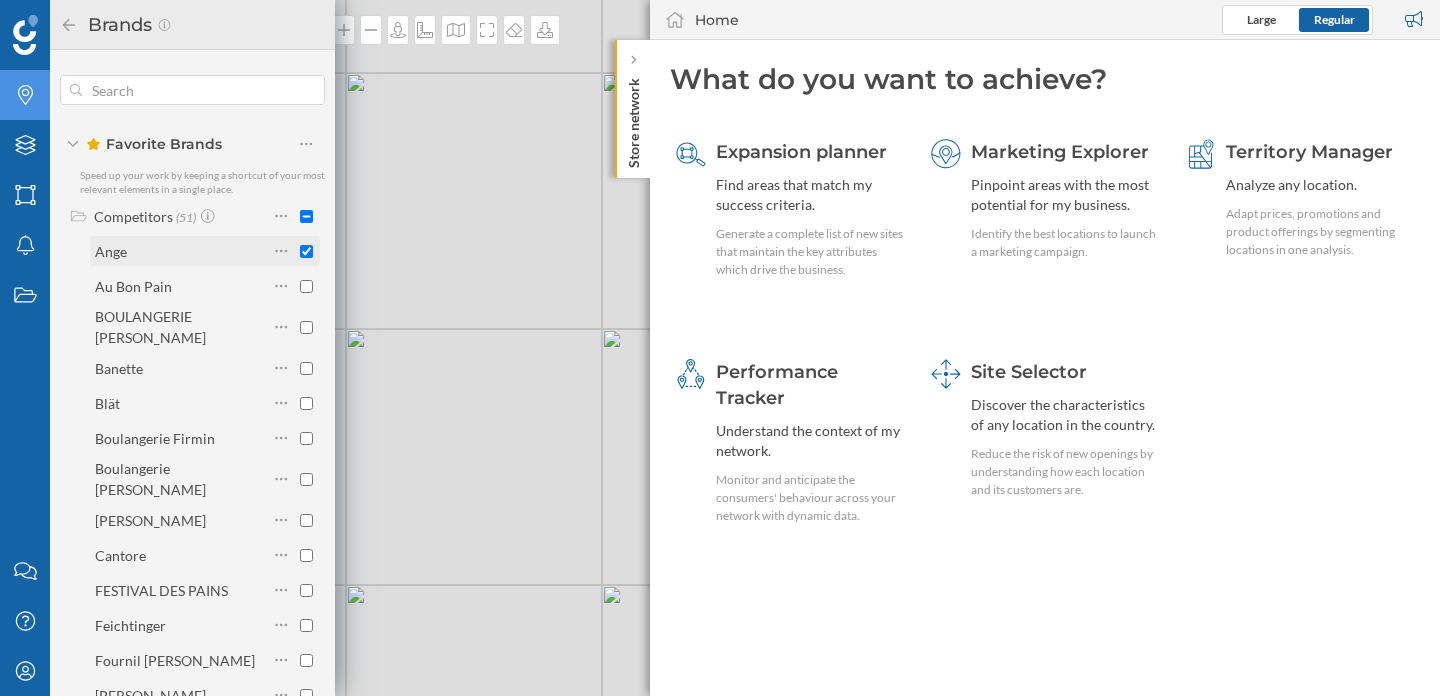 checkbox on "true" 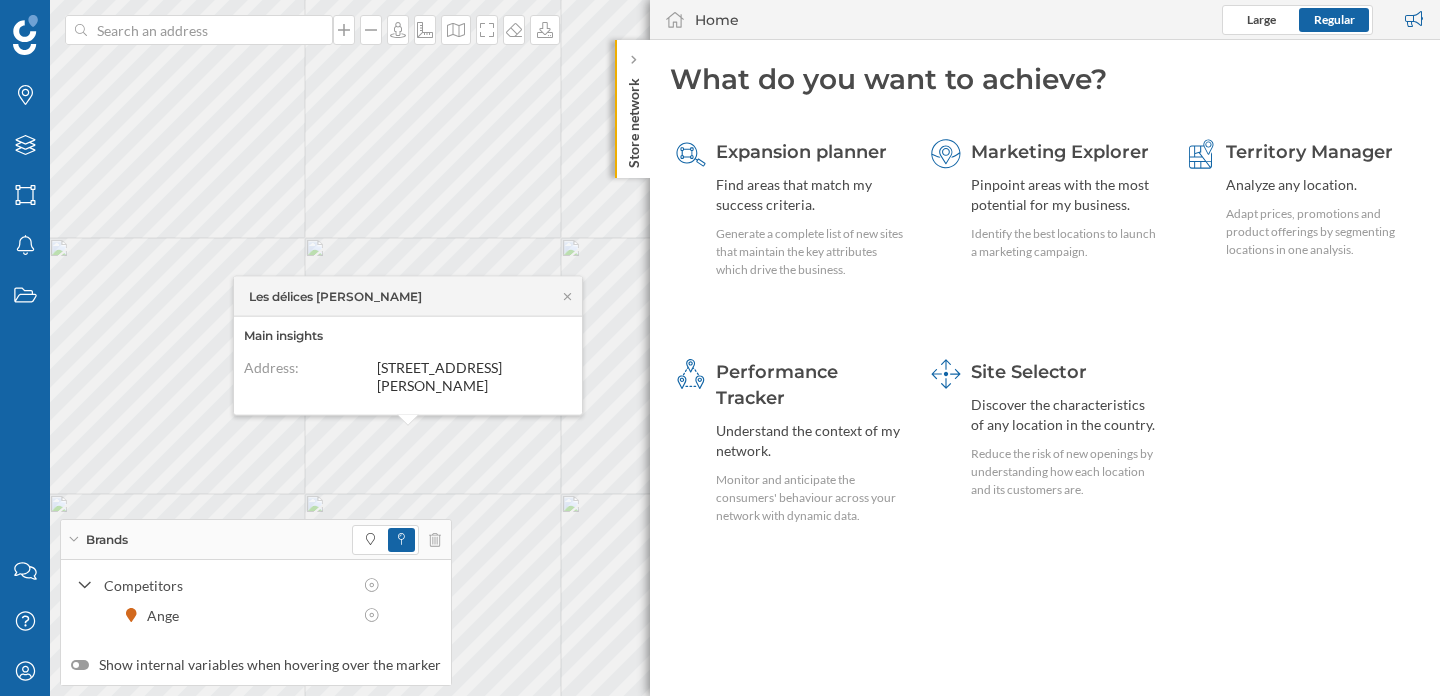 click on "Les délices [PERSON_NAME]" at bounding box center [408, 297] 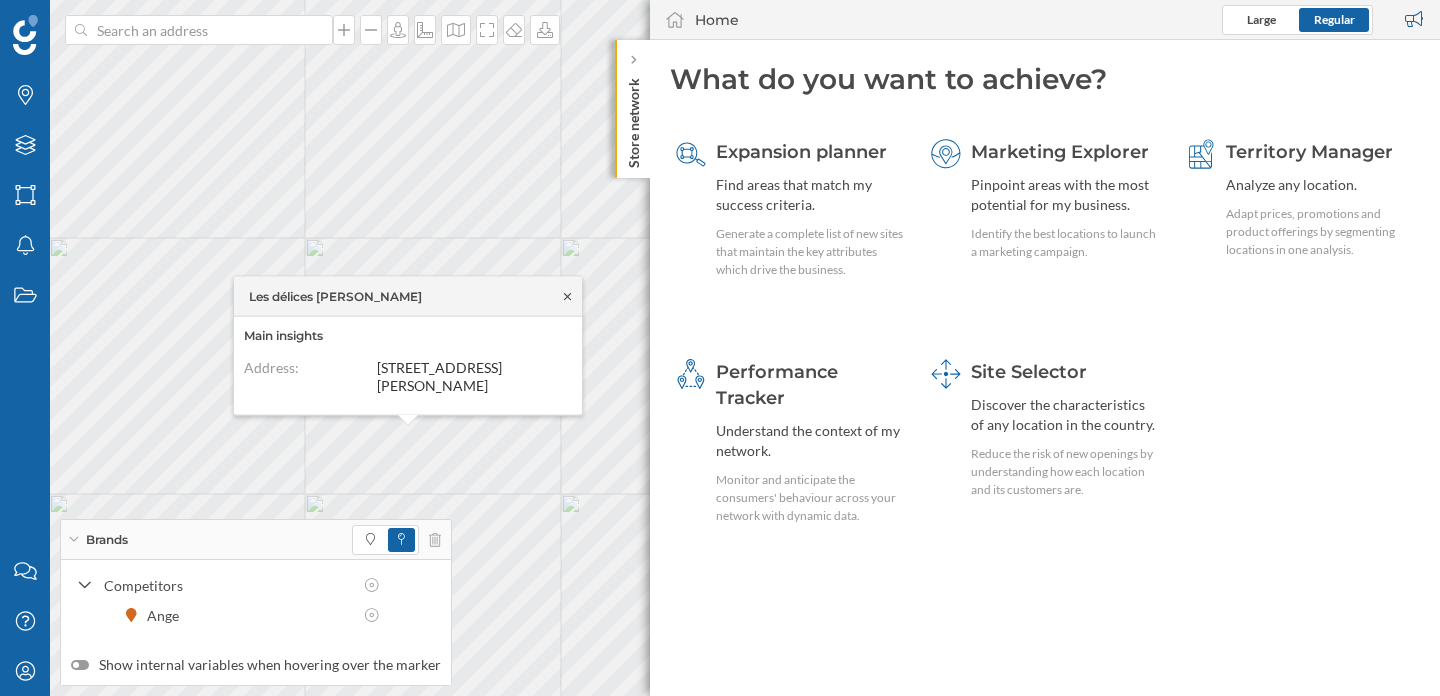 click 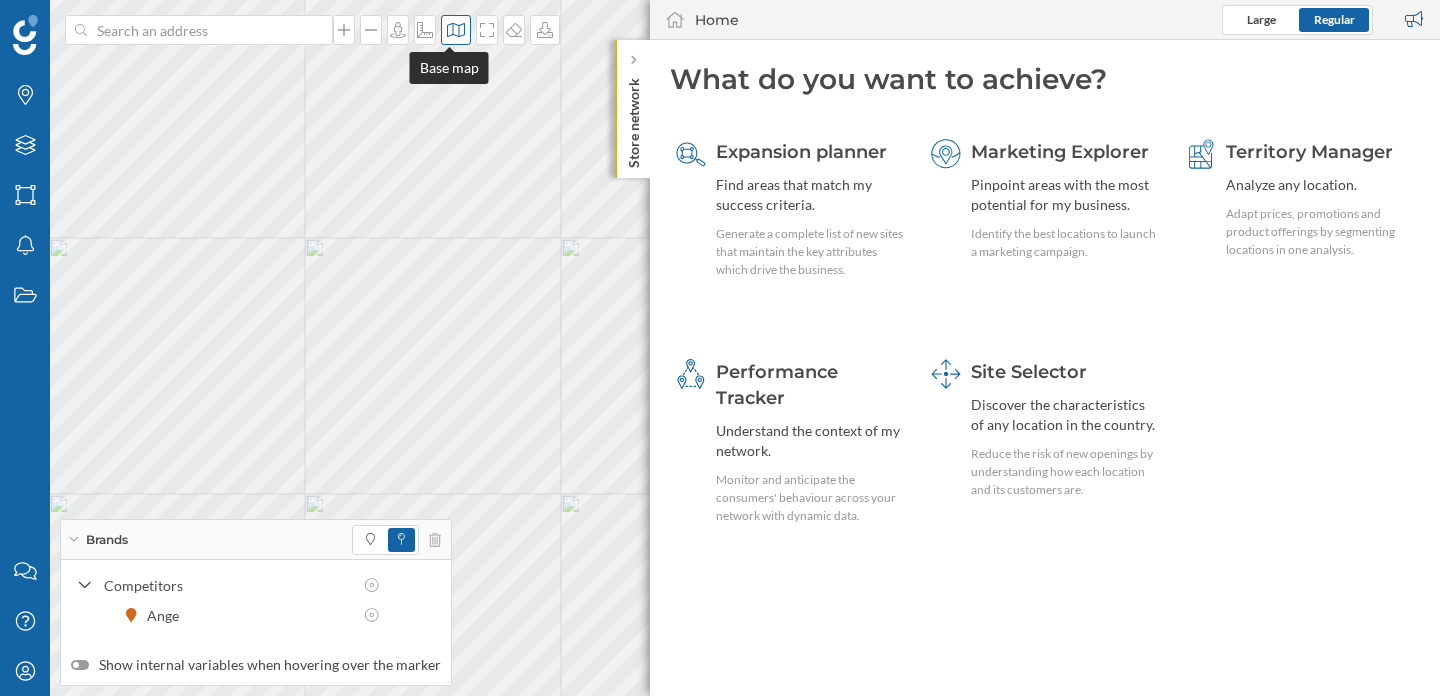 click 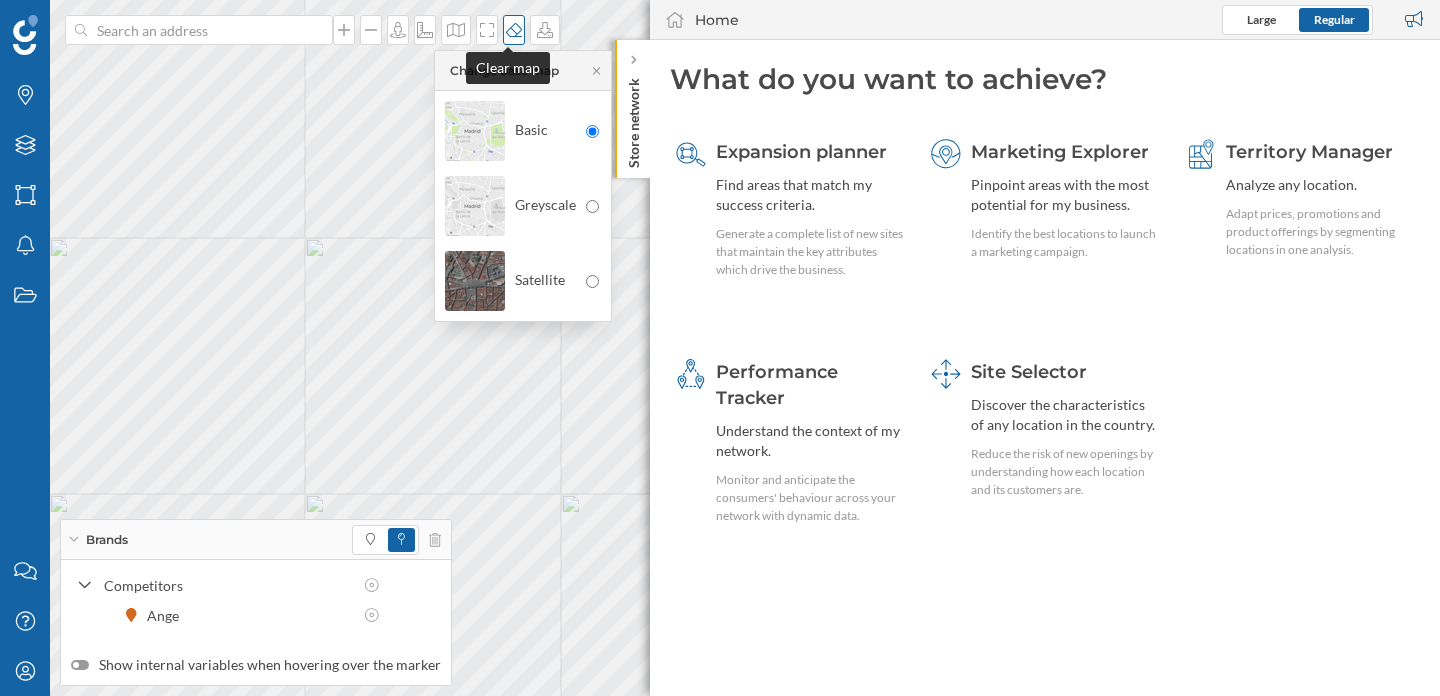 click 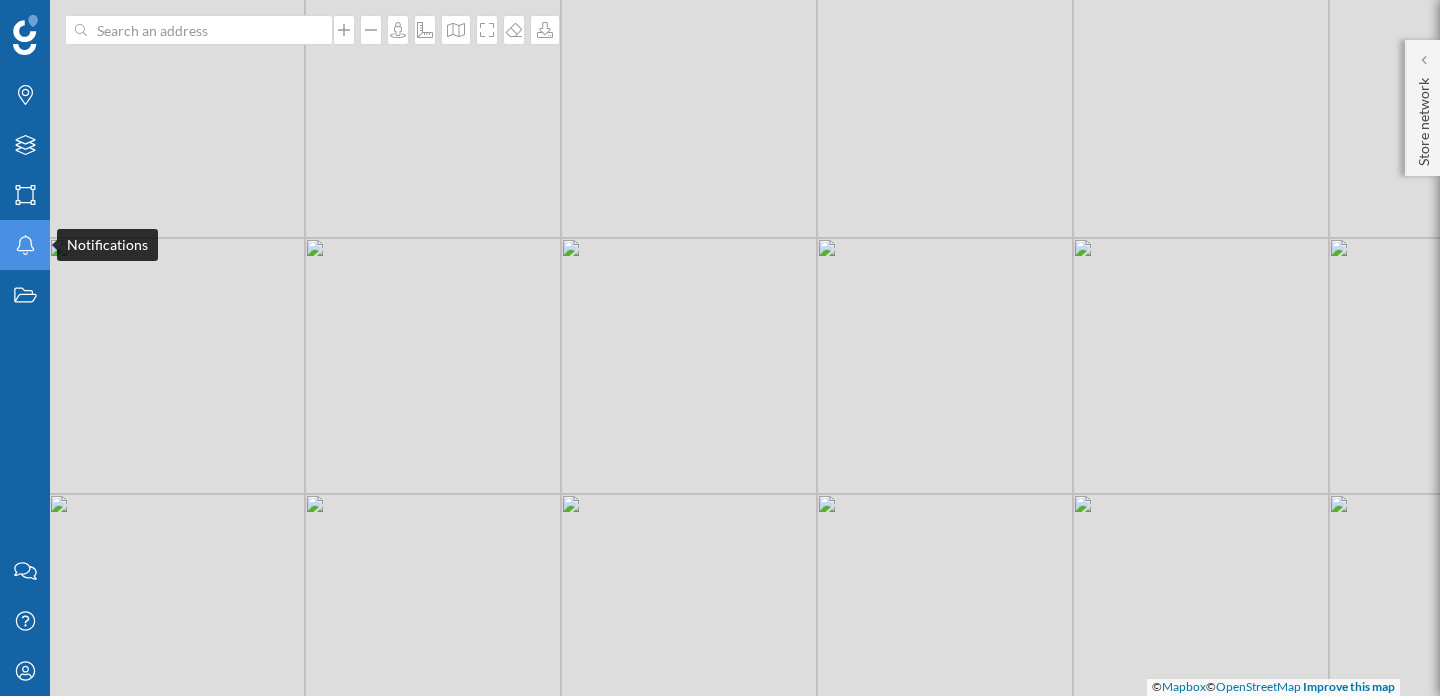 click on "Notifications" 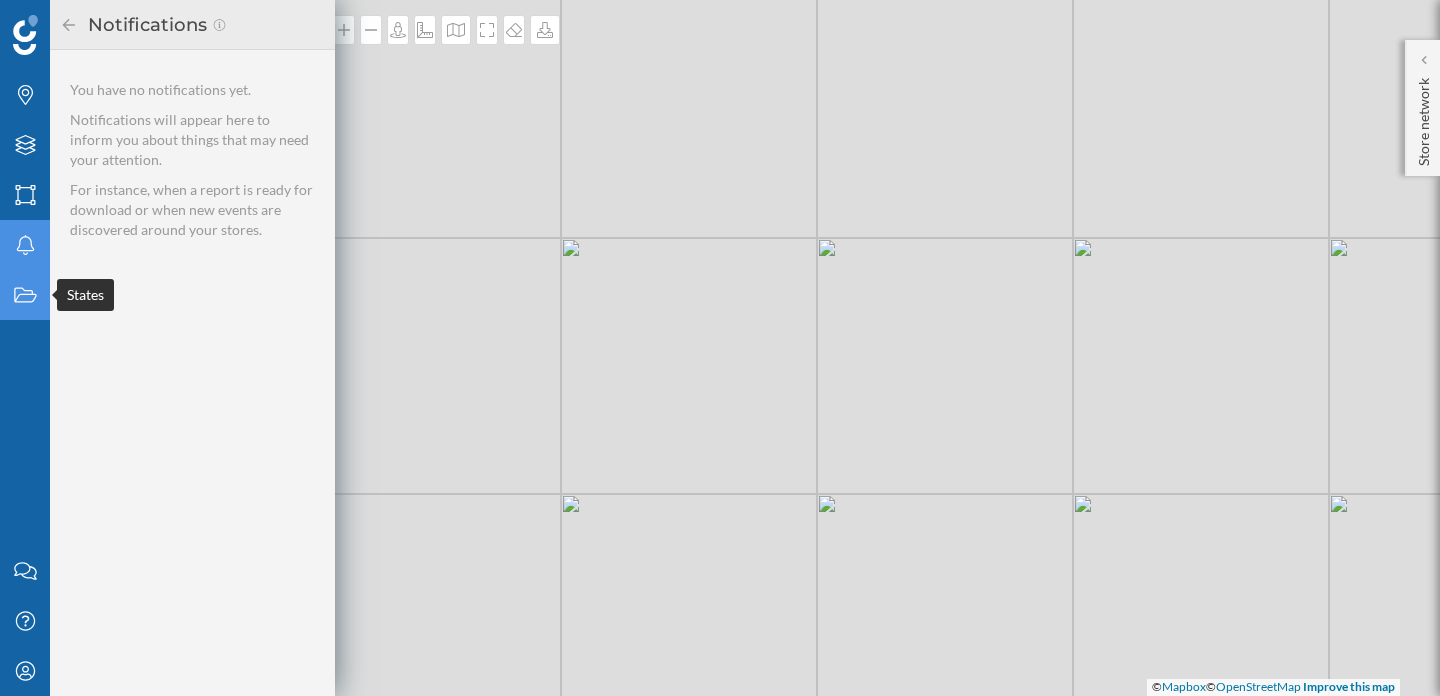 click on "States" 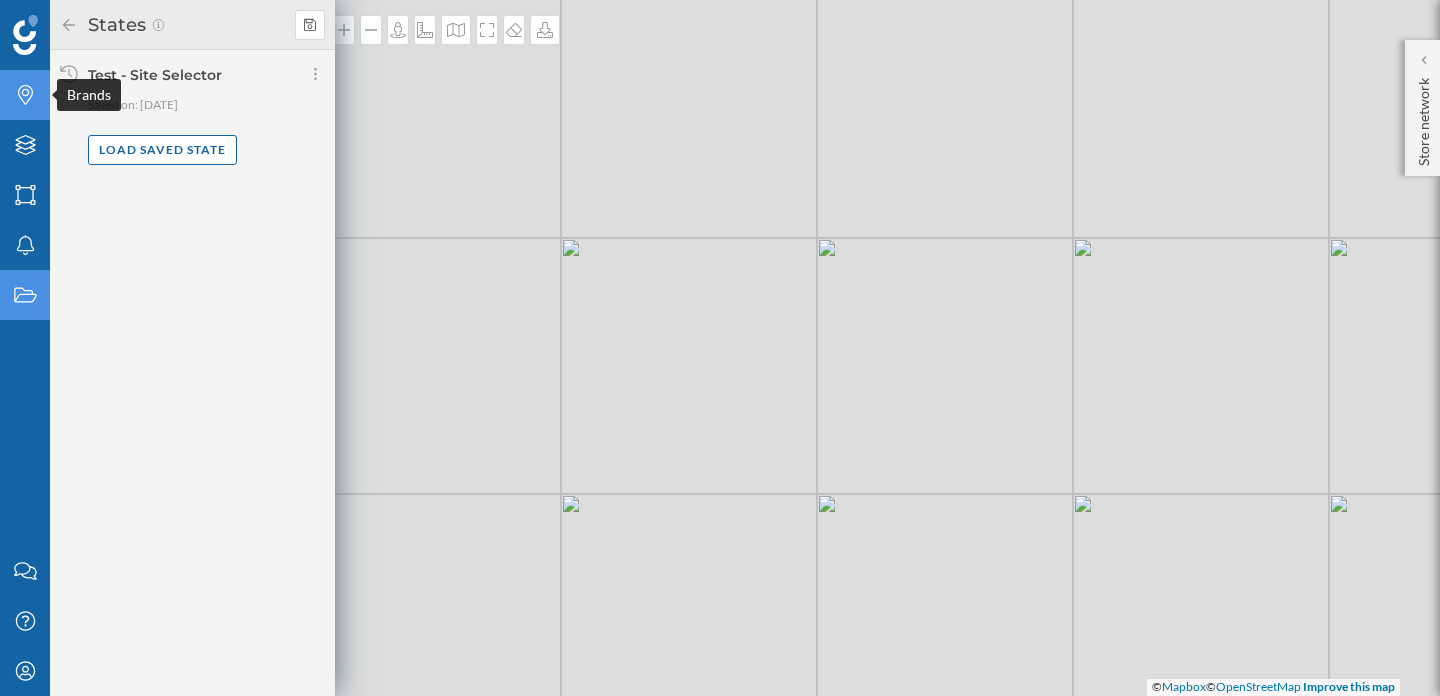 click on "Brands" 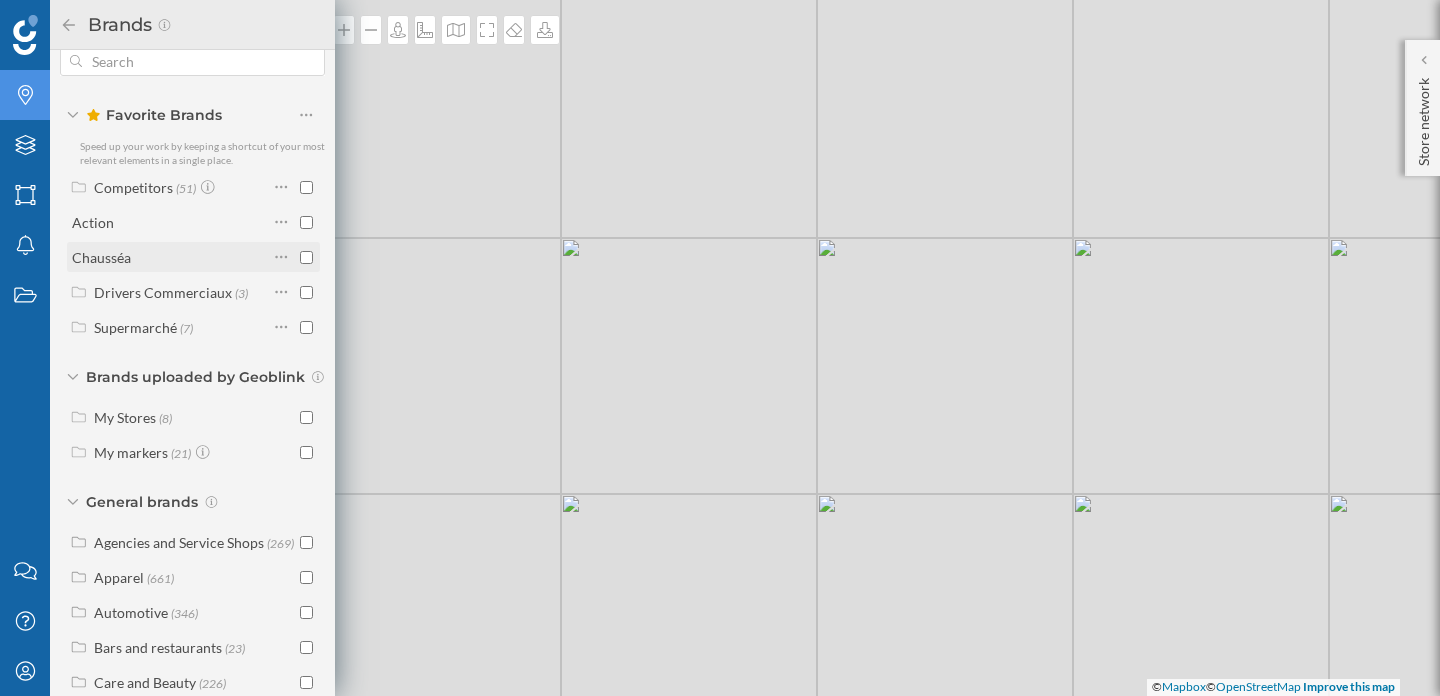 scroll, scrollTop: 35, scrollLeft: 0, axis: vertical 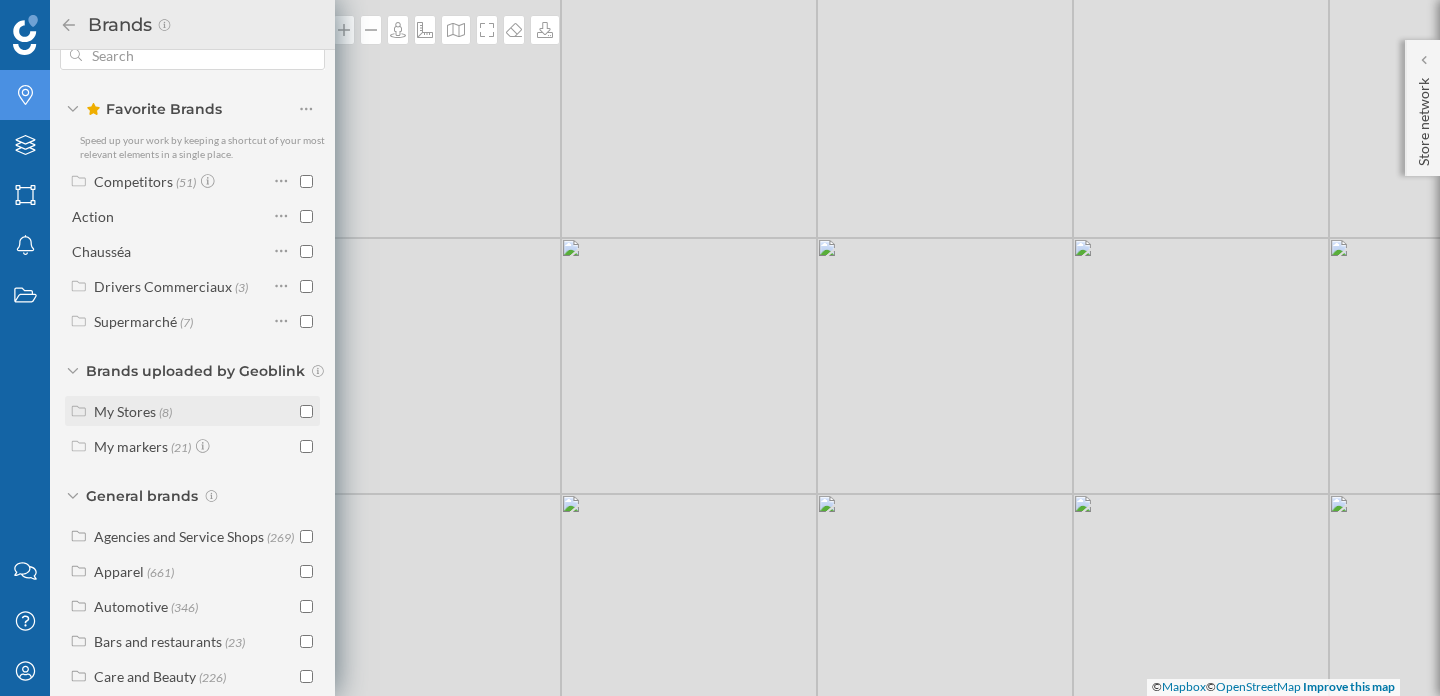 click at bounding box center [77, 411] 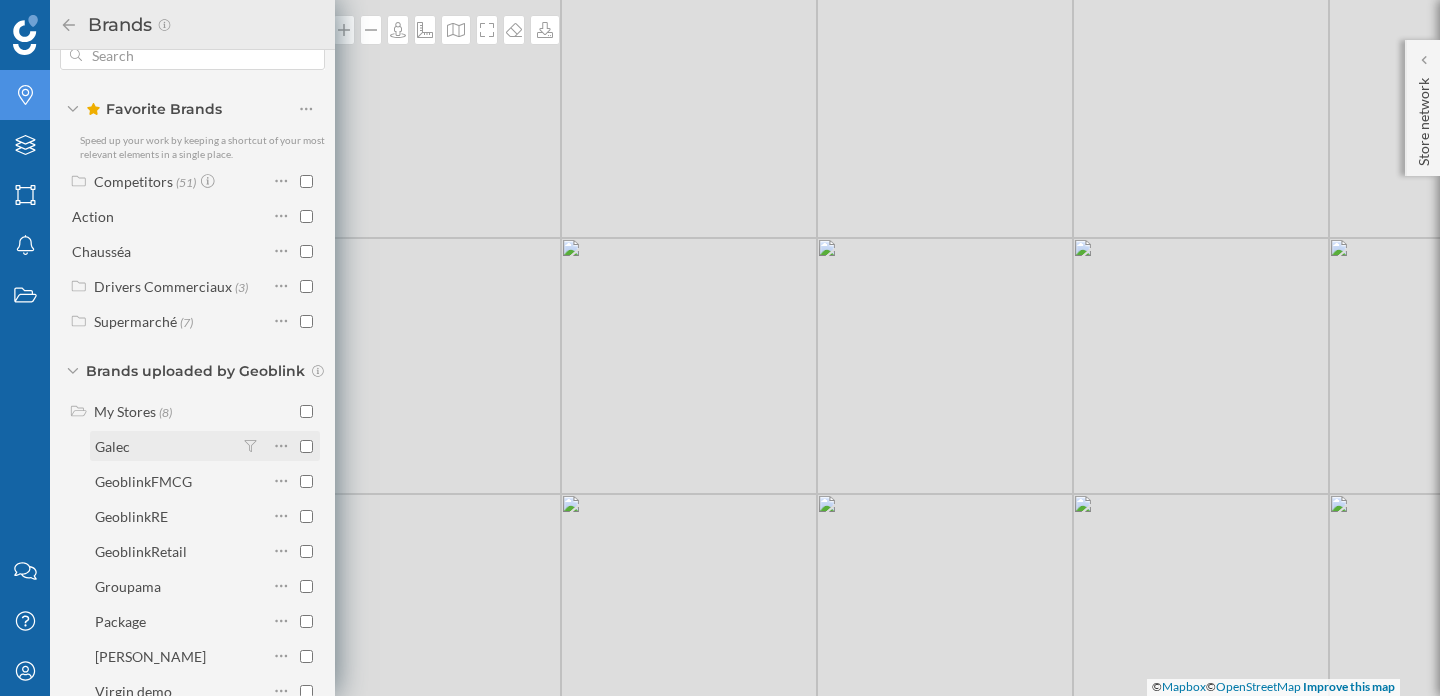 click on "Galec" at bounding box center (112, 446) 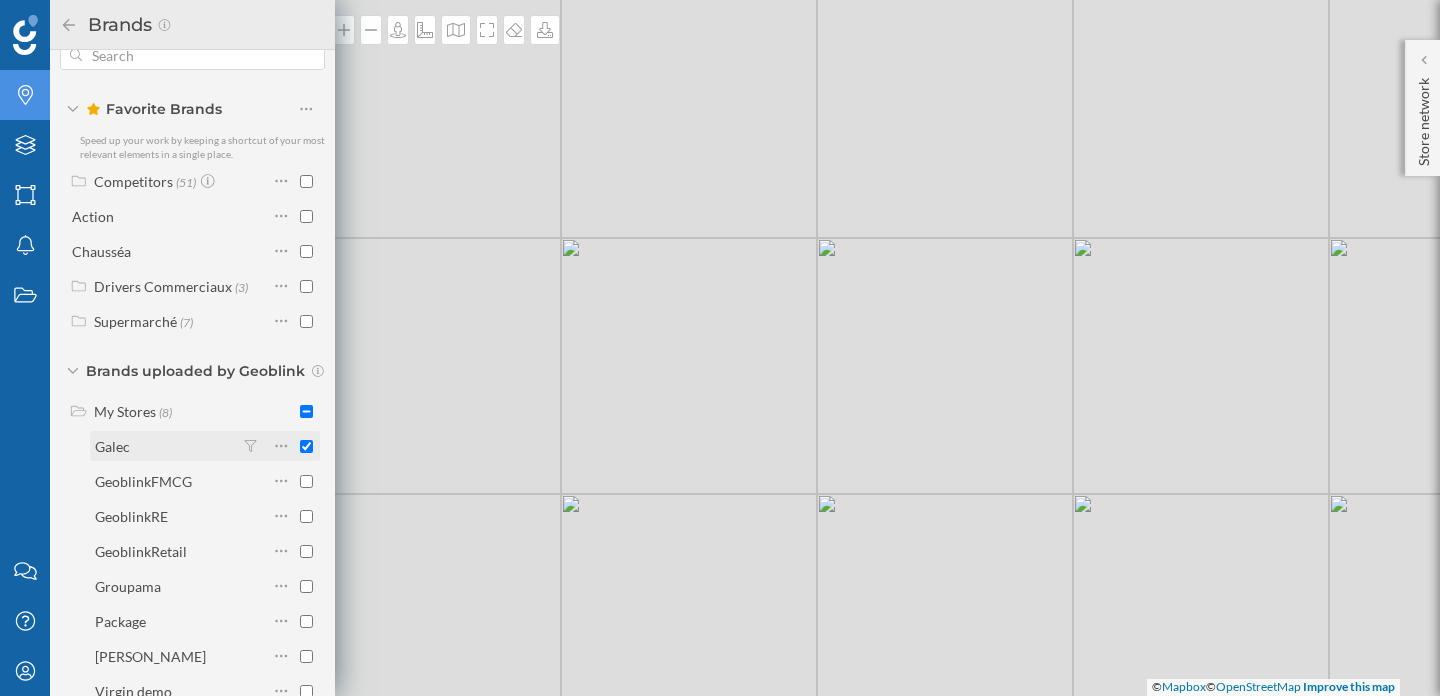 checkbox on "true" 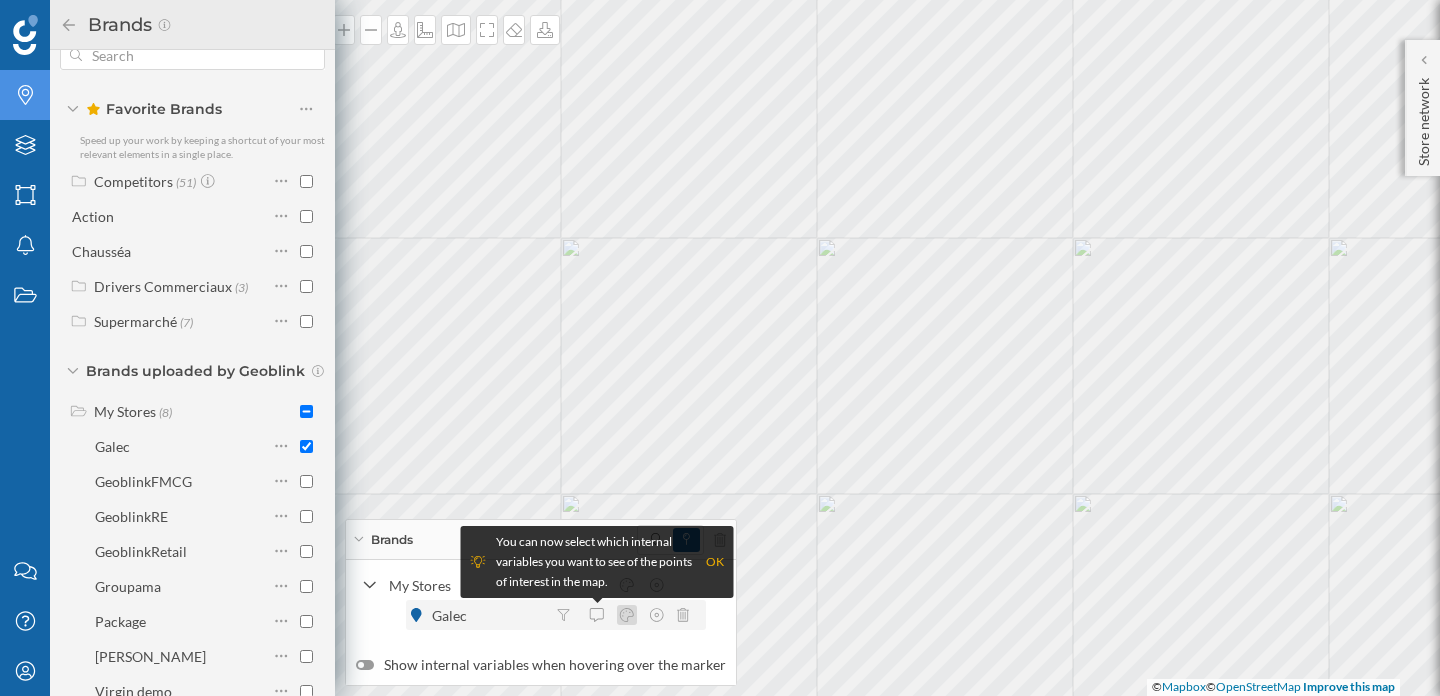 click 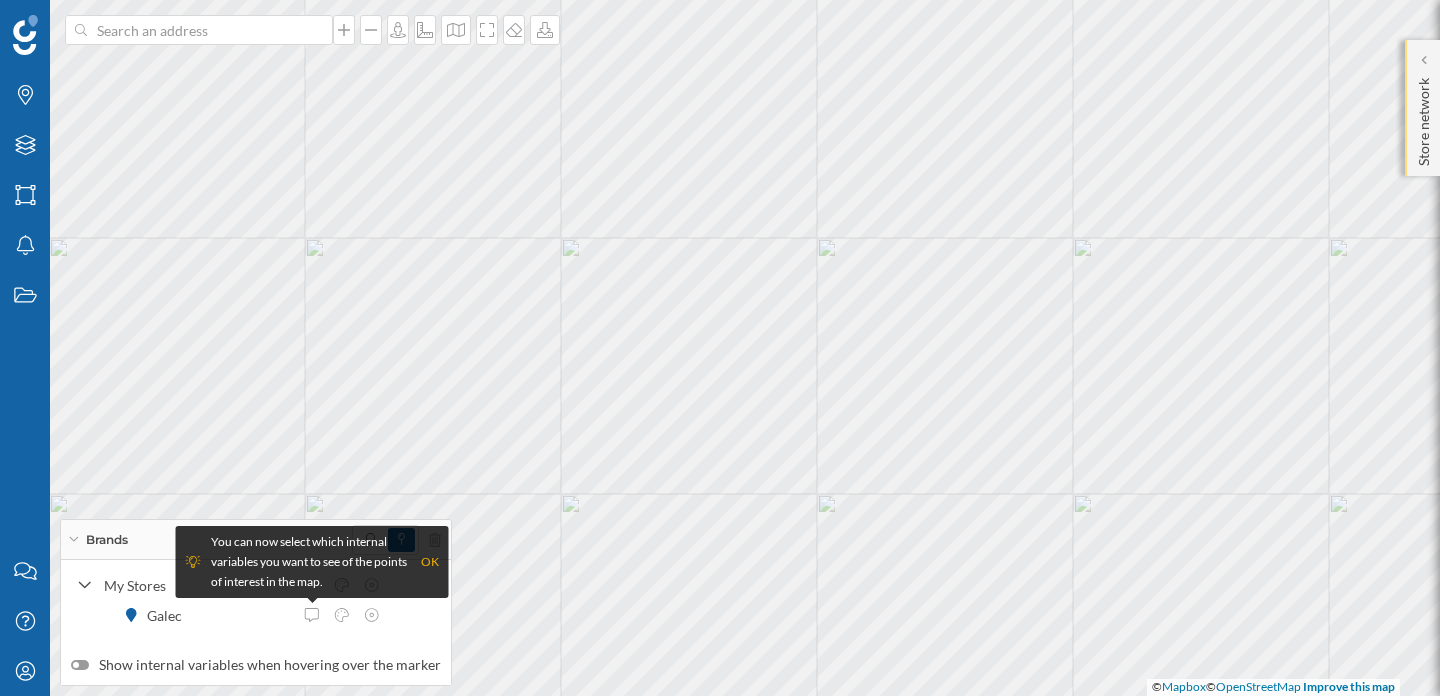 click on "Store network" 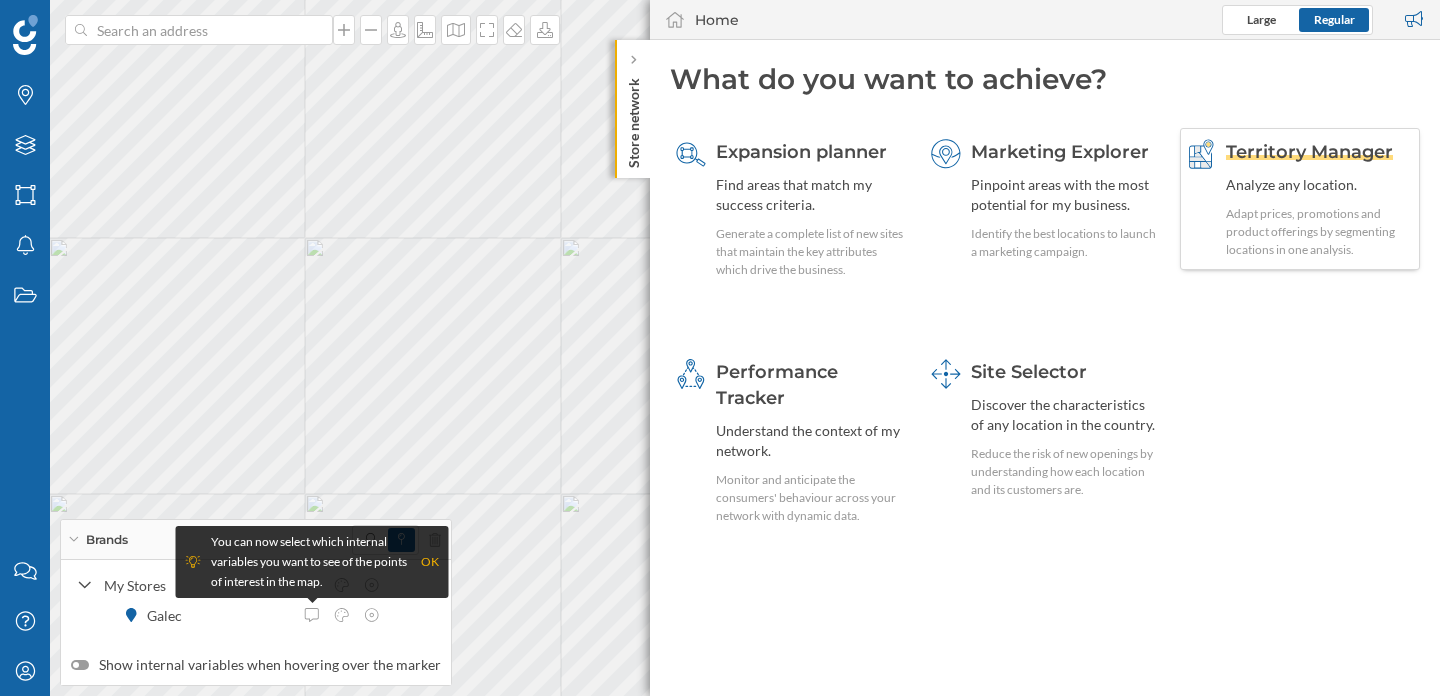 click on "Adapt prices, promotions and product offerings by segmenting locations in one analysis." at bounding box center [1320, 232] 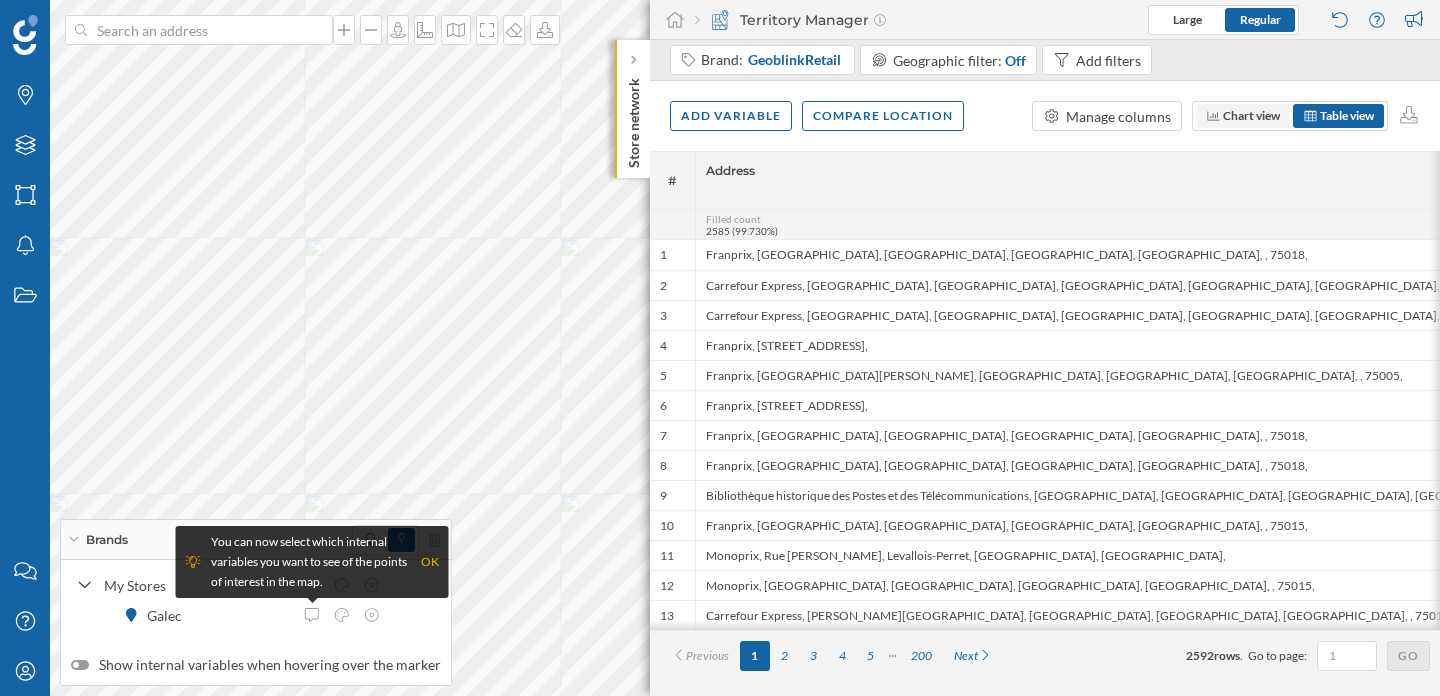 click on "Chart view" at bounding box center (1243, 116) 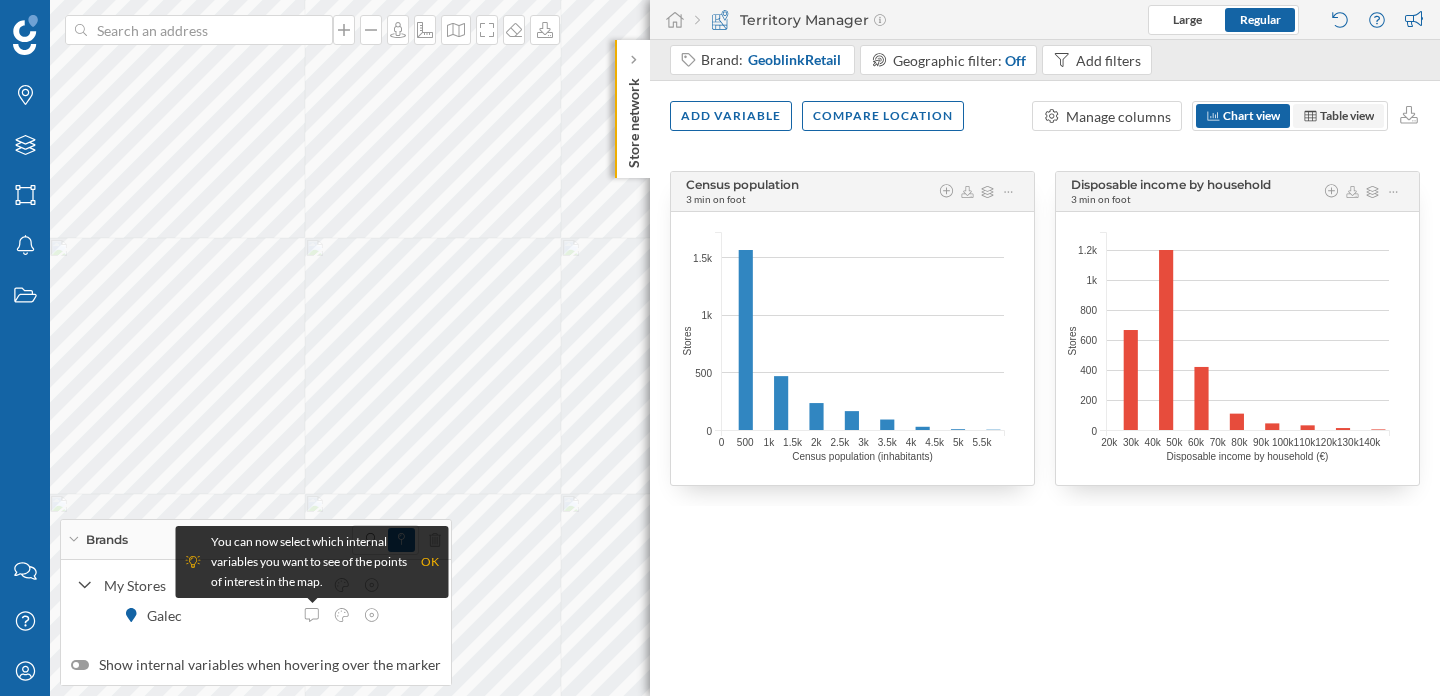 click 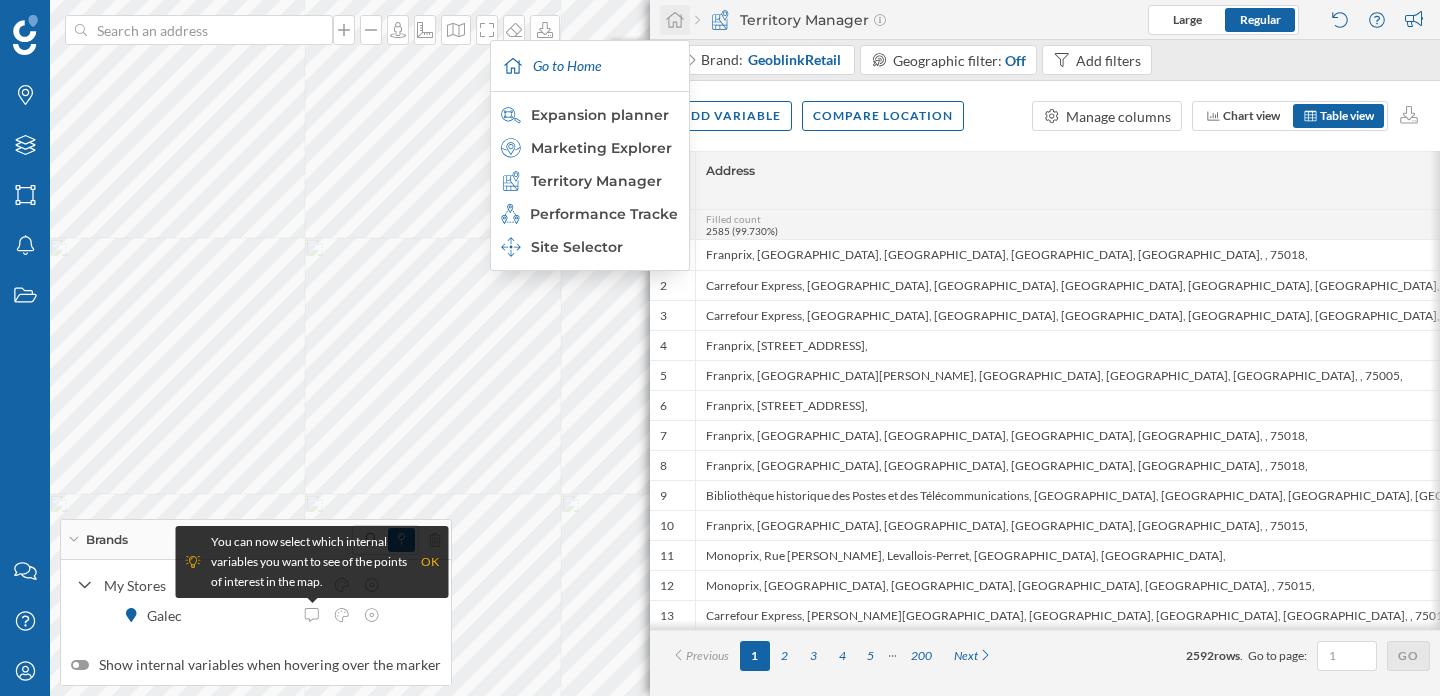 click 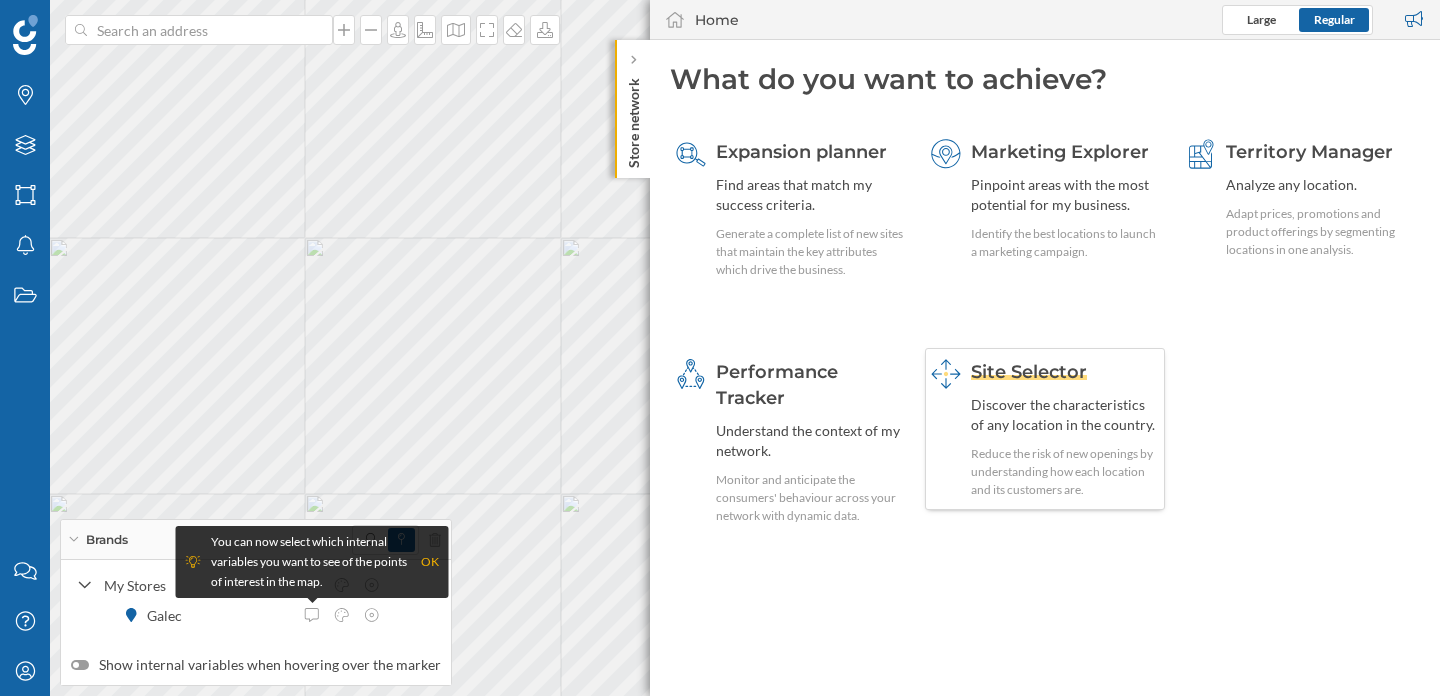 click on "Reduce the risk of new openings by understanding how each location and its customers are." at bounding box center (1065, 472) 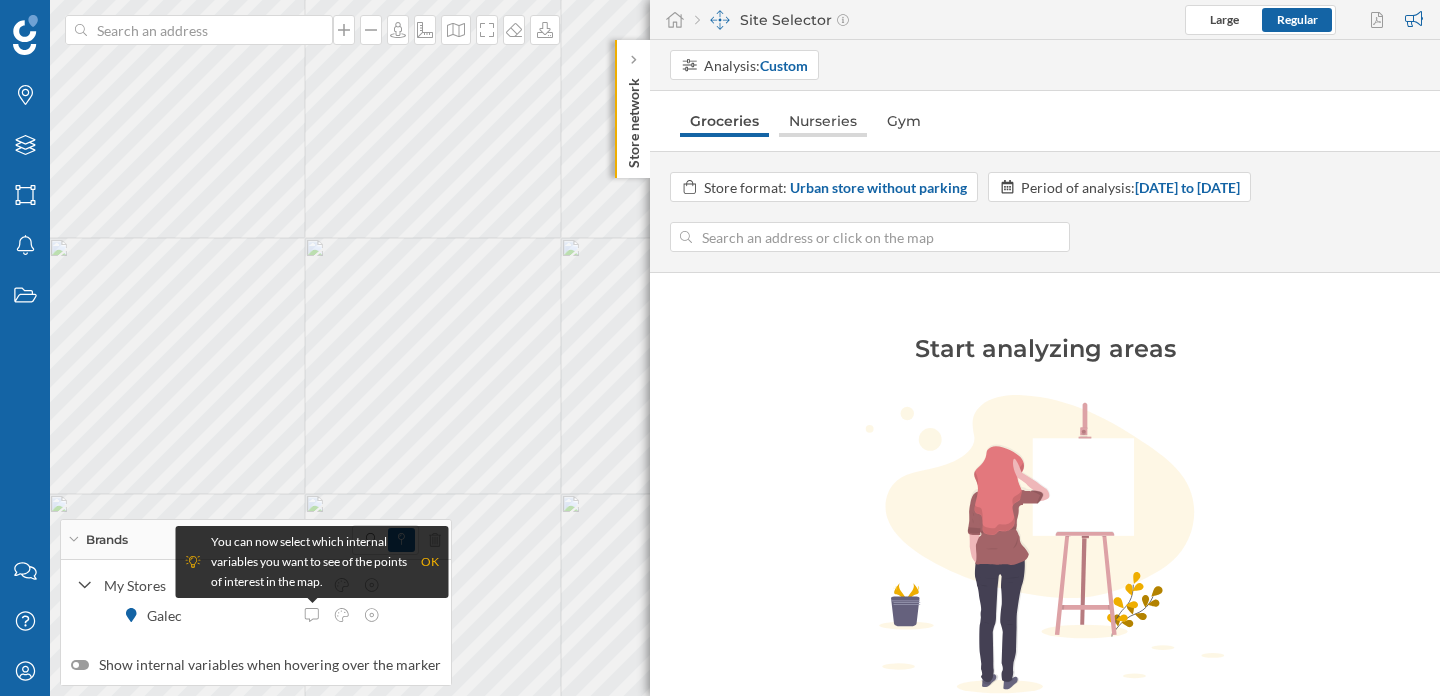 click on "Nurseries" at bounding box center [823, 121] 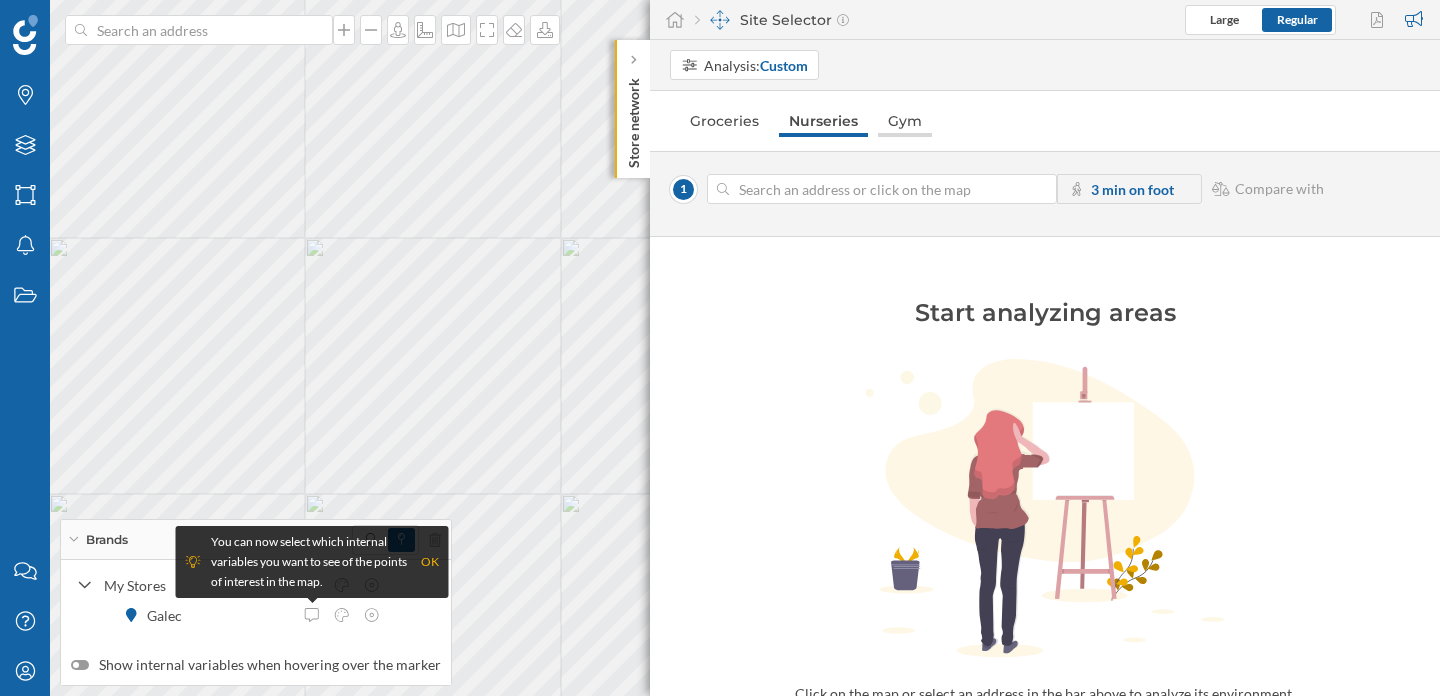 click on "Gym" at bounding box center (905, 121) 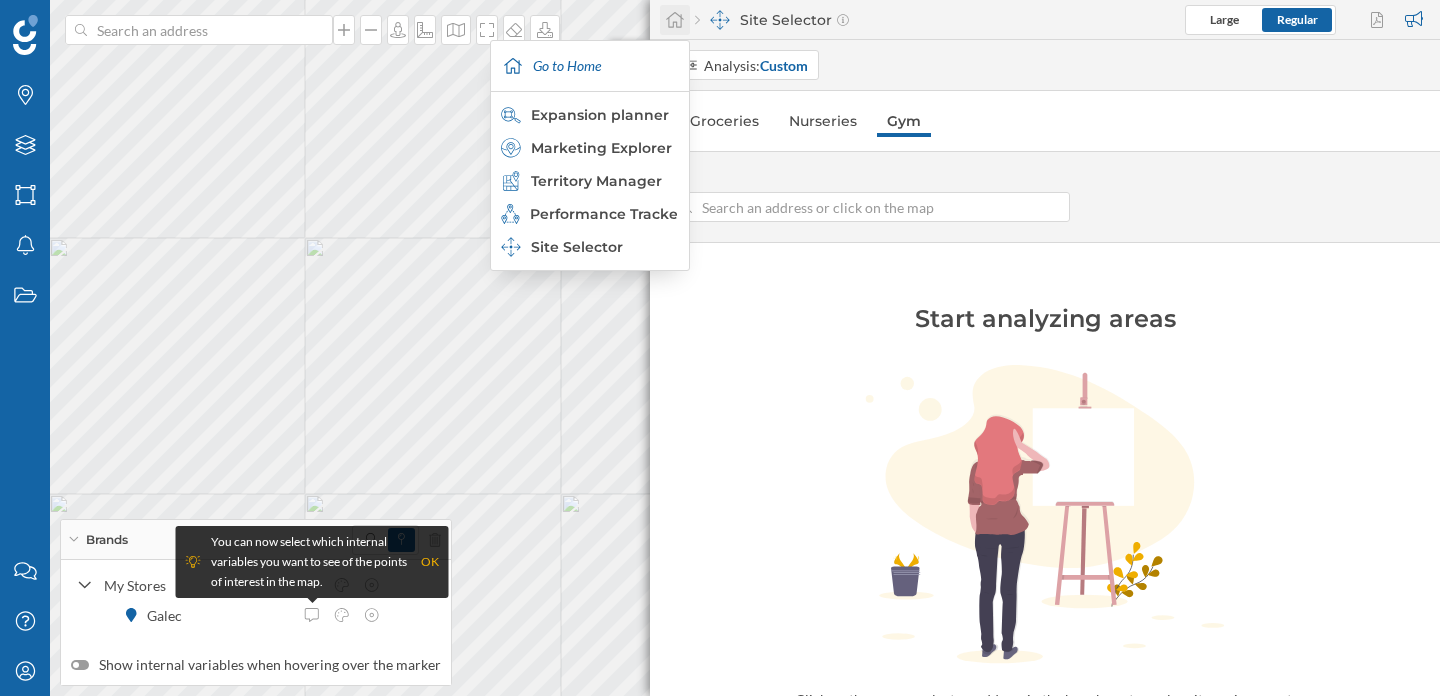 click 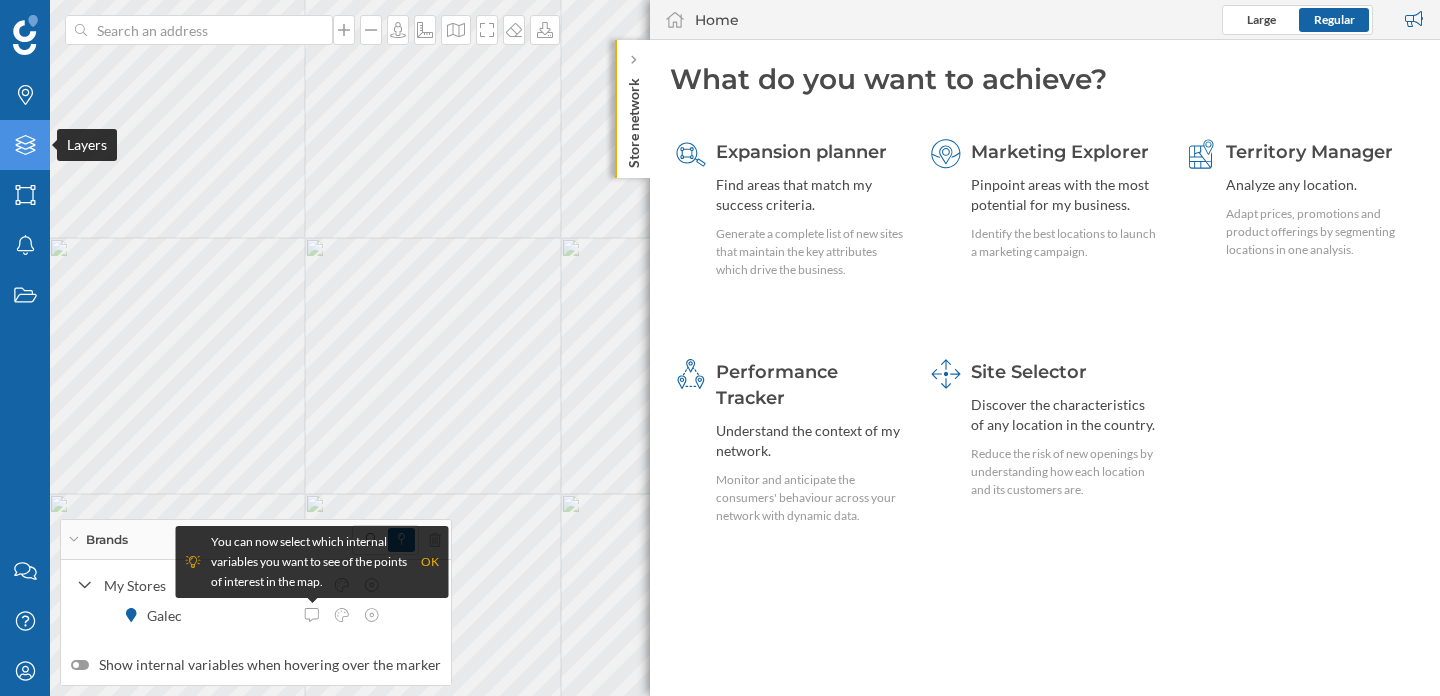 click on "Layers" 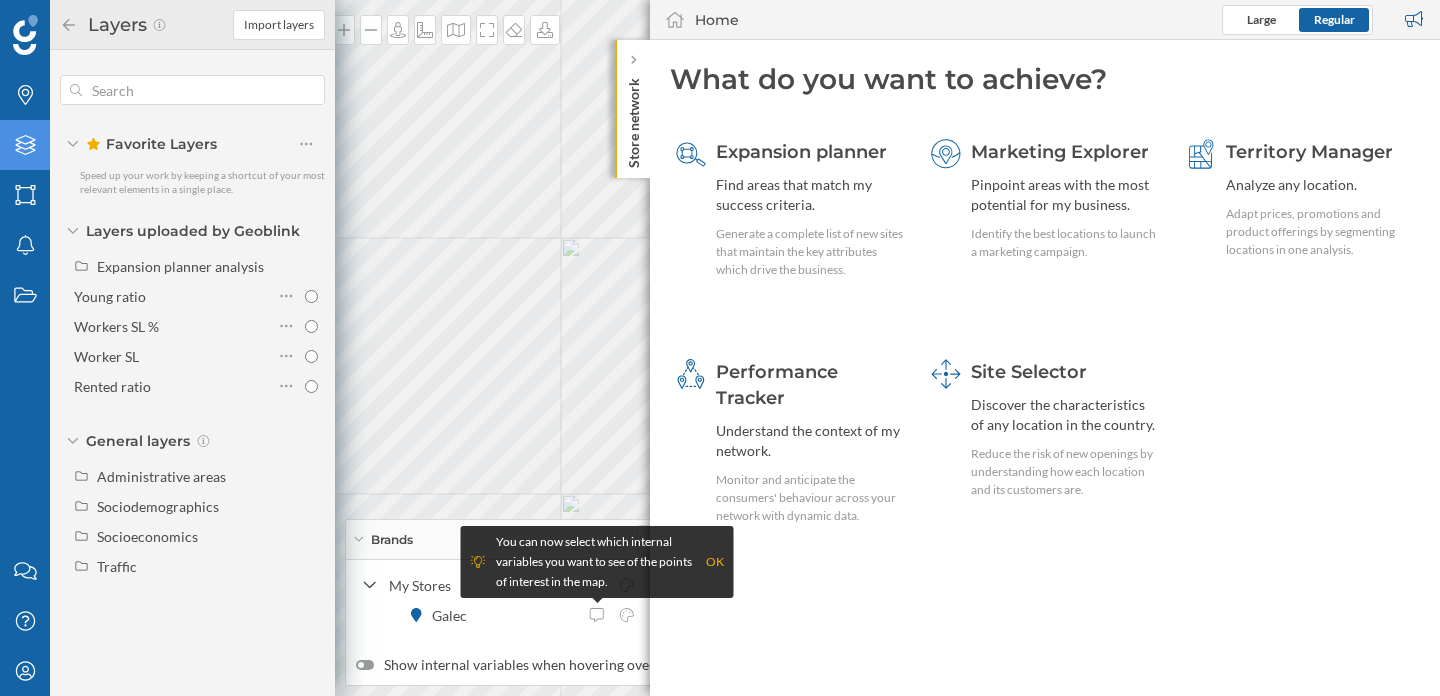 click on "Layers" 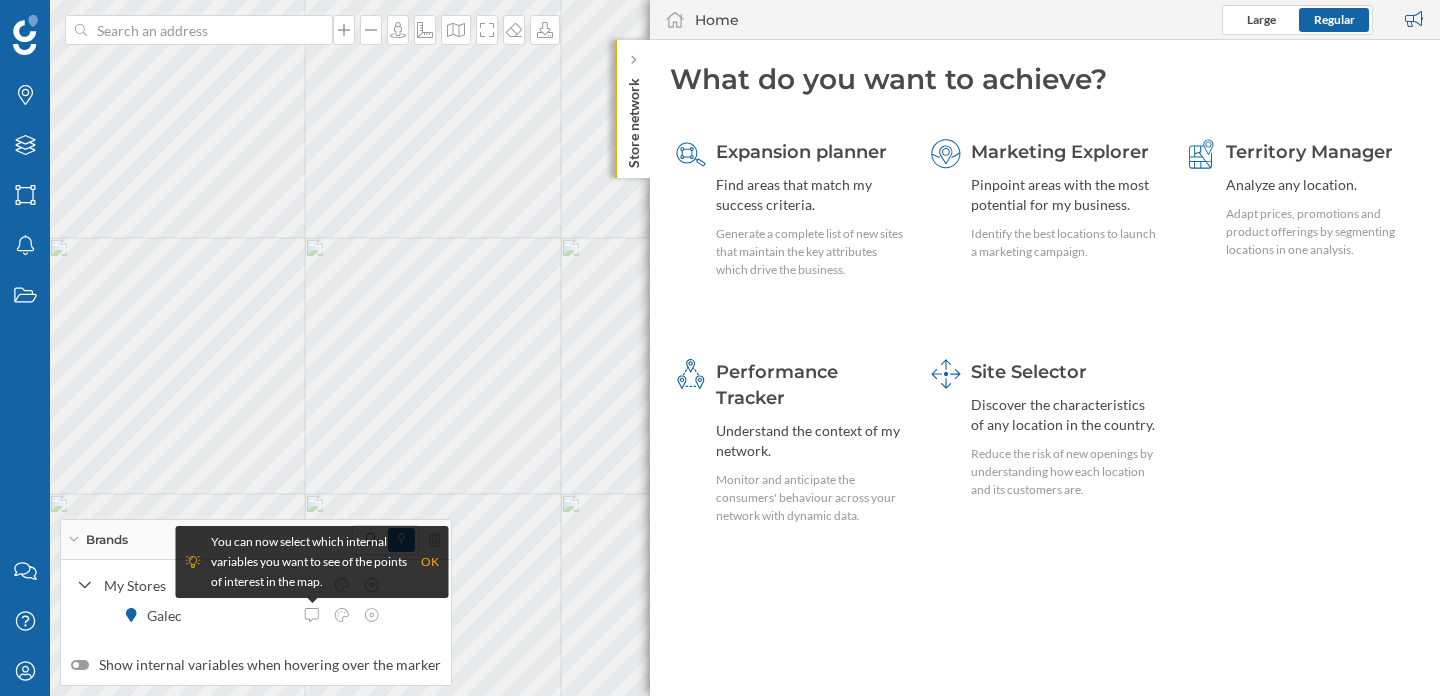 click on "OK" at bounding box center [430, 562] 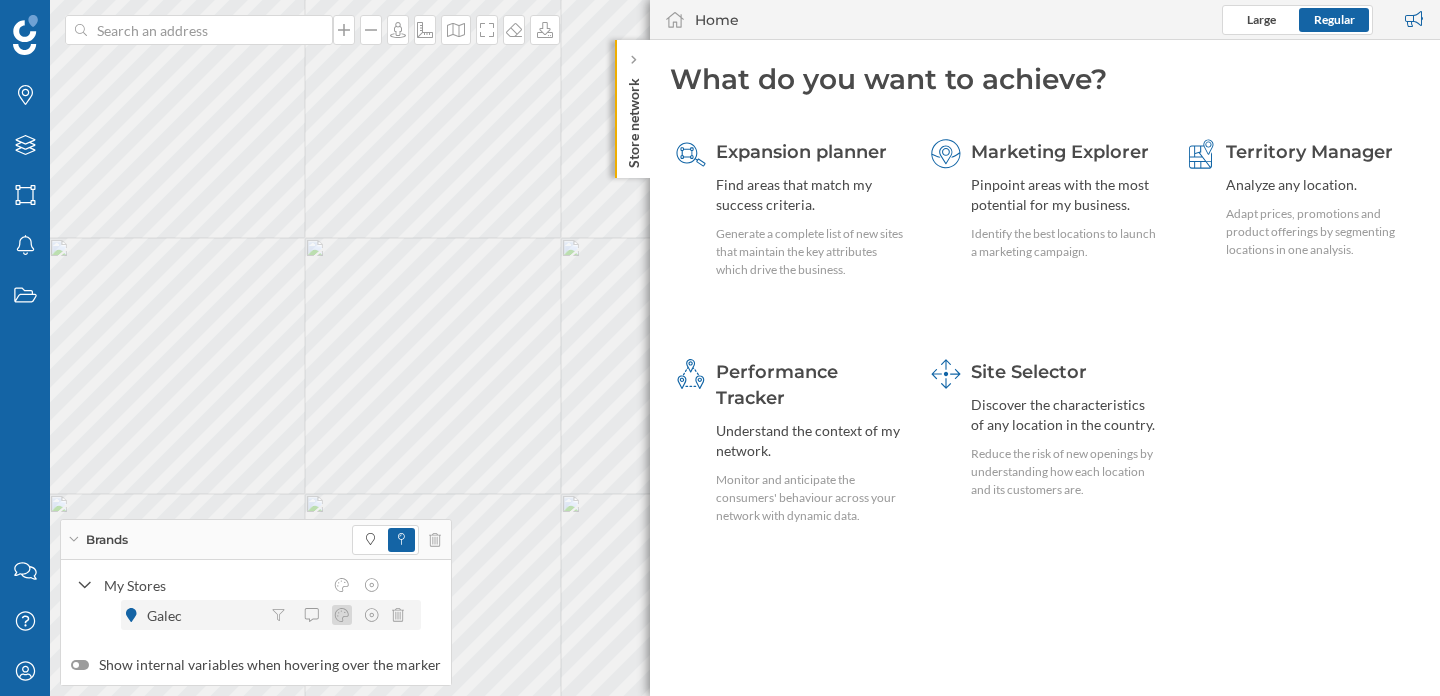click 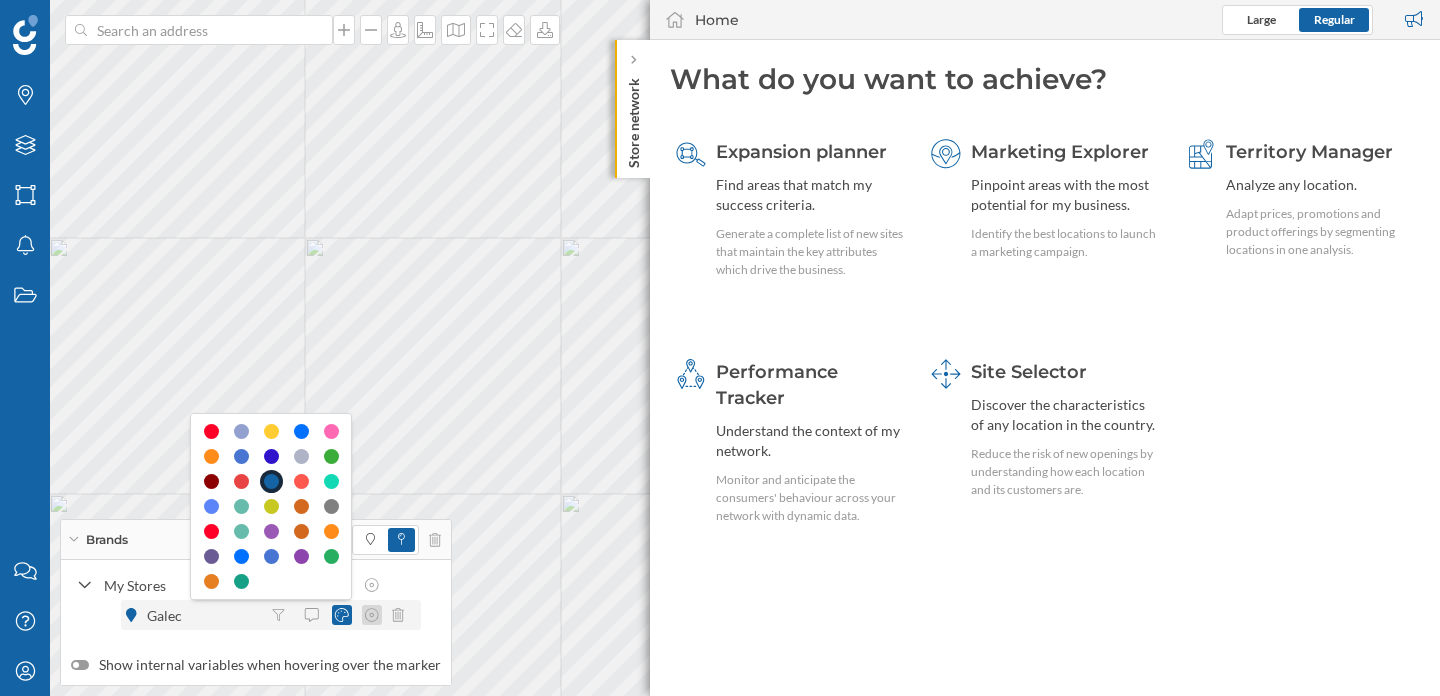 click 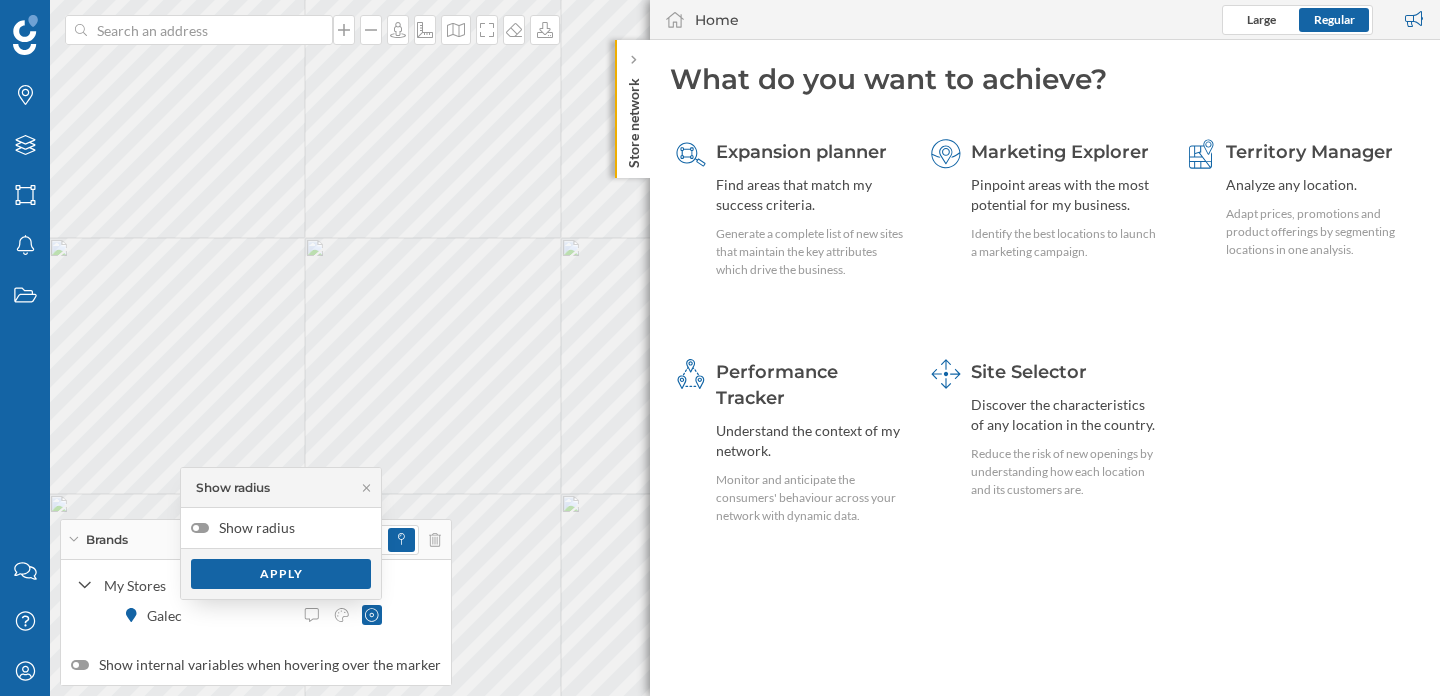 click on "Show radius" at bounding box center [281, 528] 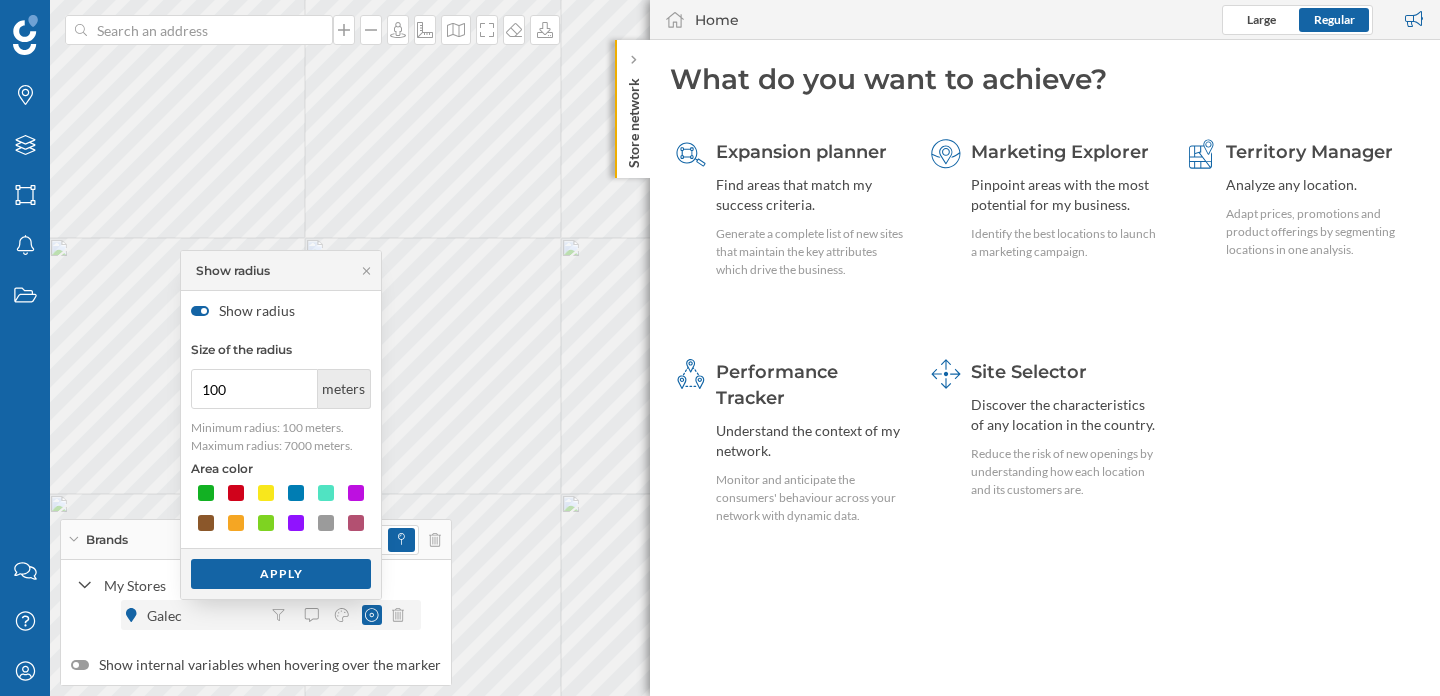 click on "Galec" at bounding box center (271, 615) 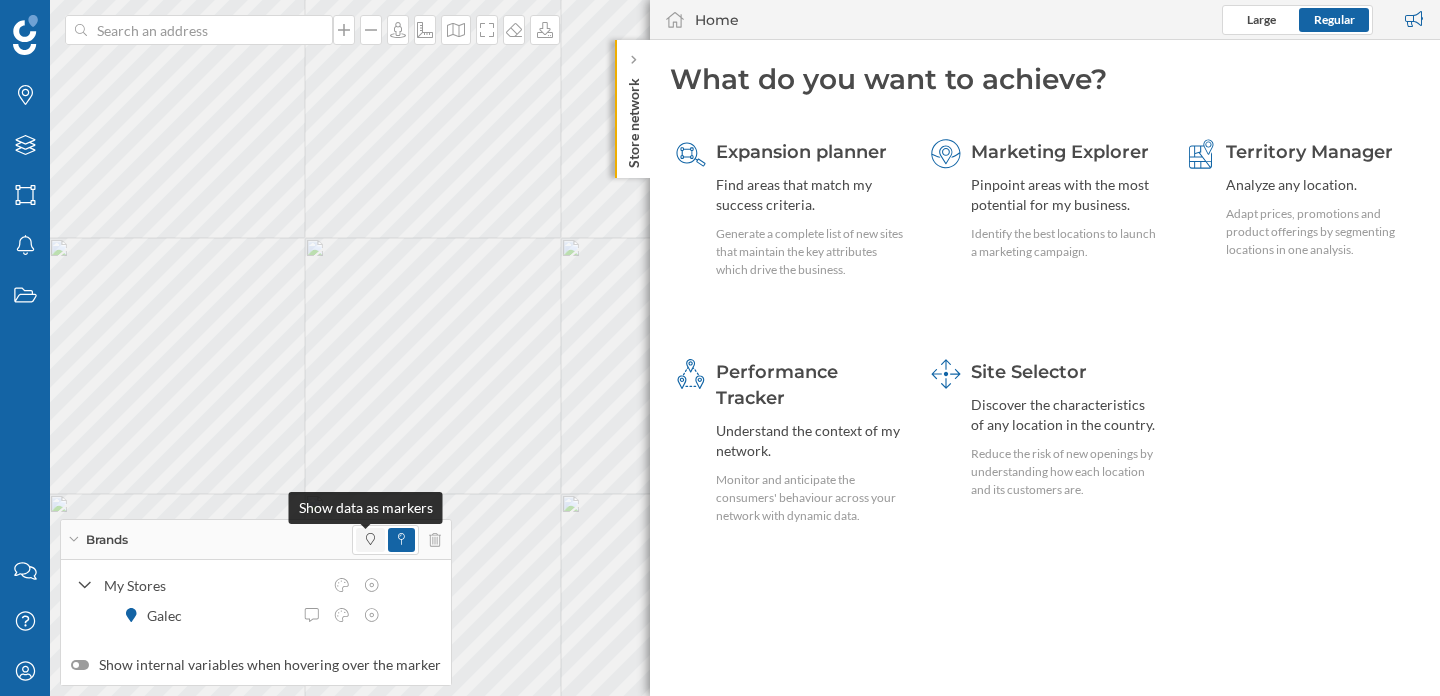 click 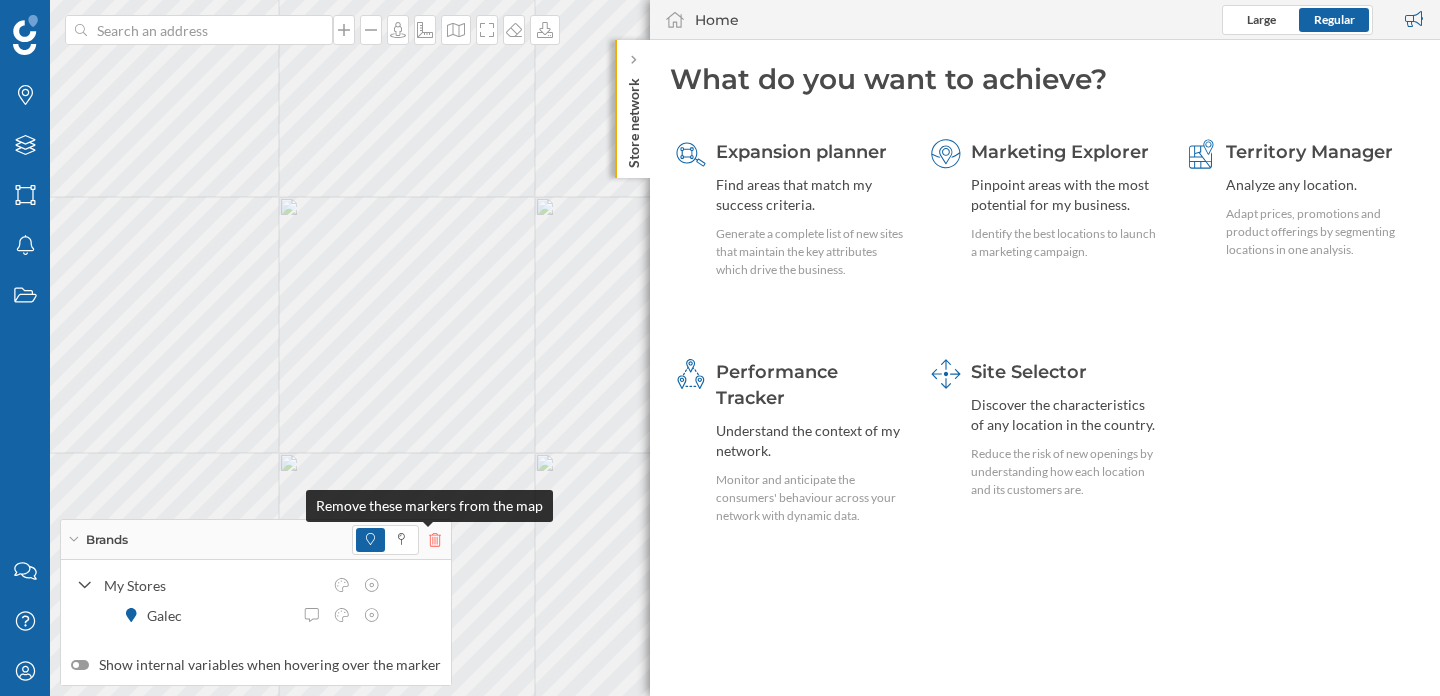 click 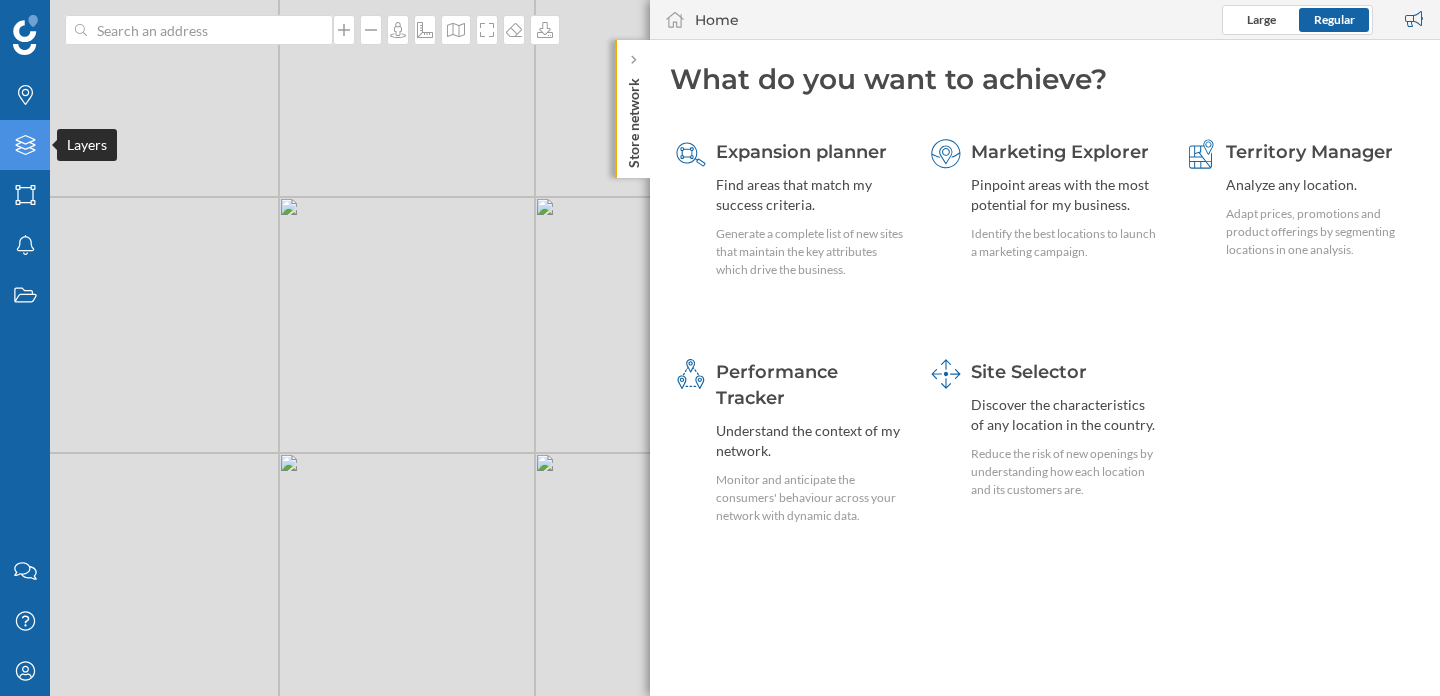 click 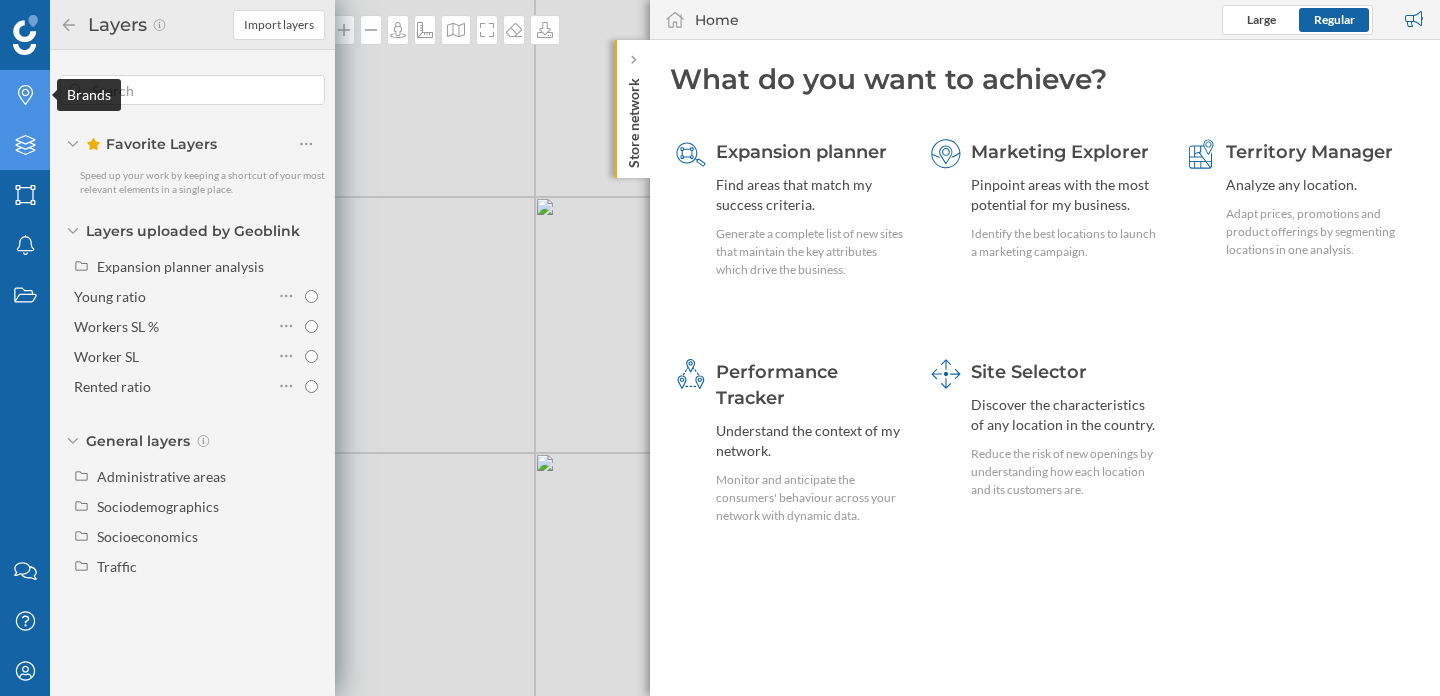 click on "Brands" at bounding box center (25, 95) 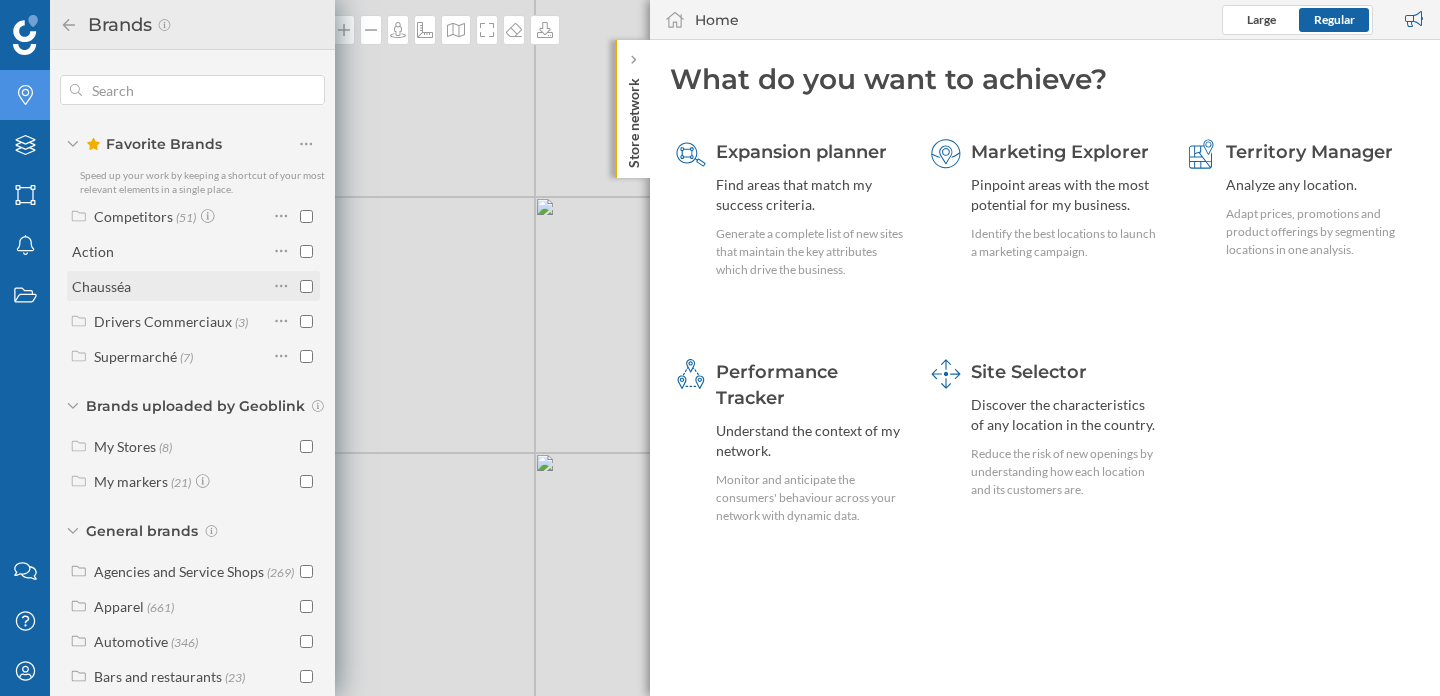click at bounding box center [306, 286] 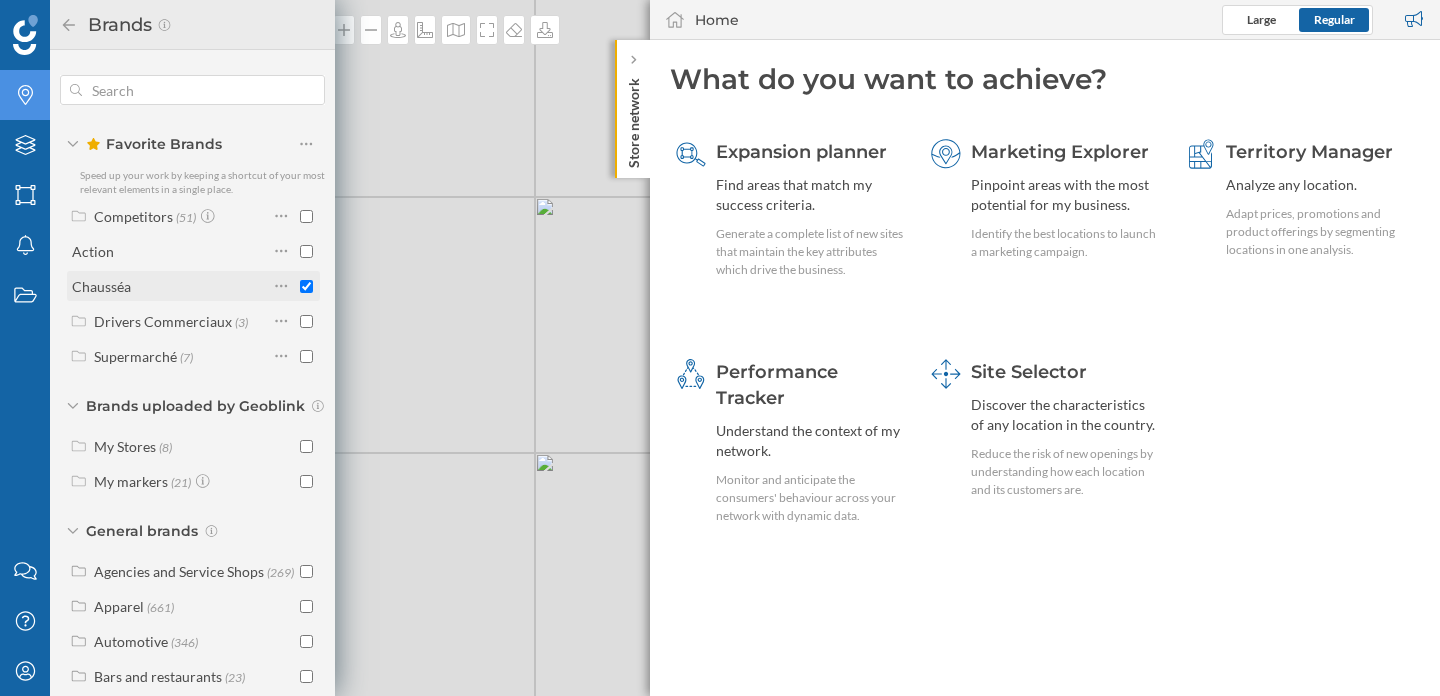 checkbox on "true" 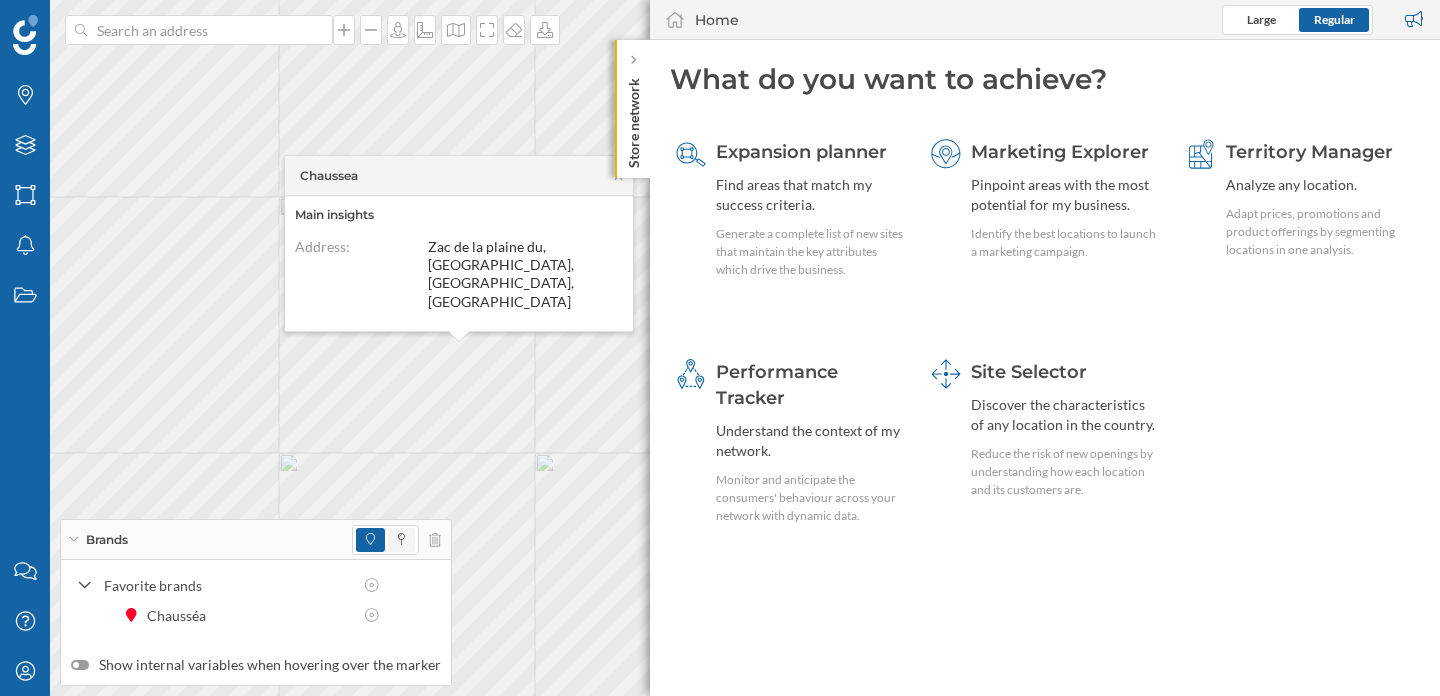 click at bounding box center (401, 540) 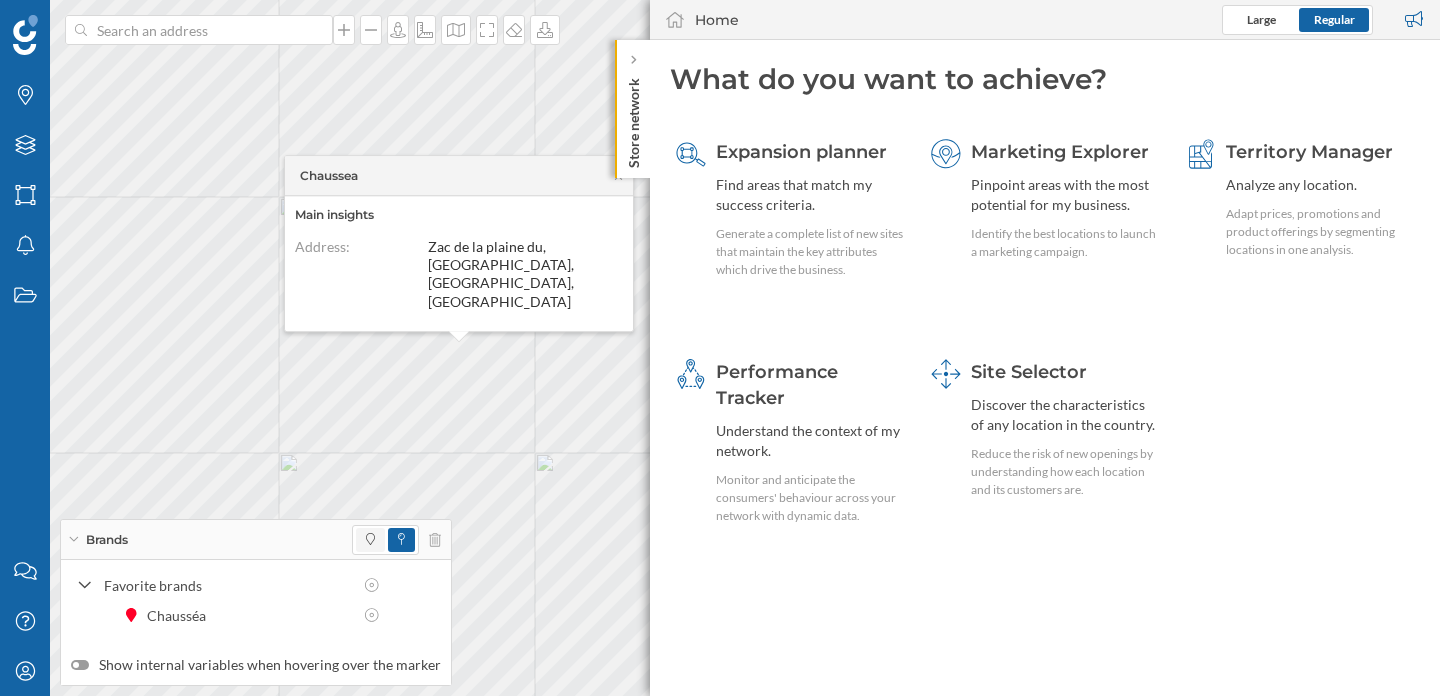 click at bounding box center [370, 540] 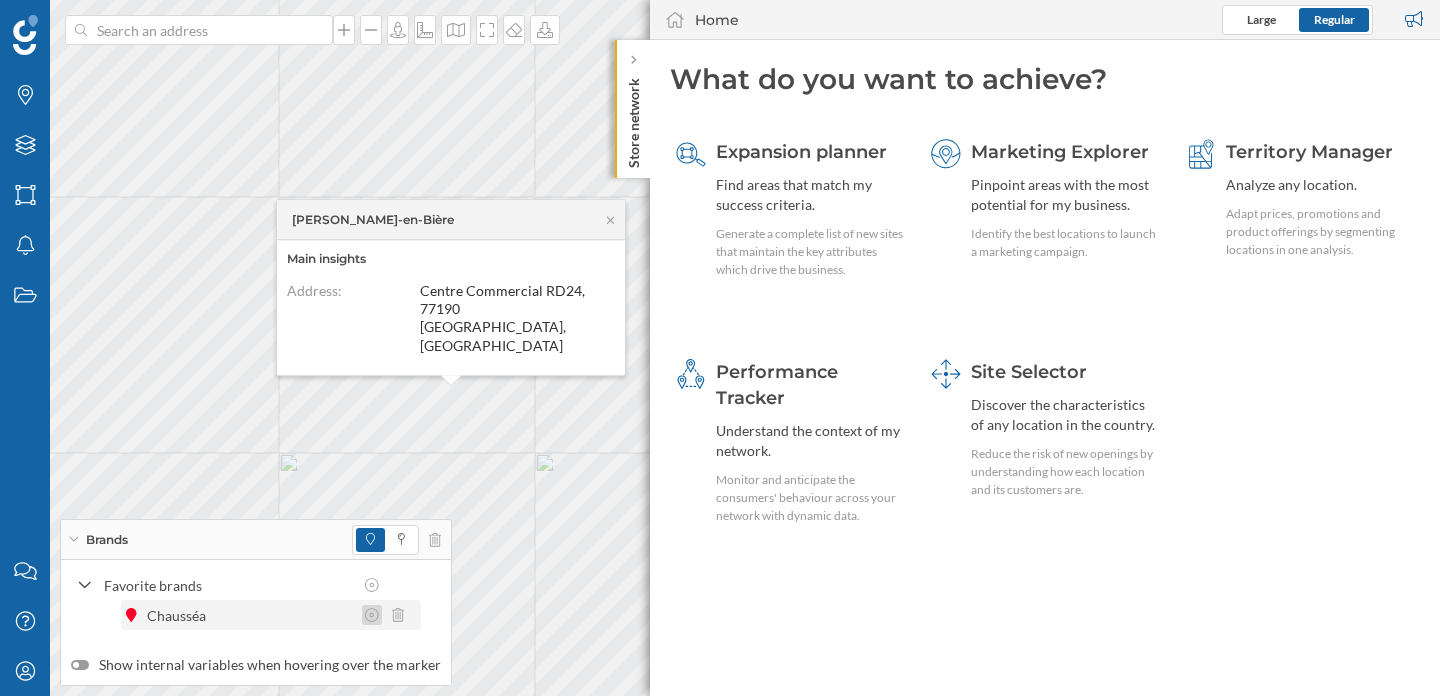 click 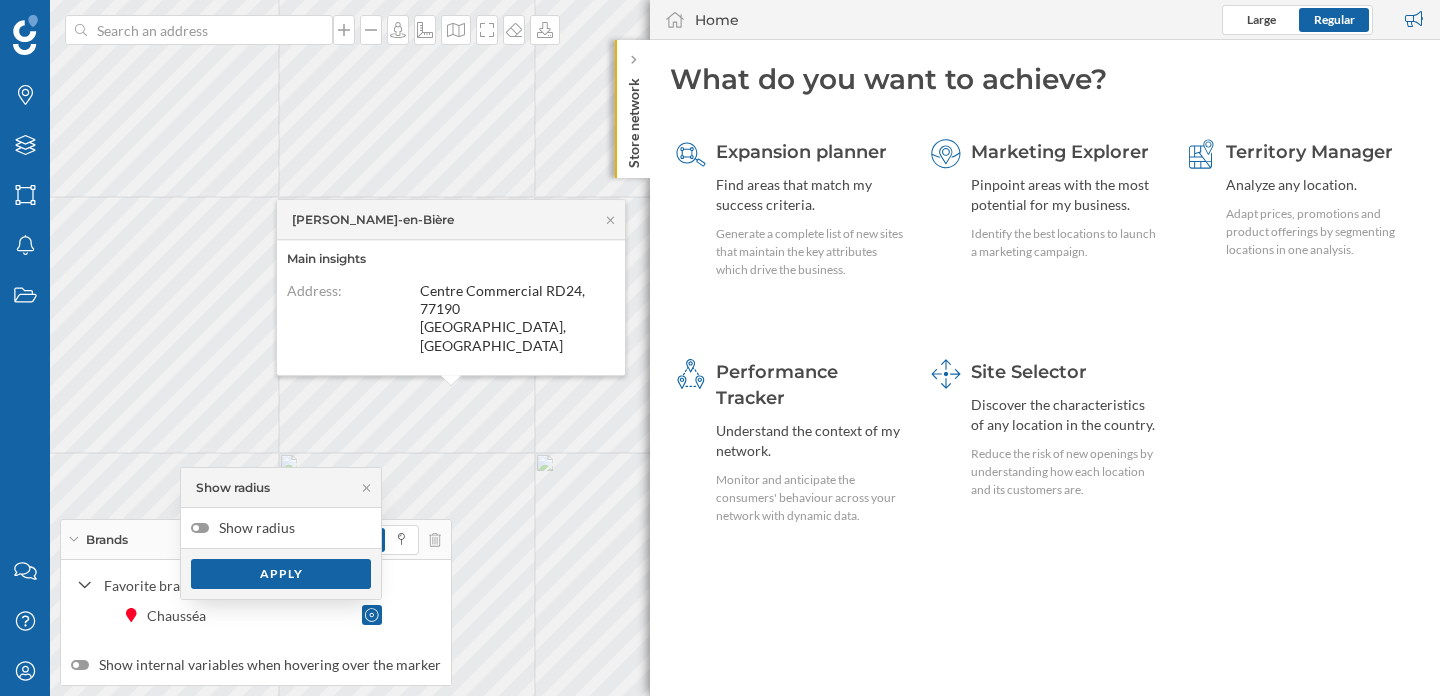 click on "Favorite brands
[GEOGRAPHIC_DATA]" at bounding box center [256, 602] 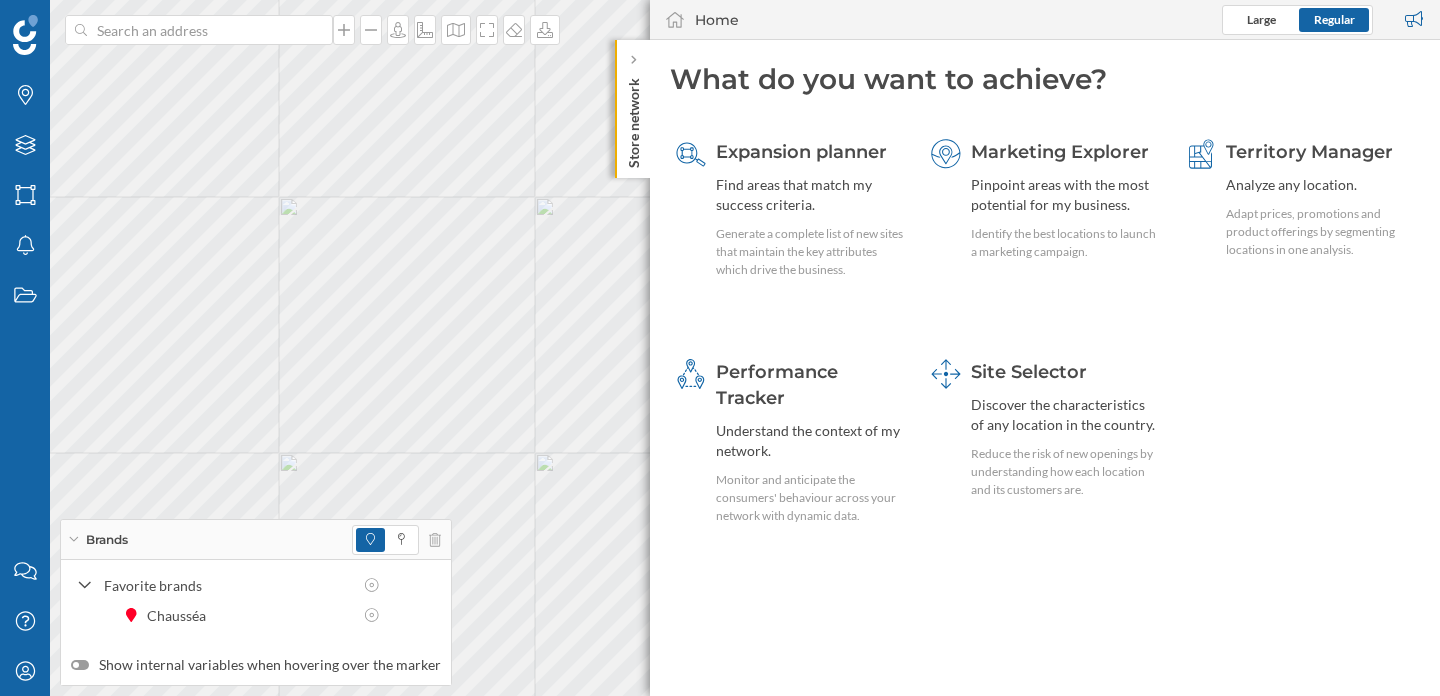 click at bounding box center (80, 665) 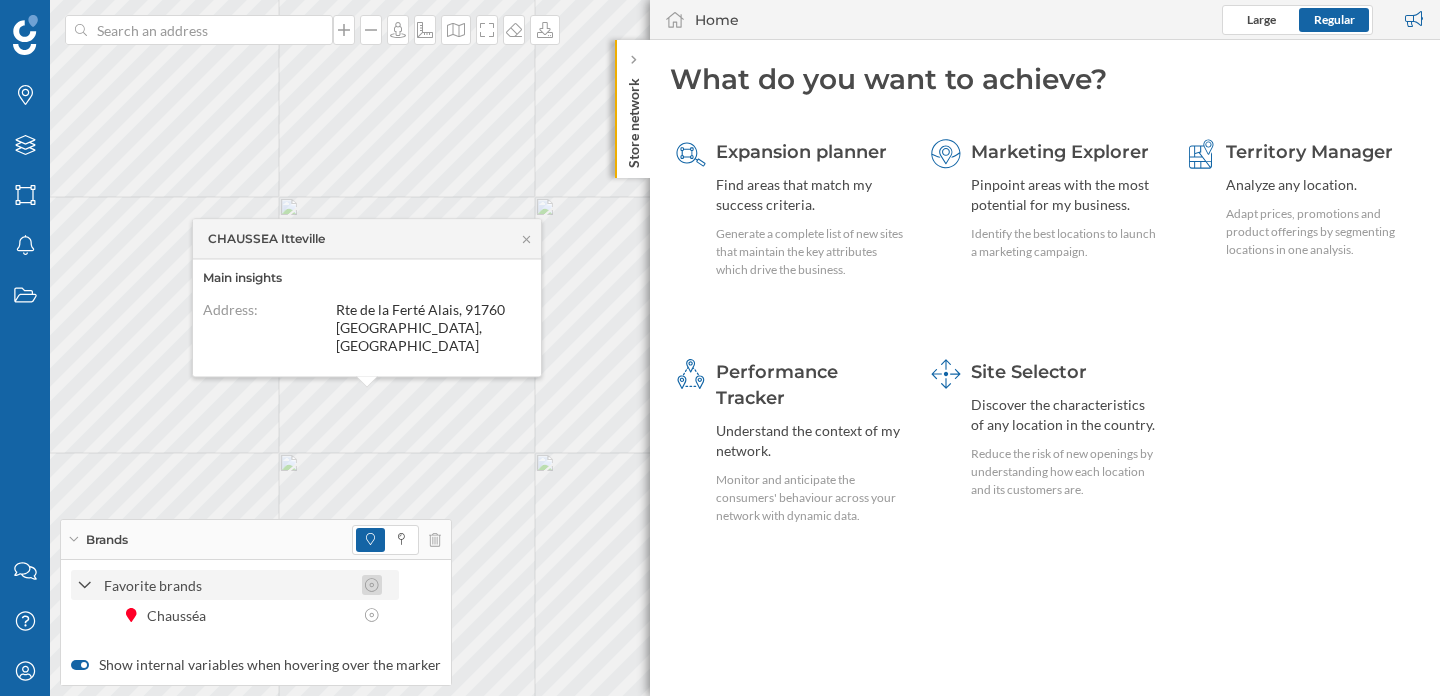 click 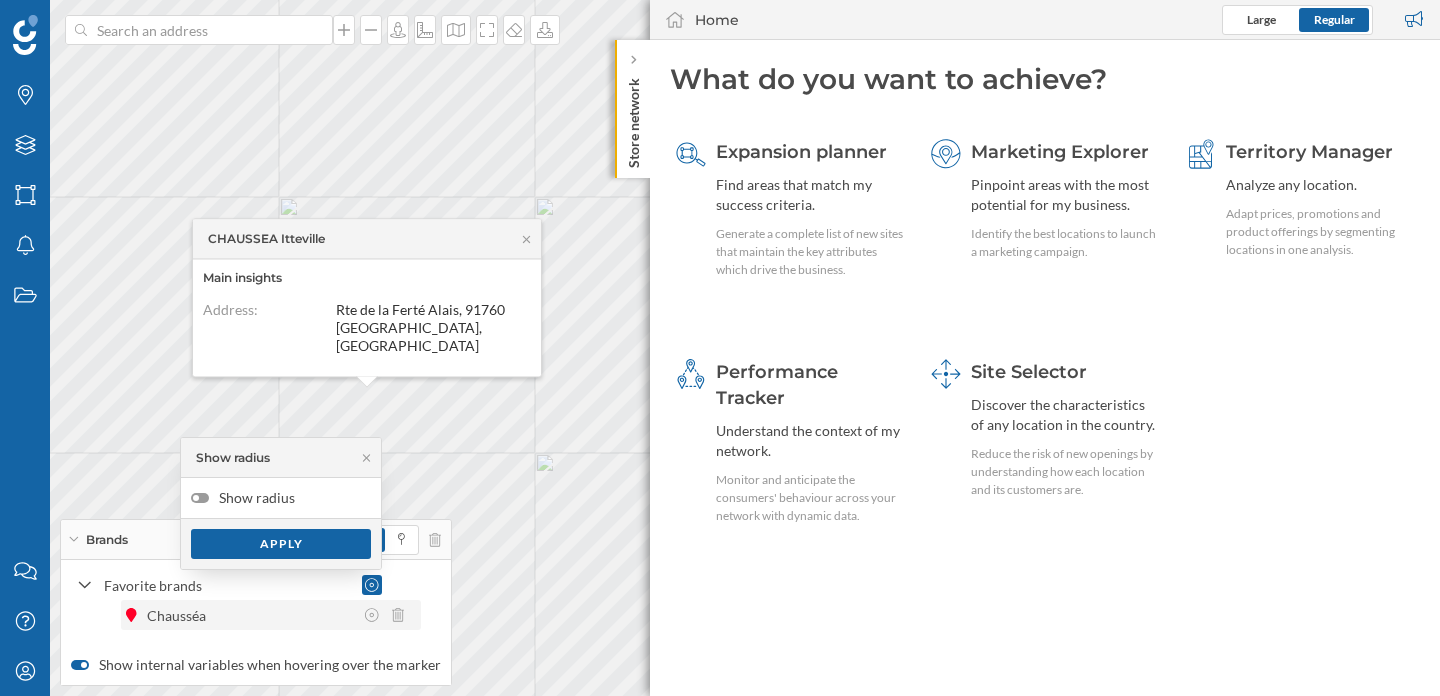 click on "Chausséa" at bounding box center [271, 615] 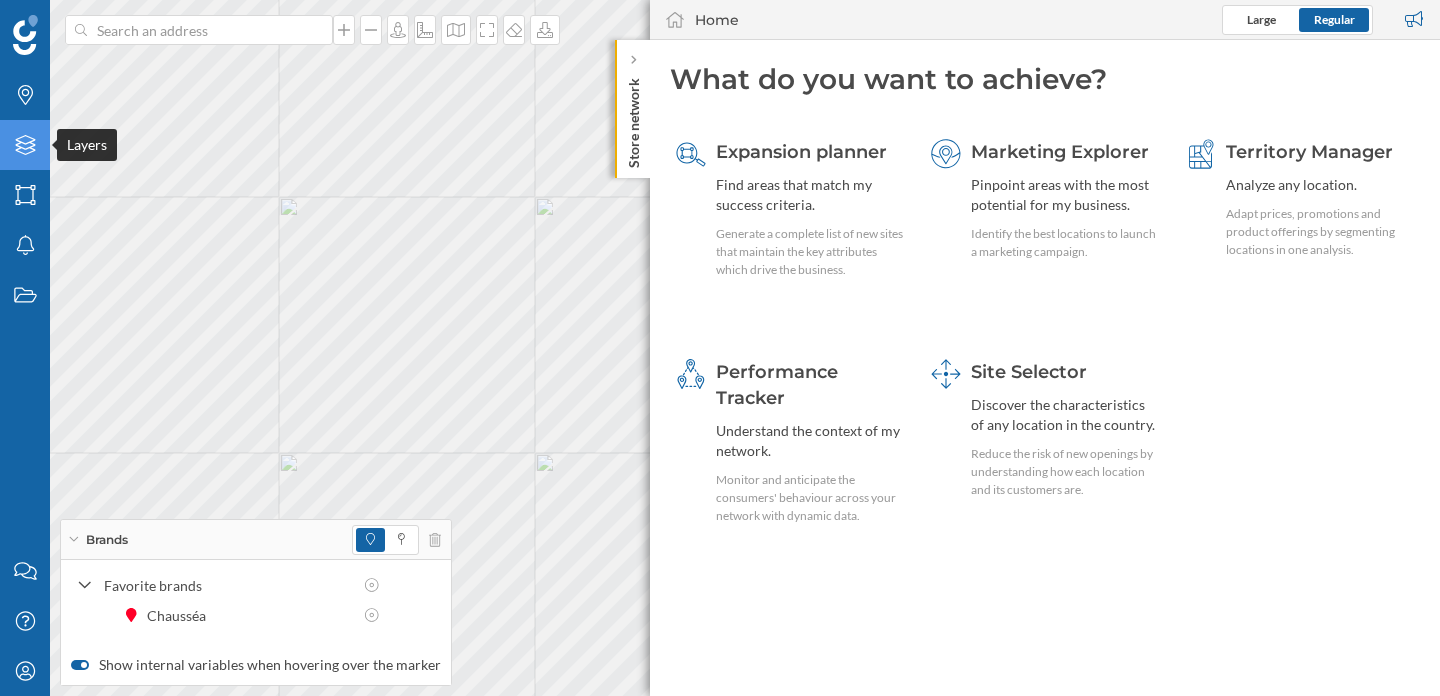 click on "Layers" 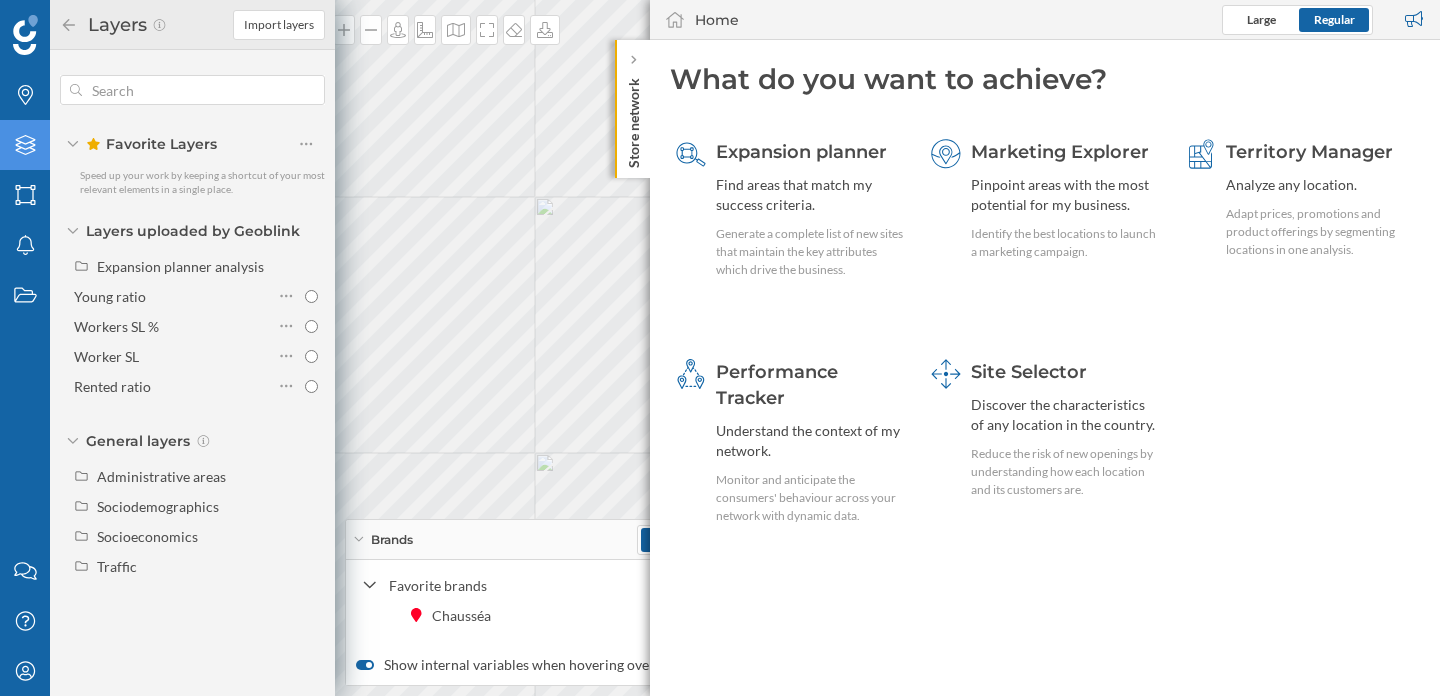 click on "Layers" 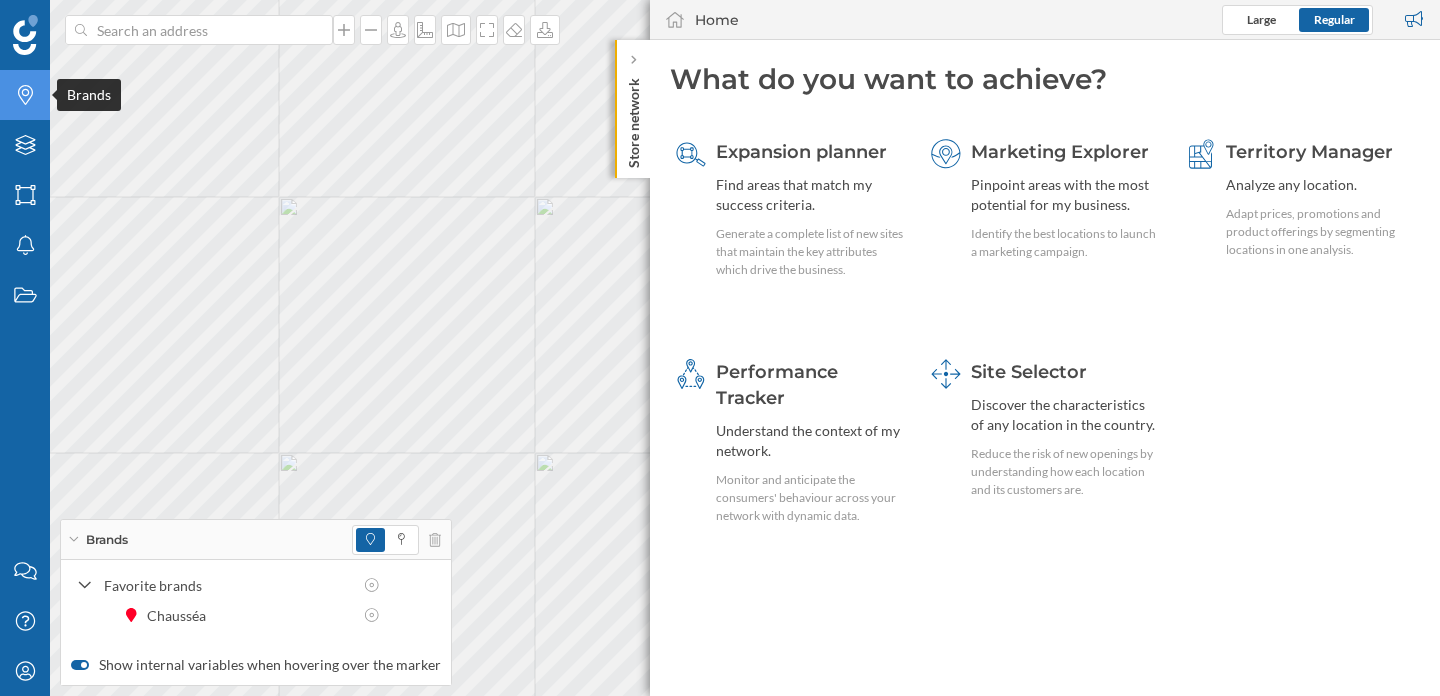 click on "Brands" 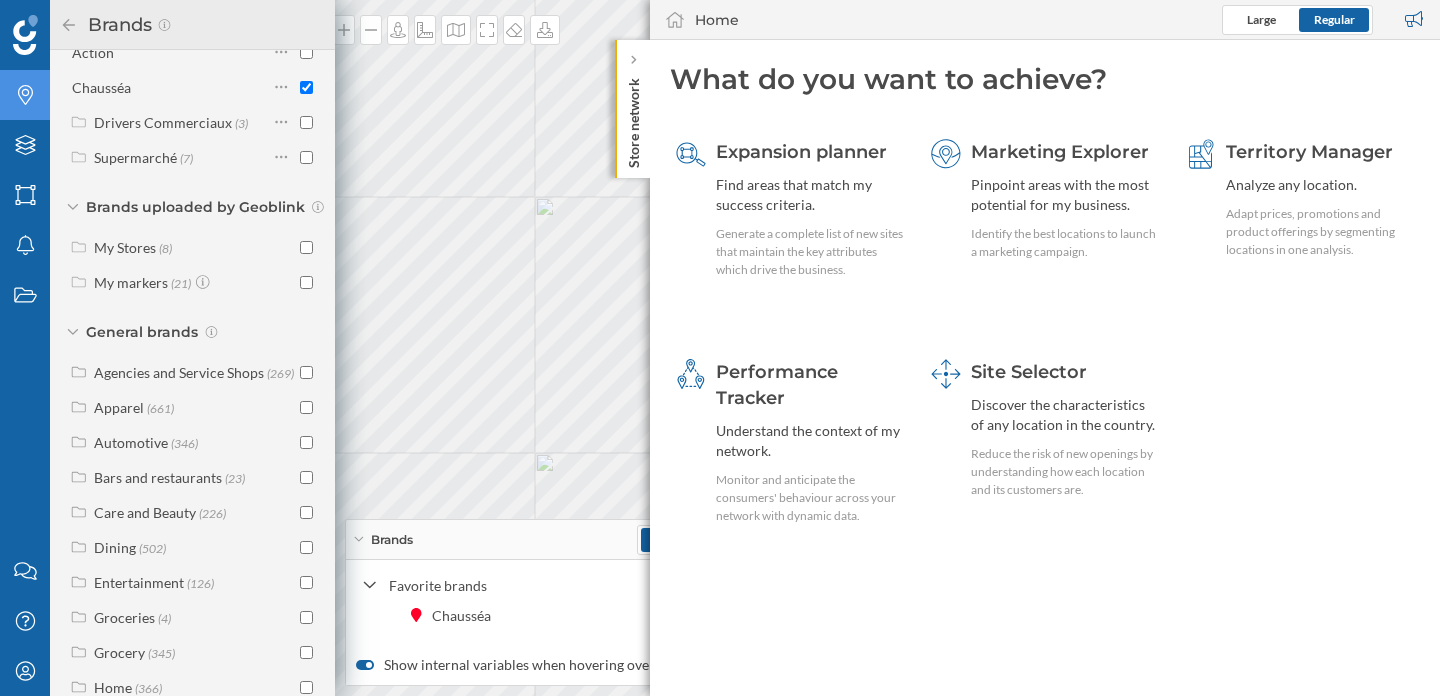 scroll, scrollTop: 217, scrollLeft: 0, axis: vertical 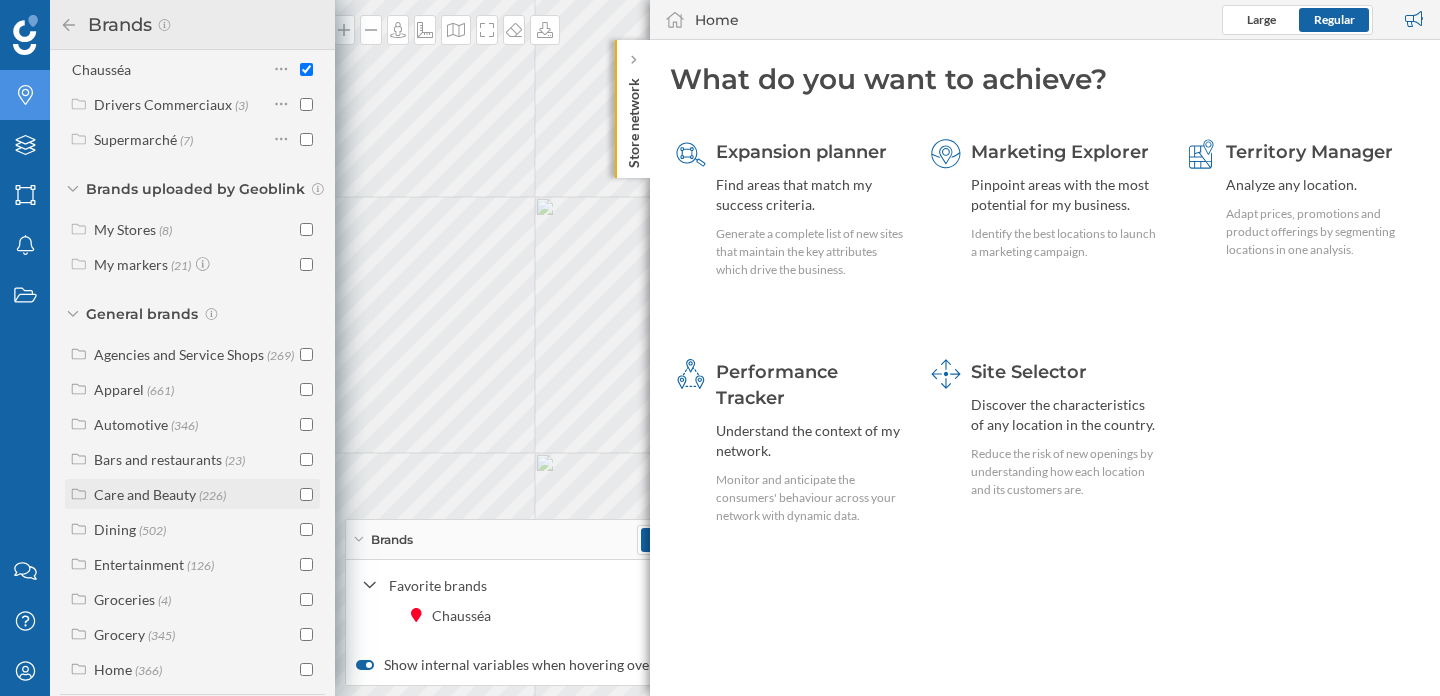 click on "Care and Beauty
(226)" at bounding box center [160, 494] 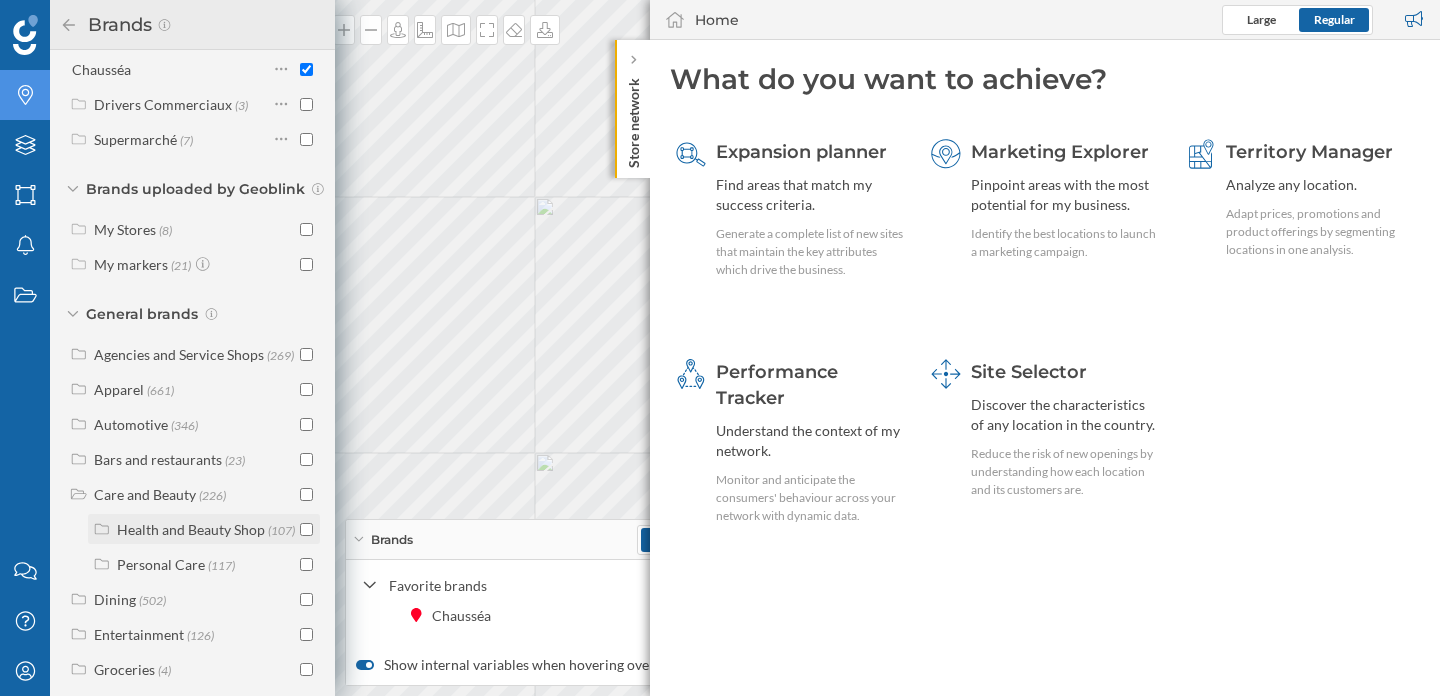 click on "Health and Beauty Shop
(107)" at bounding box center (206, 529) 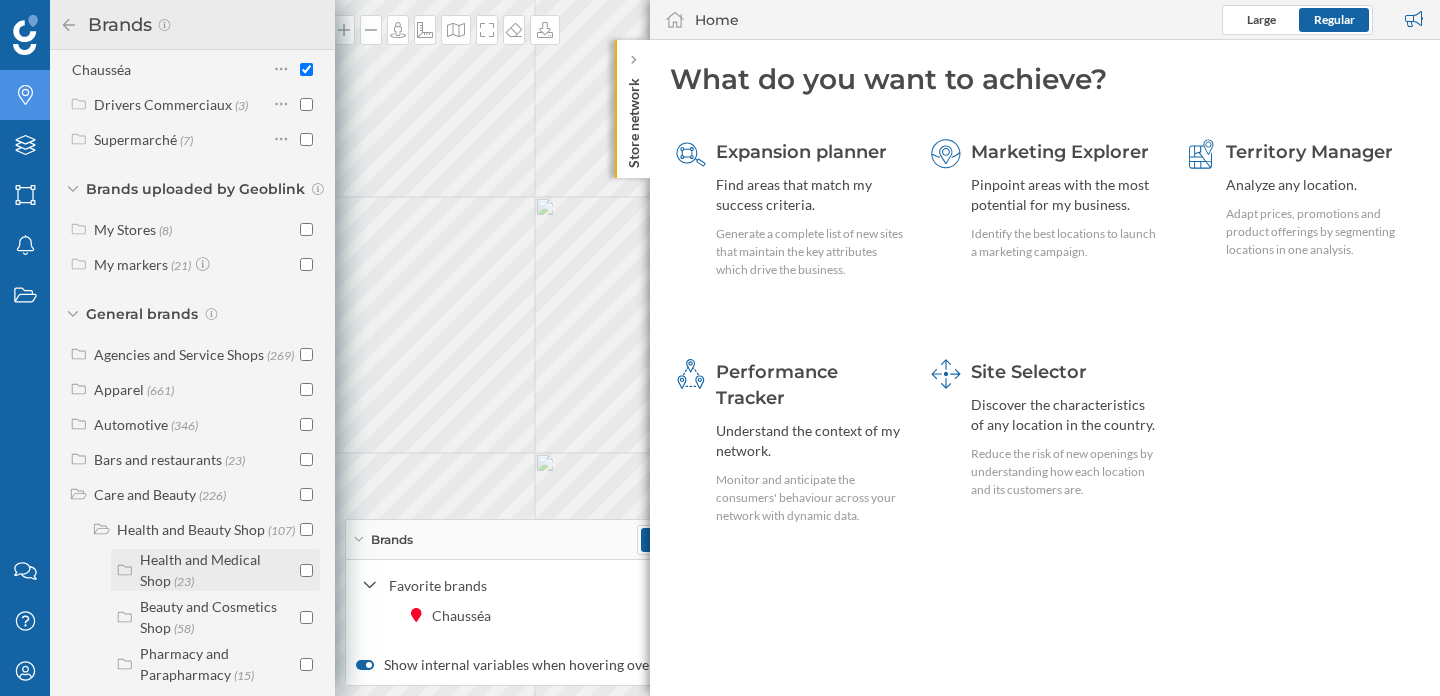 click on "Health and Medical Shop
(23)" at bounding box center [217, 570] 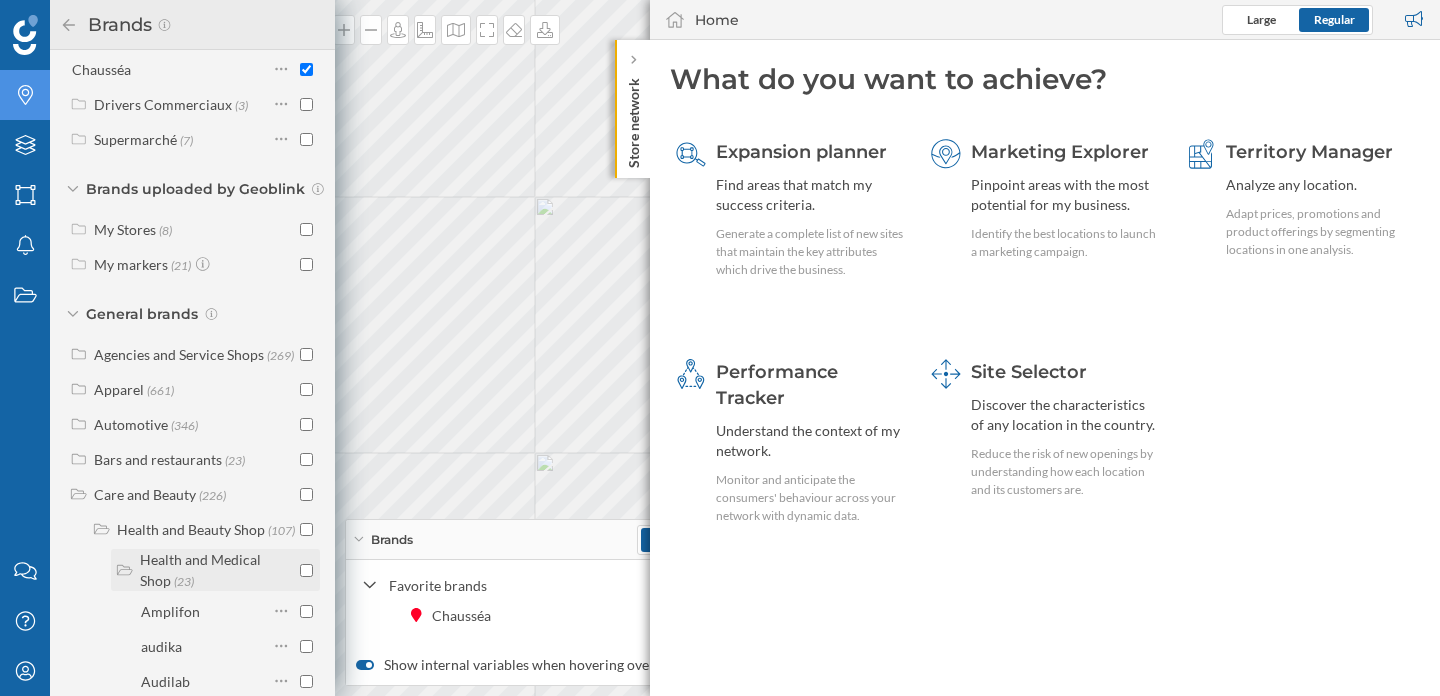 click at bounding box center [306, 570] 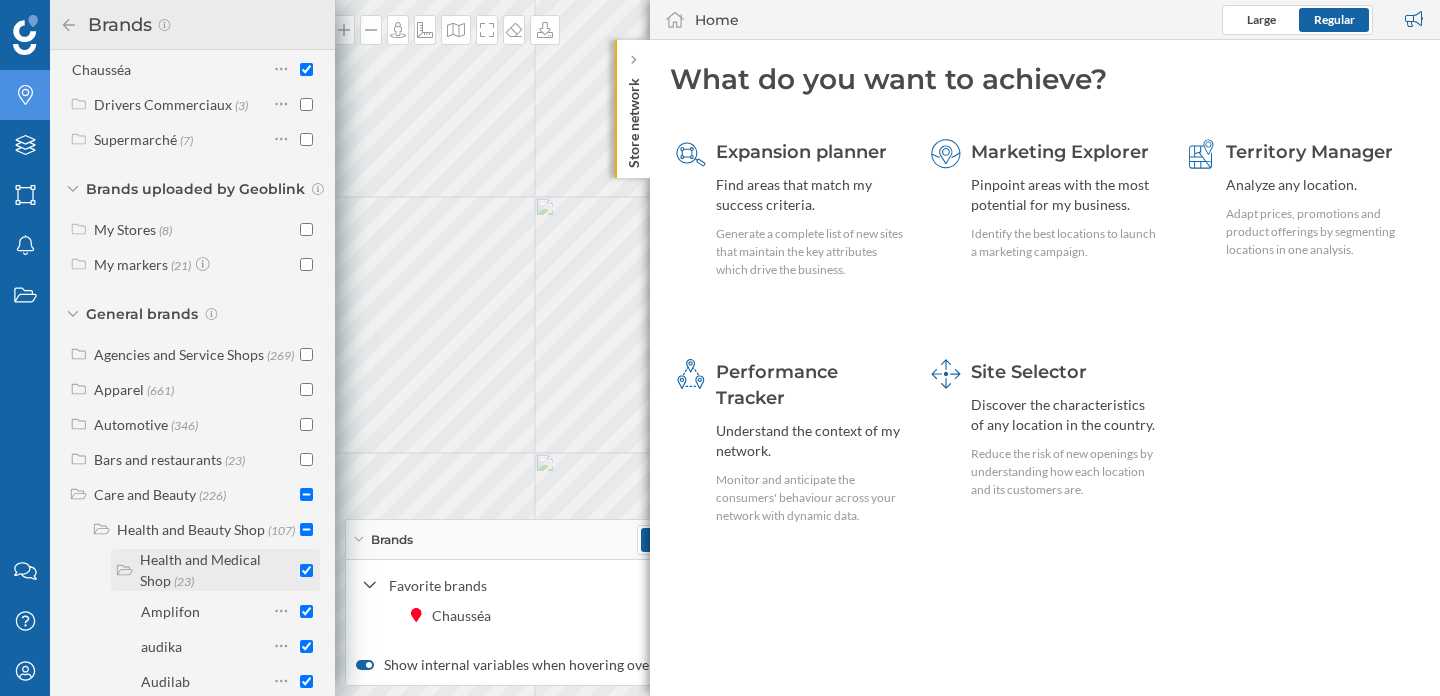 checkbox on "true" 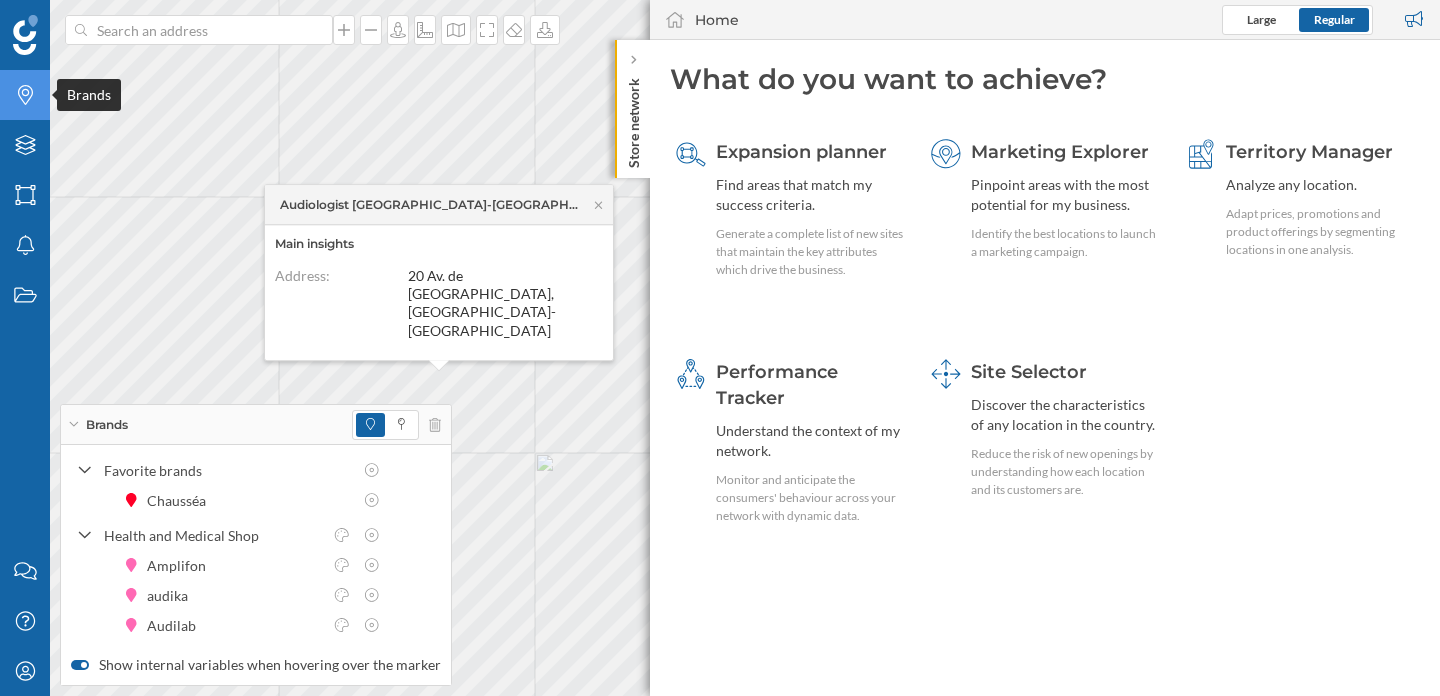 click on "Brands" 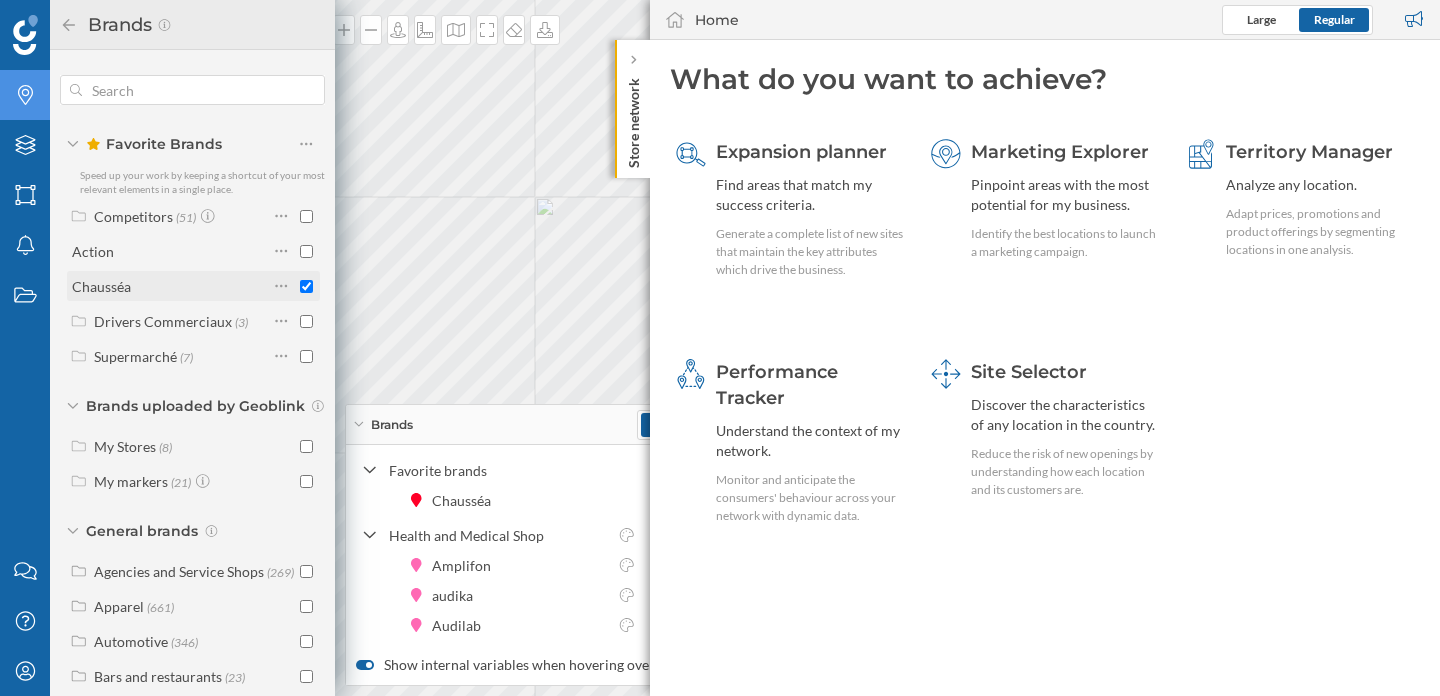 click at bounding box center (306, 286) 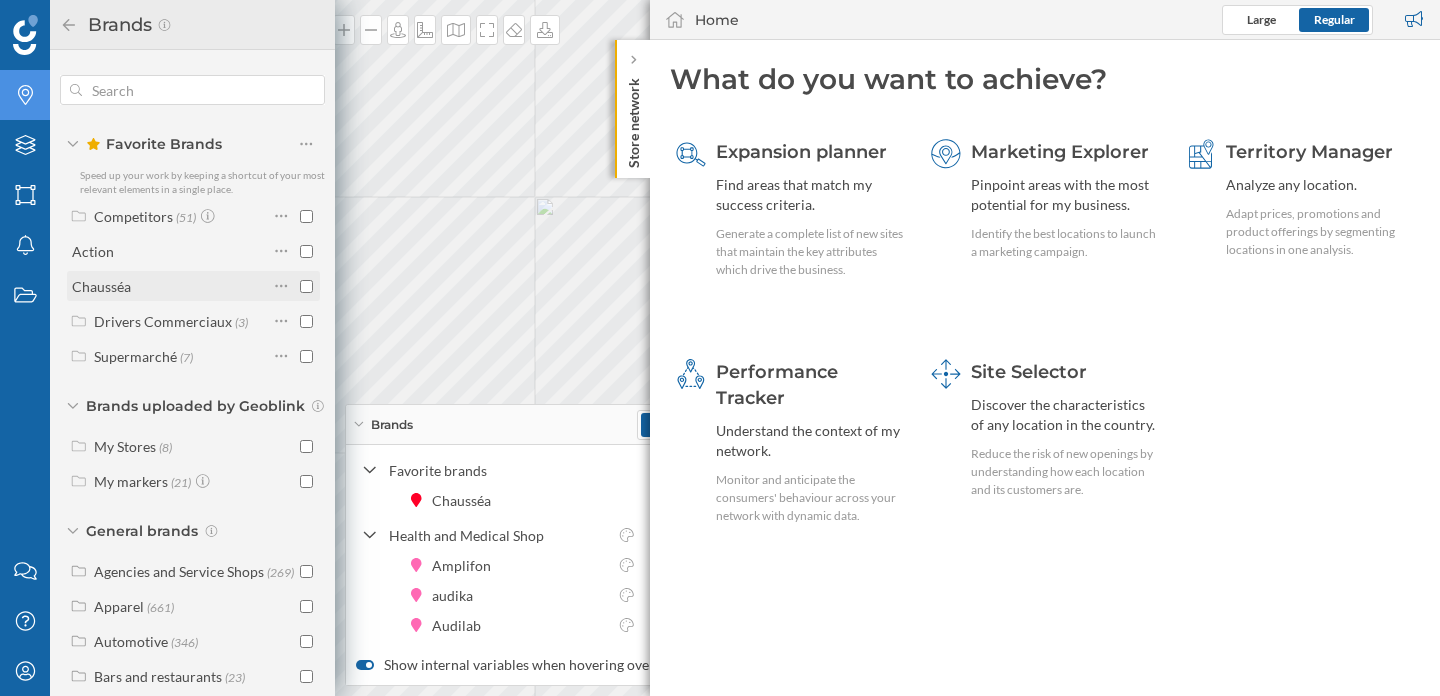 checkbox on "false" 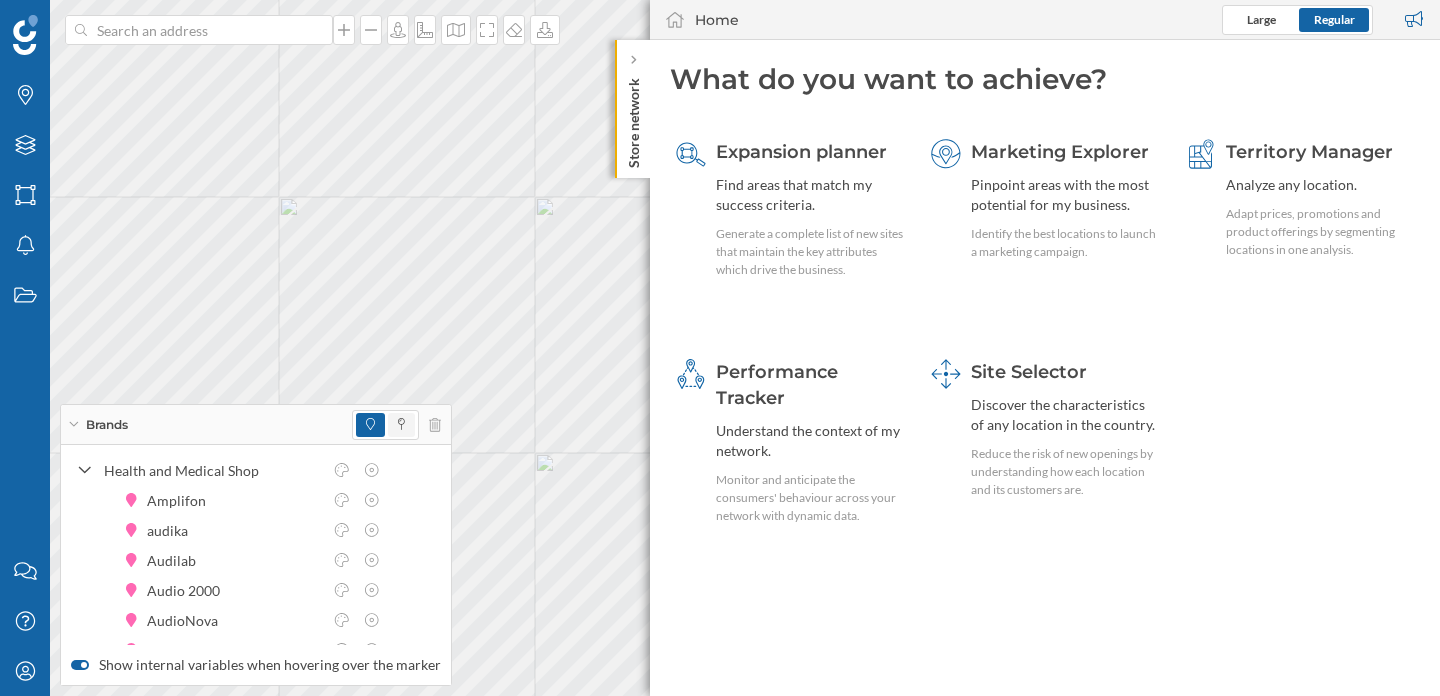 click 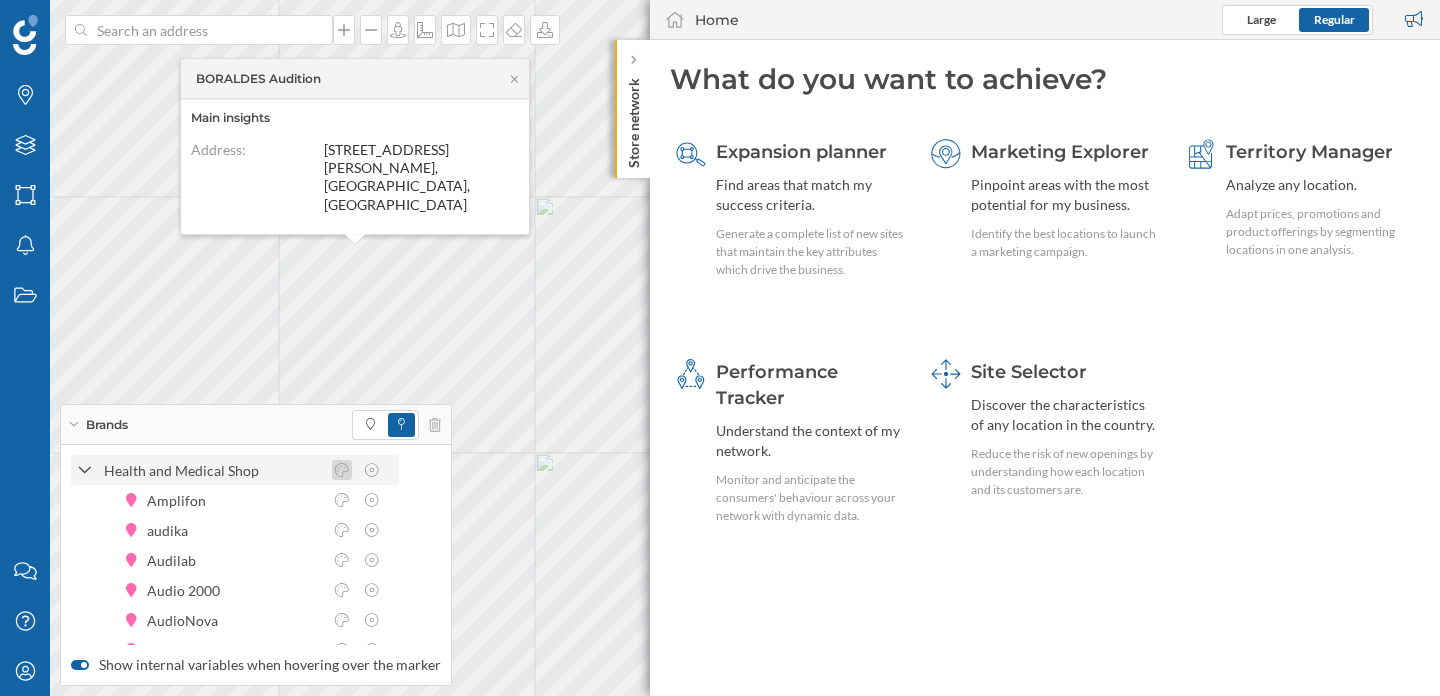 click 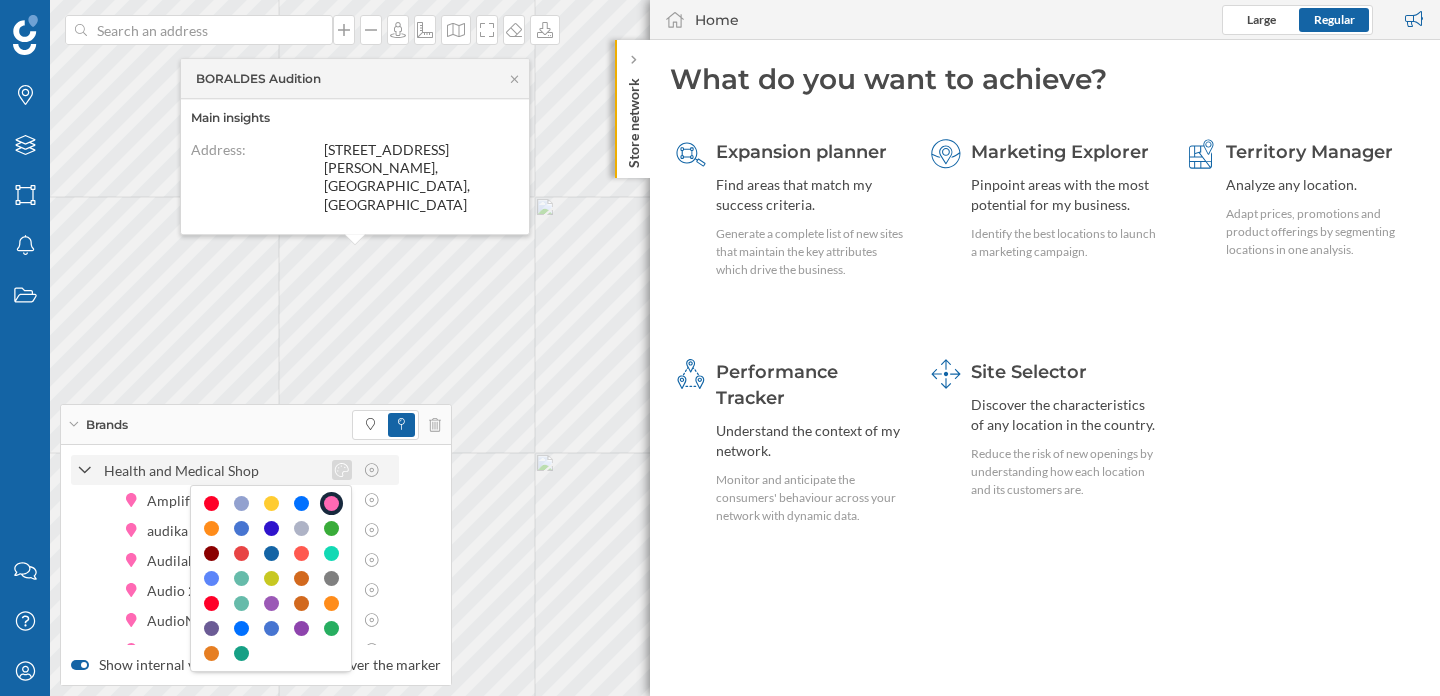 click 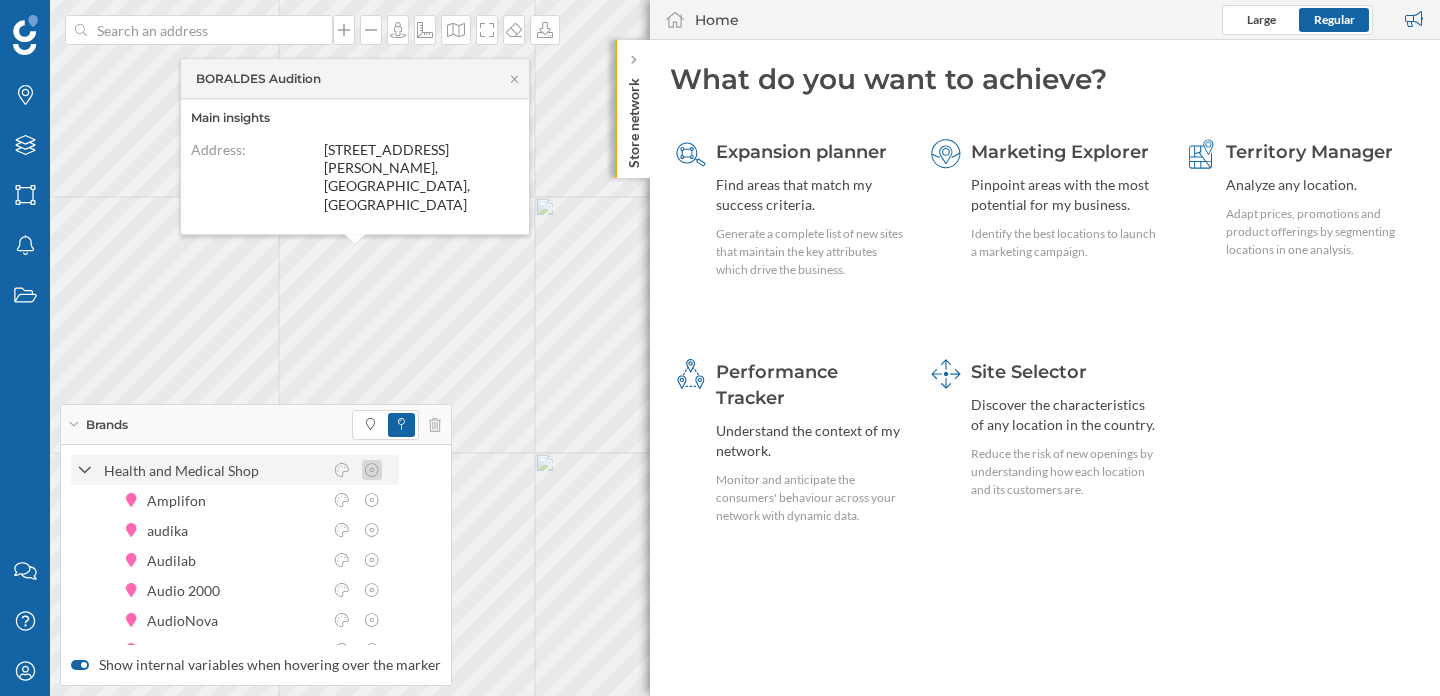 click at bounding box center [372, 470] 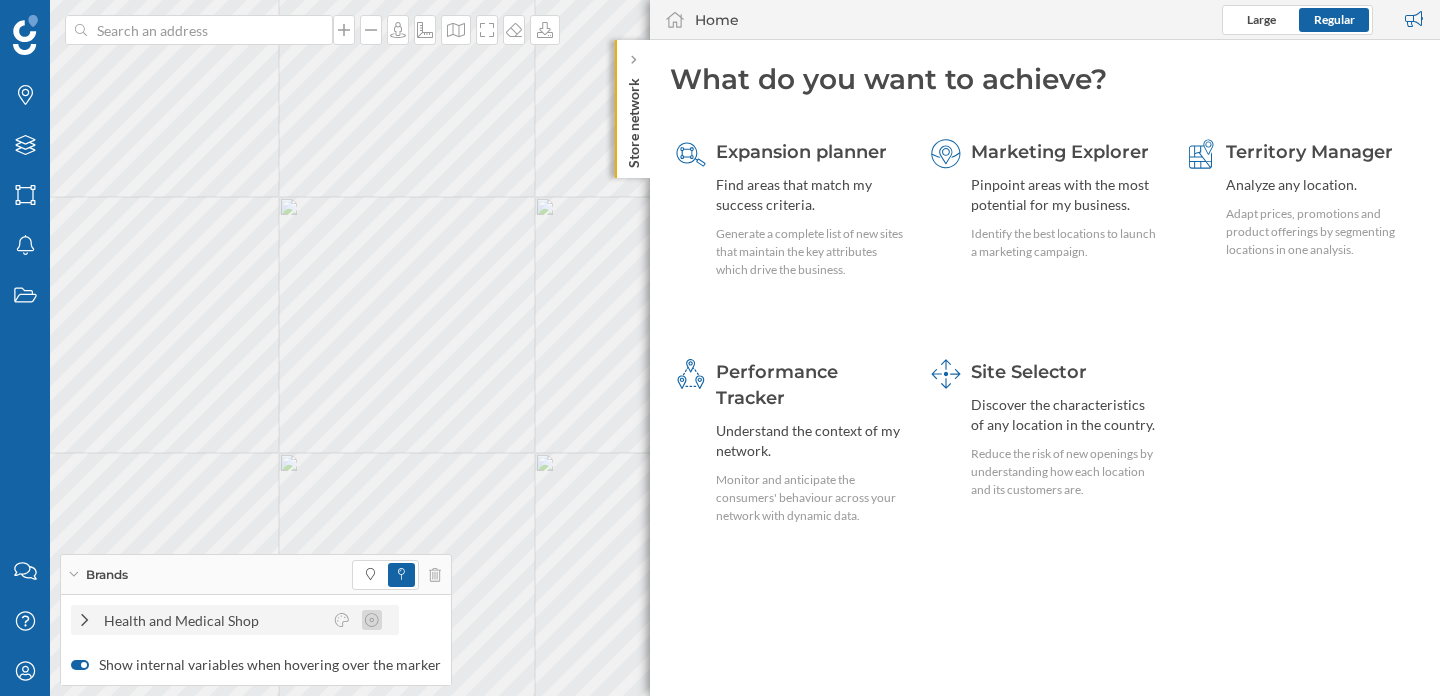 click 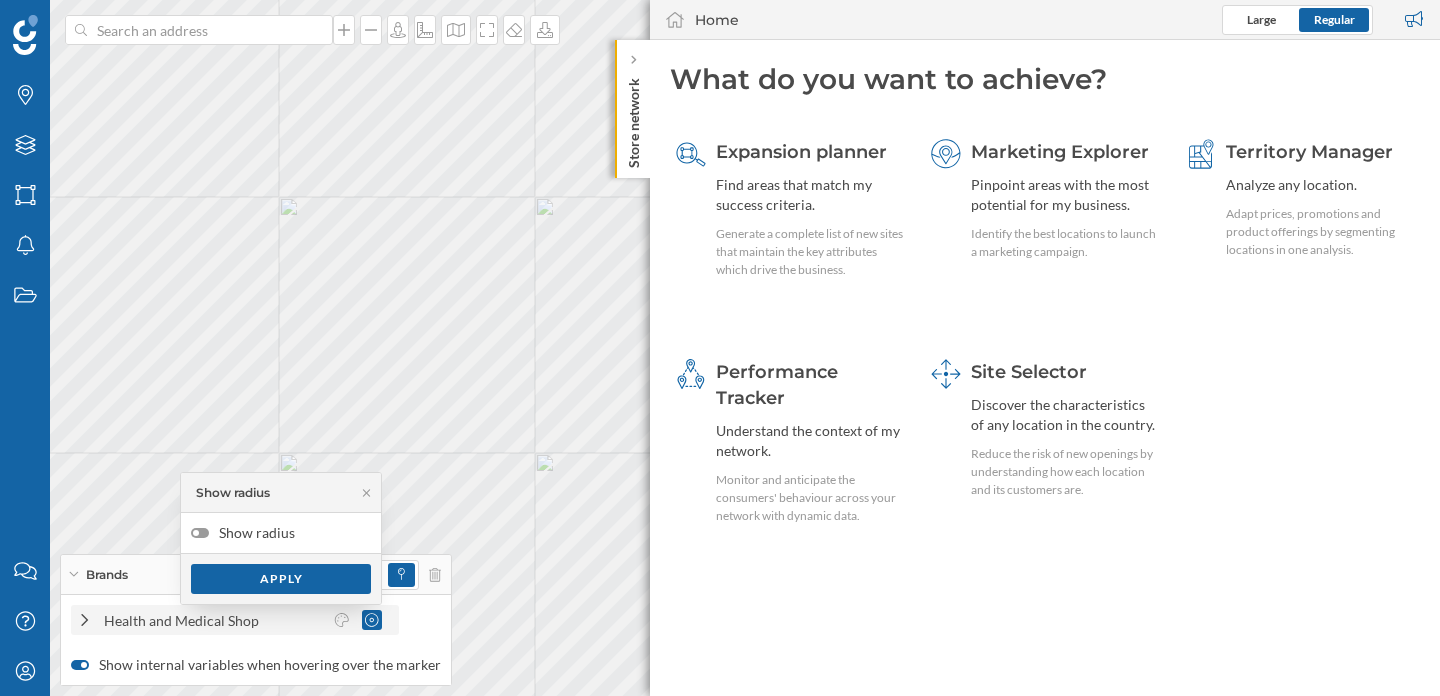 click at bounding box center (362, 620) 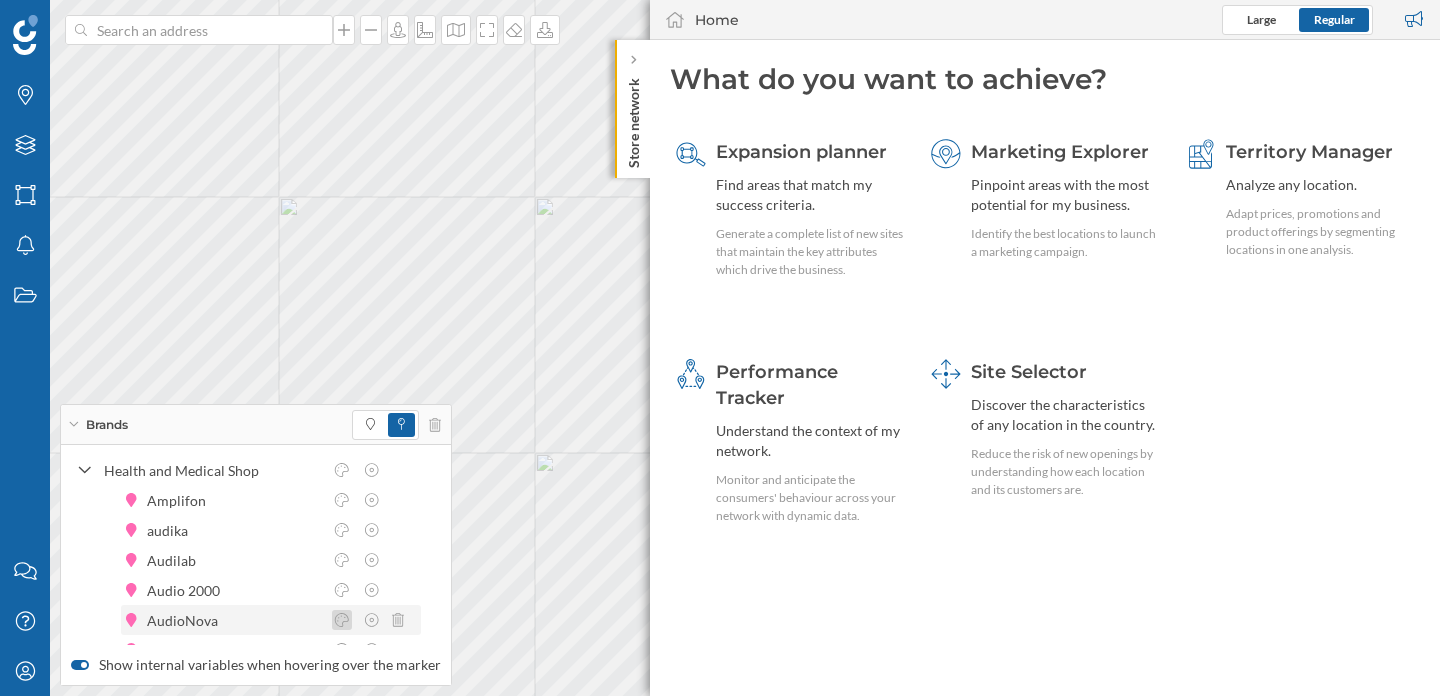 click 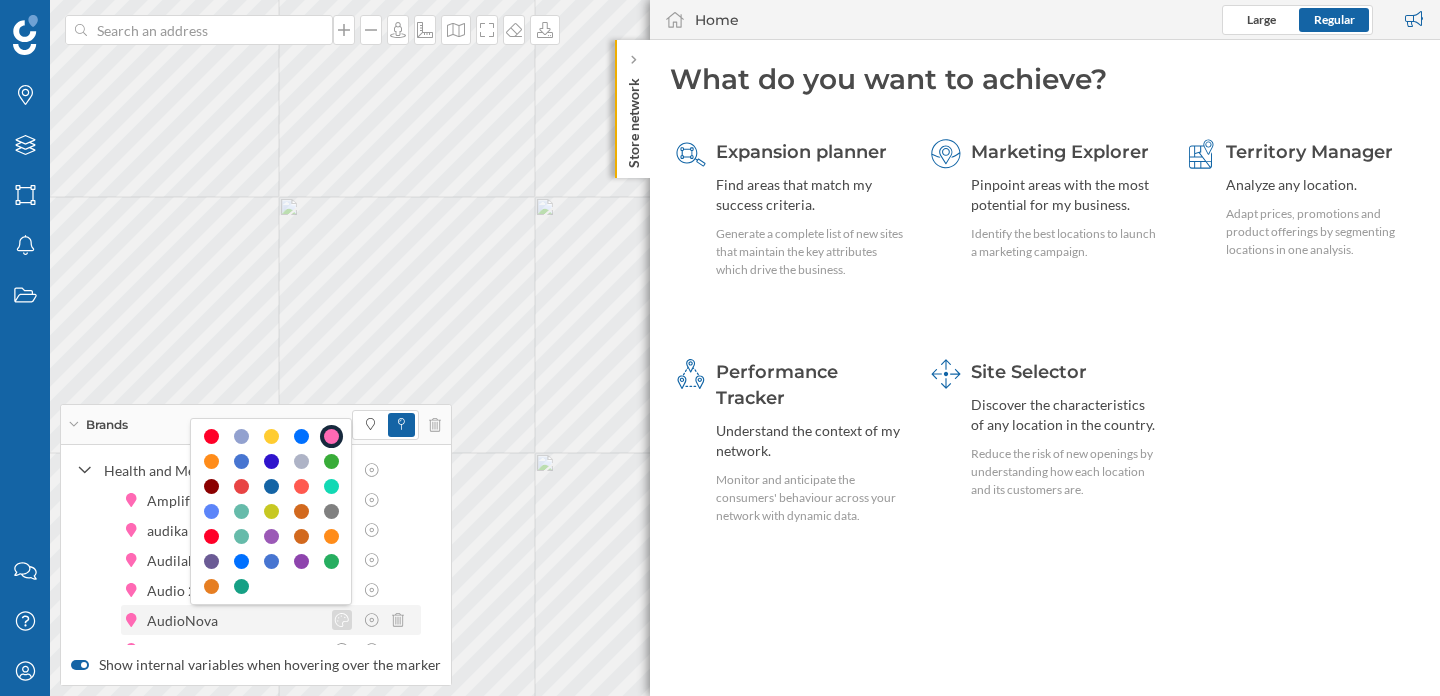 click 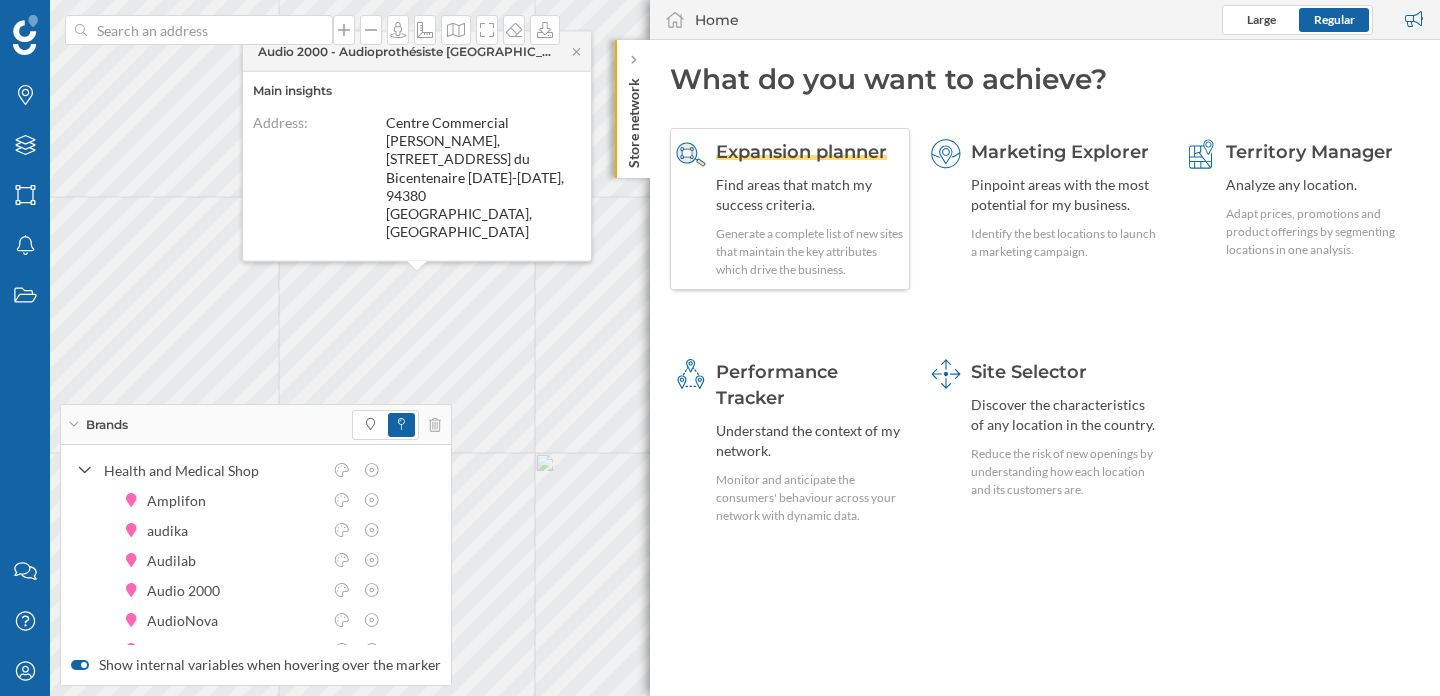 click on "Generate a complete list of new sites that maintain the key attributes which drive the business." at bounding box center (810, 252) 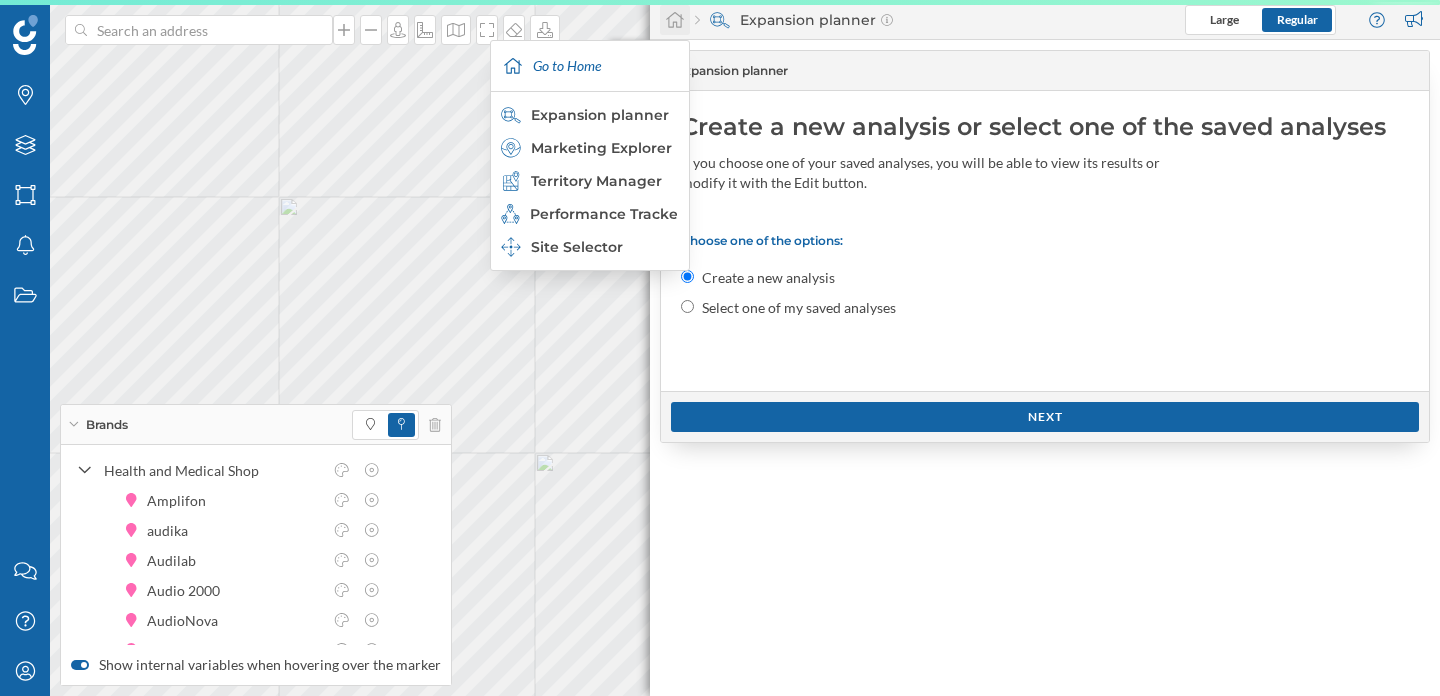 click 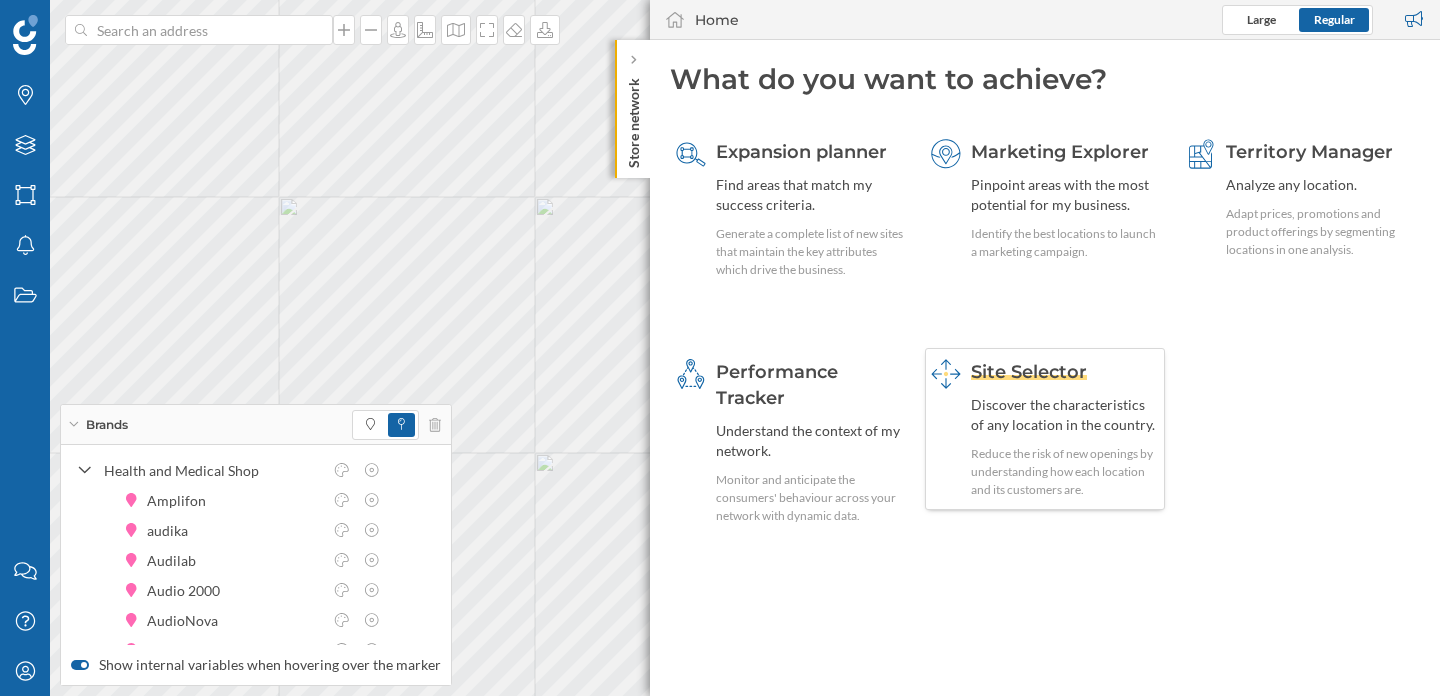 click on "Site Selector
Discover the characteristics of any location in the country.   Reduce the risk of new openings by understanding how each location and its customers are." at bounding box center (1065, 429) 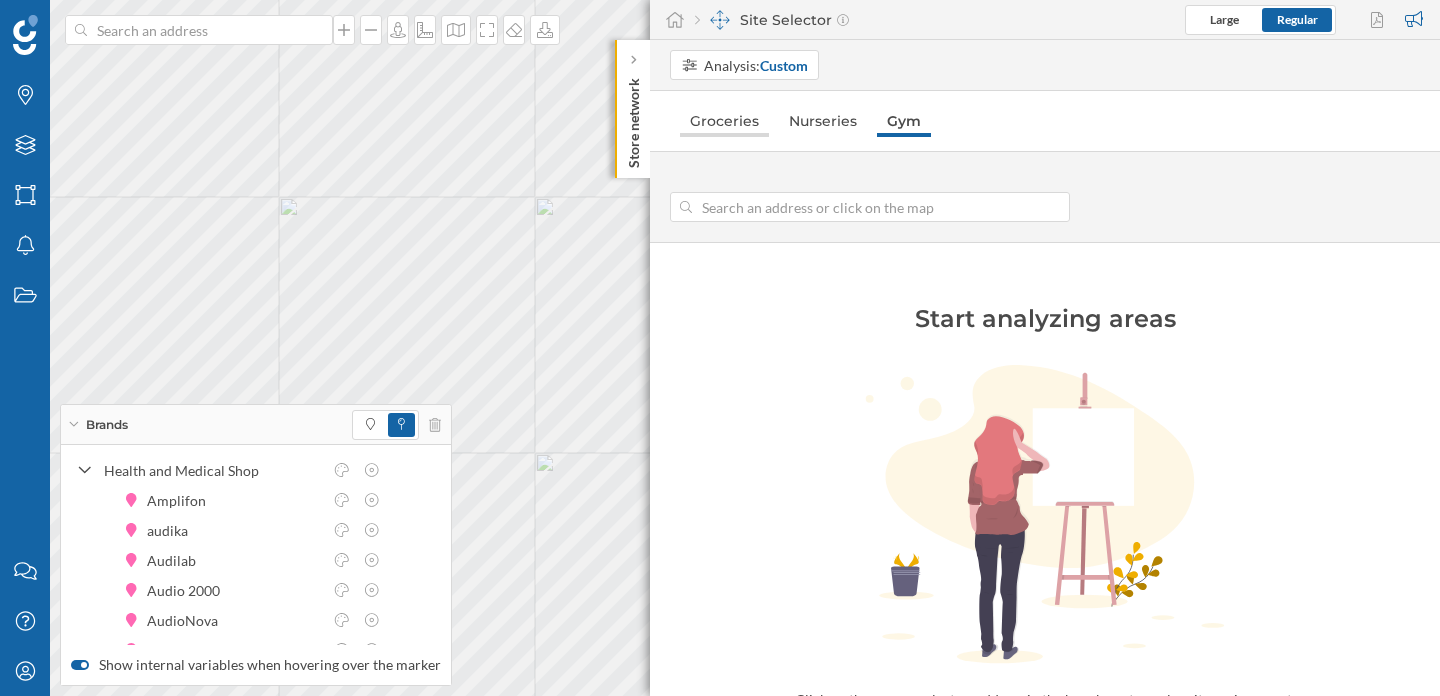 click on "Groceries" at bounding box center [724, 121] 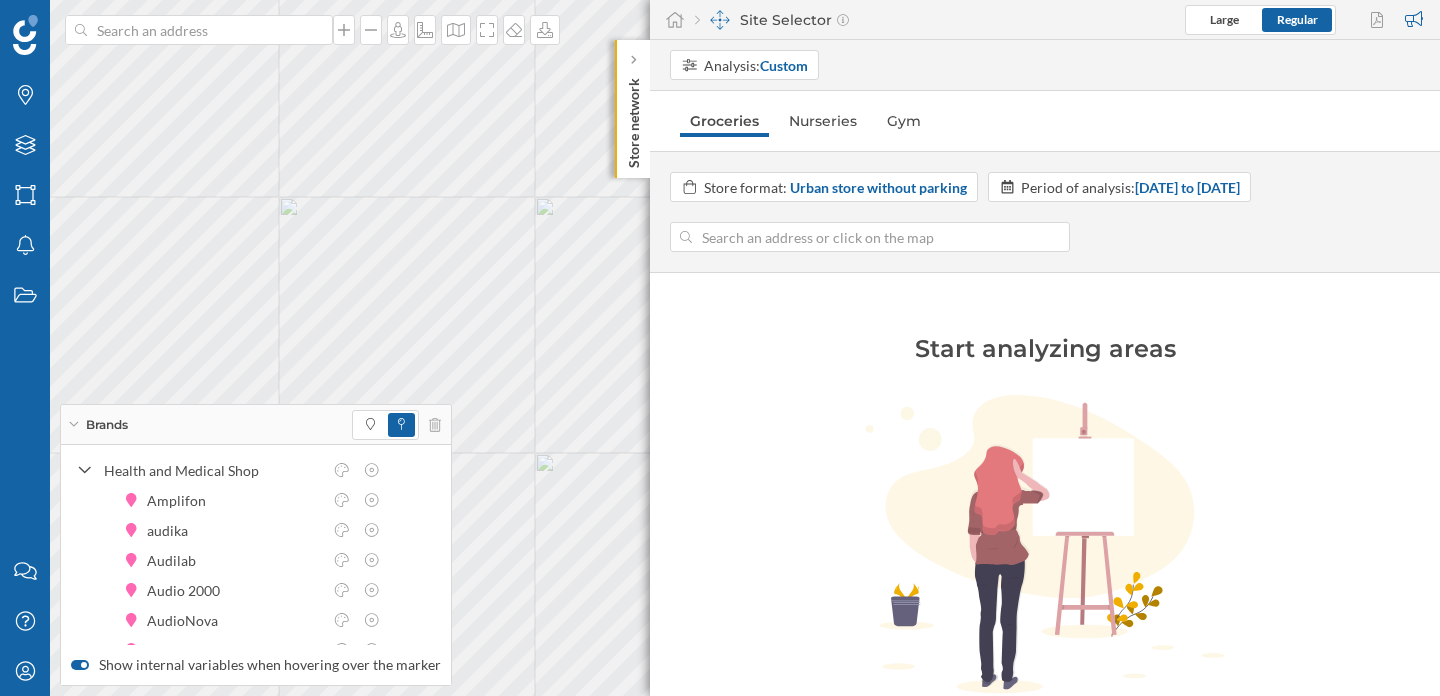click at bounding box center (870, 237) 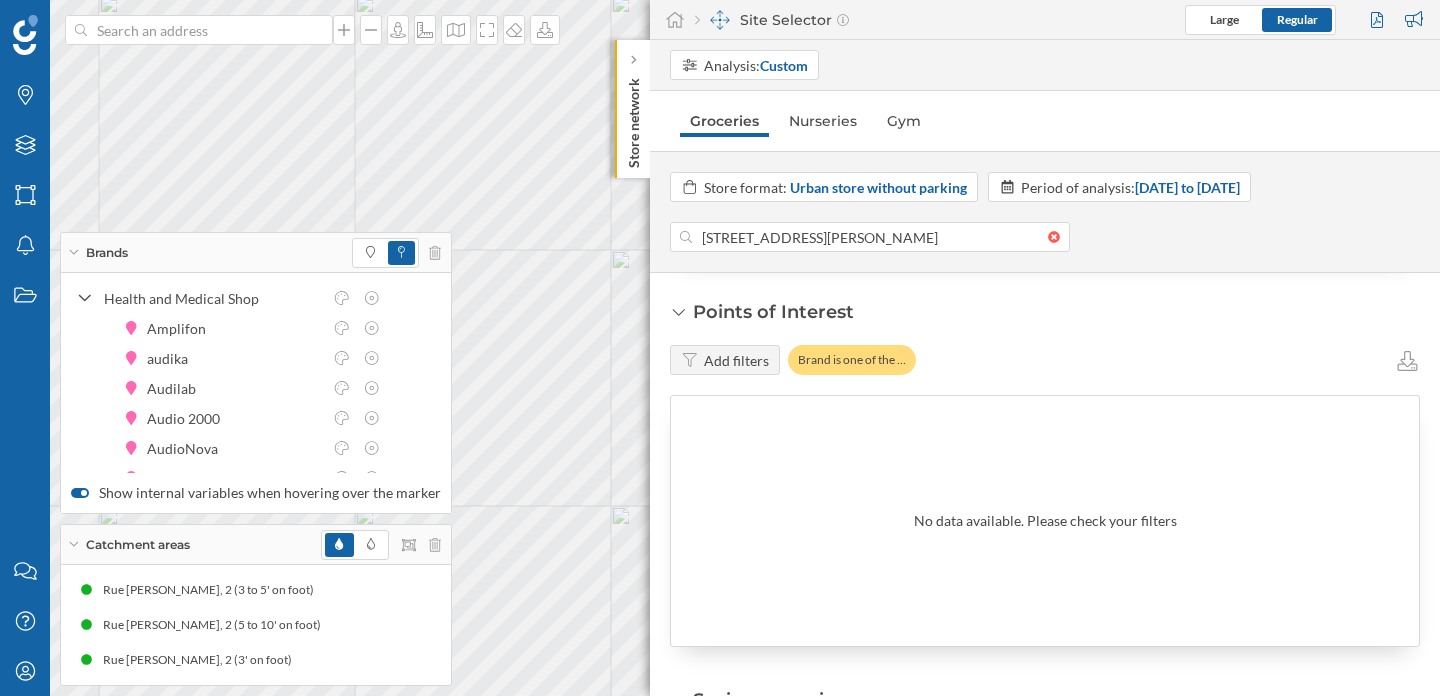 scroll, scrollTop: 735, scrollLeft: 0, axis: vertical 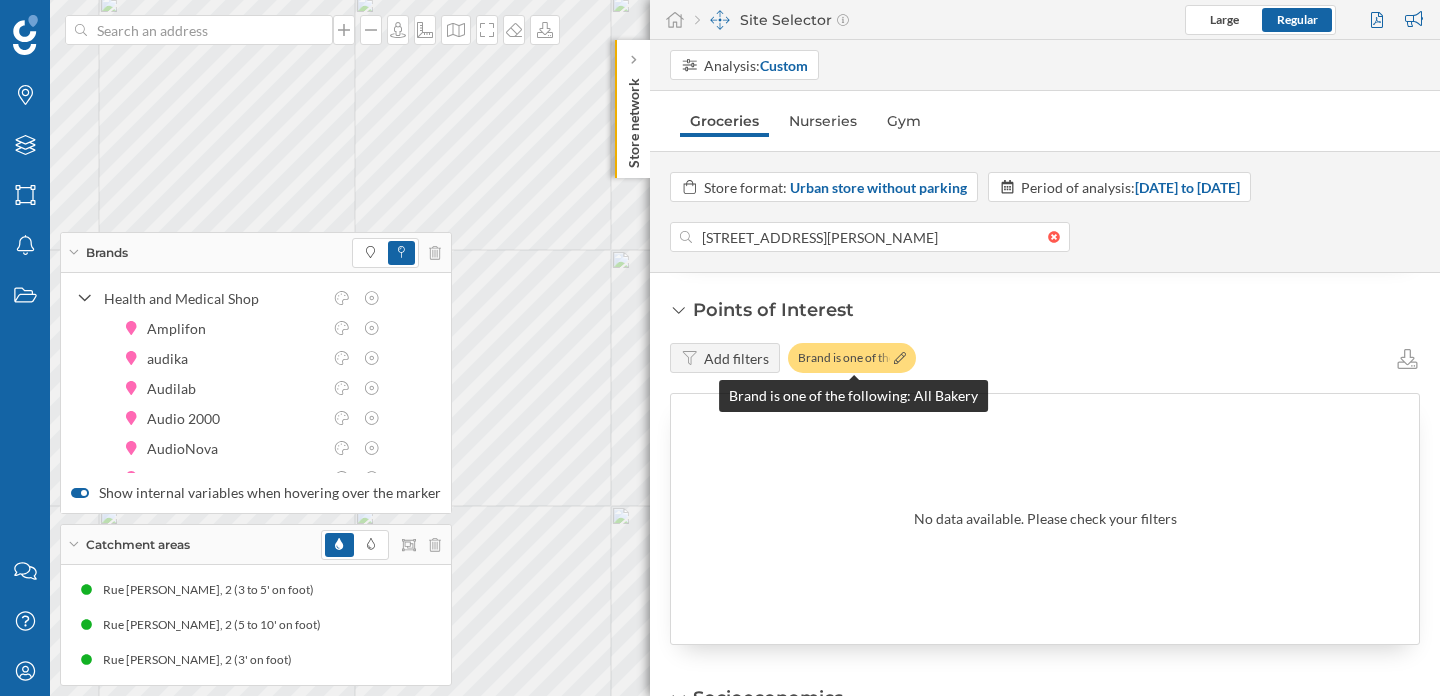 click on "Brand is one of the …" at bounding box center (852, 358) 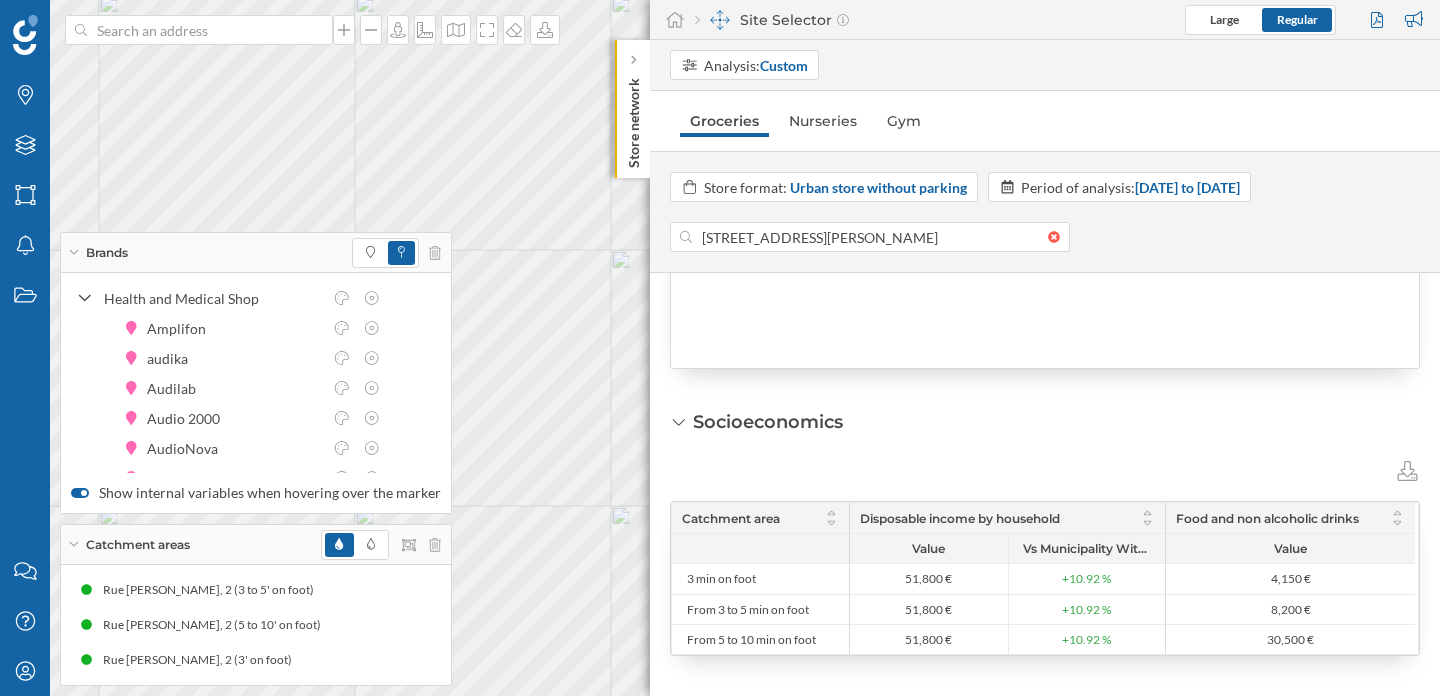scroll, scrollTop: 0, scrollLeft: 0, axis: both 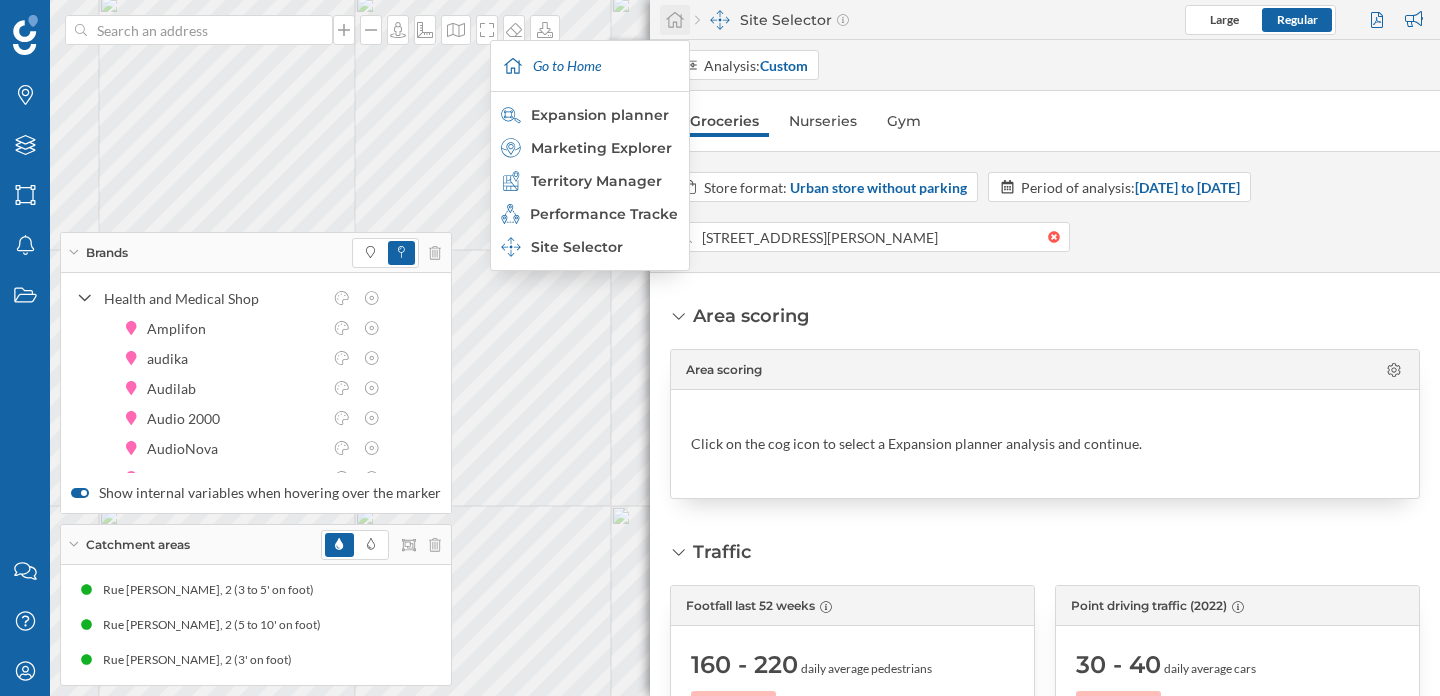 click 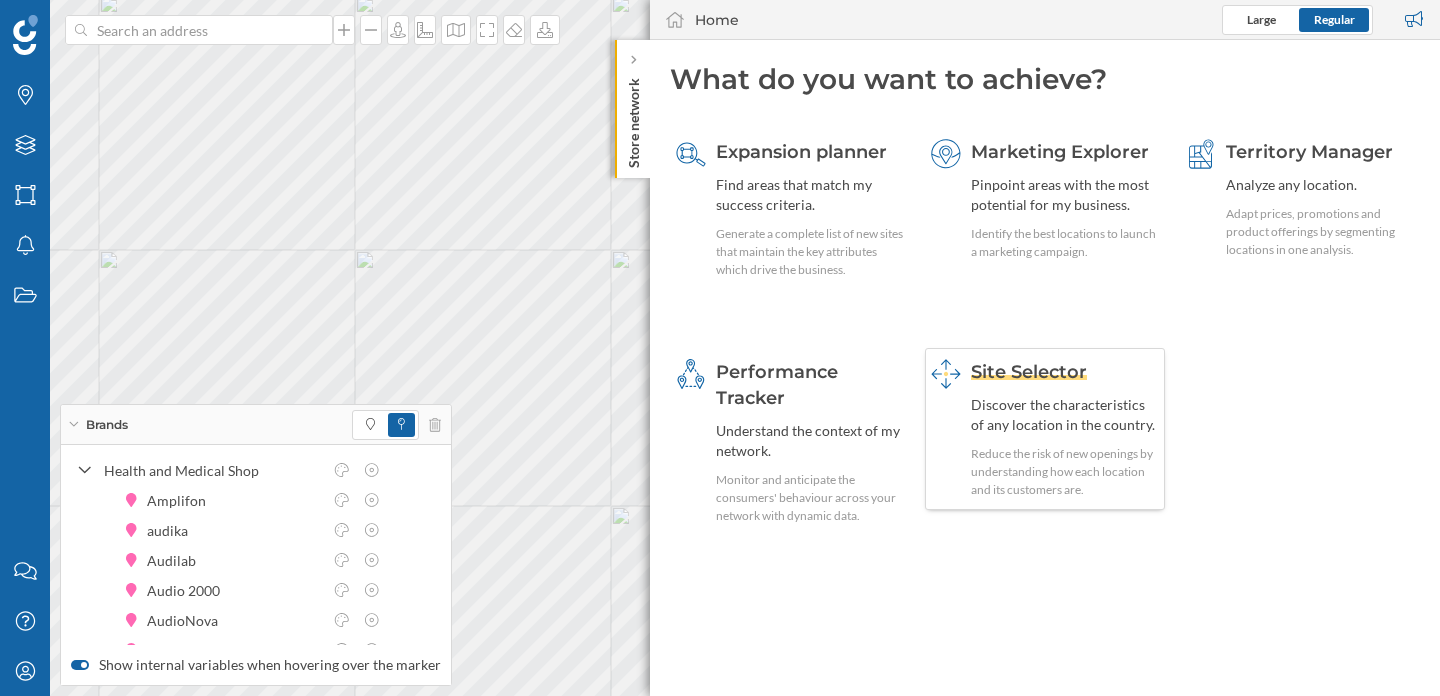 click on "Site Selector
Discover the characteristics of any location in the country.   Reduce the risk of new openings by understanding how each location and its customers are." at bounding box center (1065, 429) 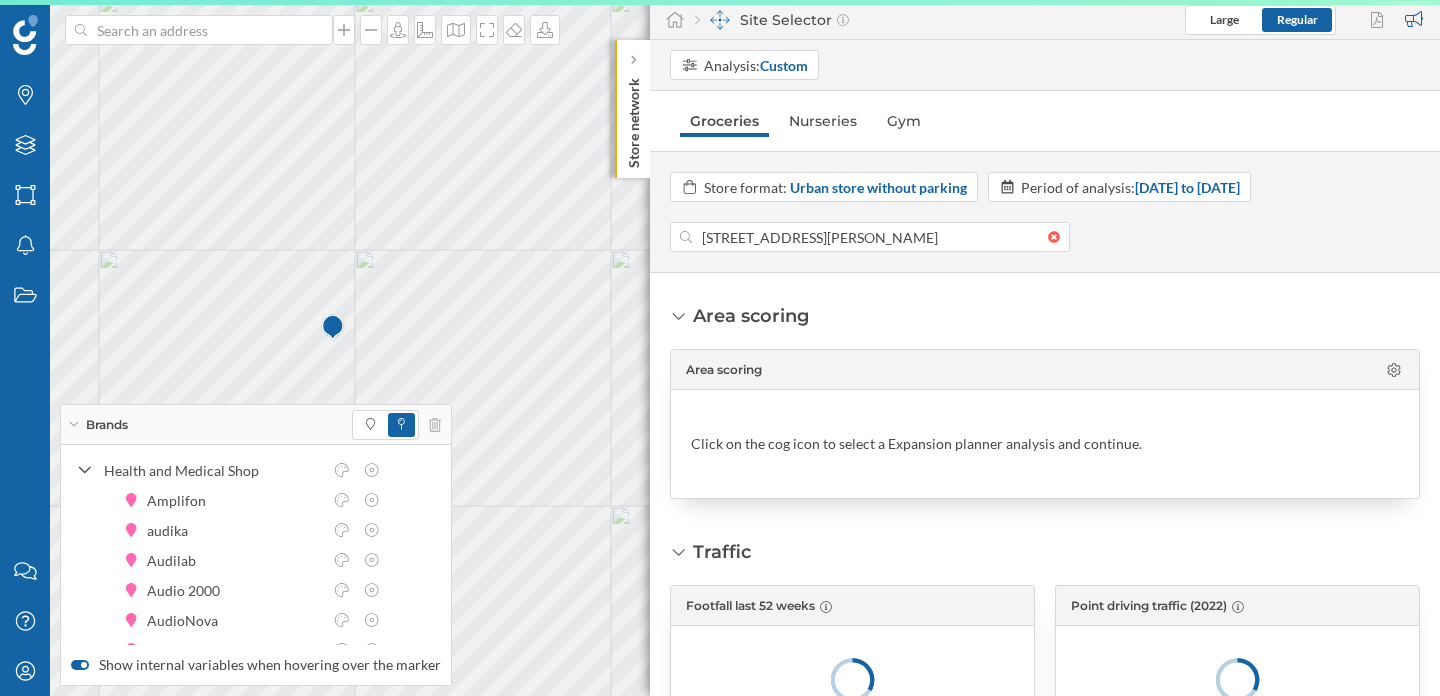 scroll, scrollTop: 0, scrollLeft: 14, axis: horizontal 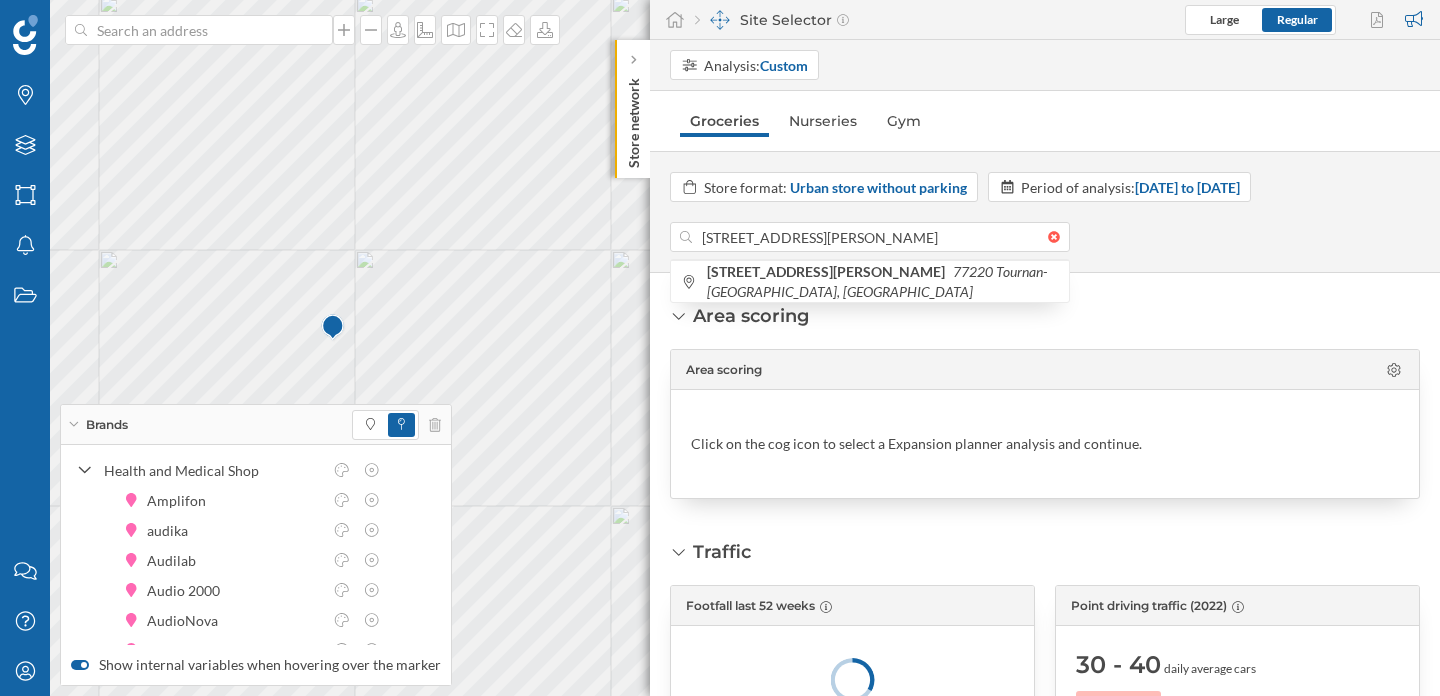 click at bounding box center [720, 20] 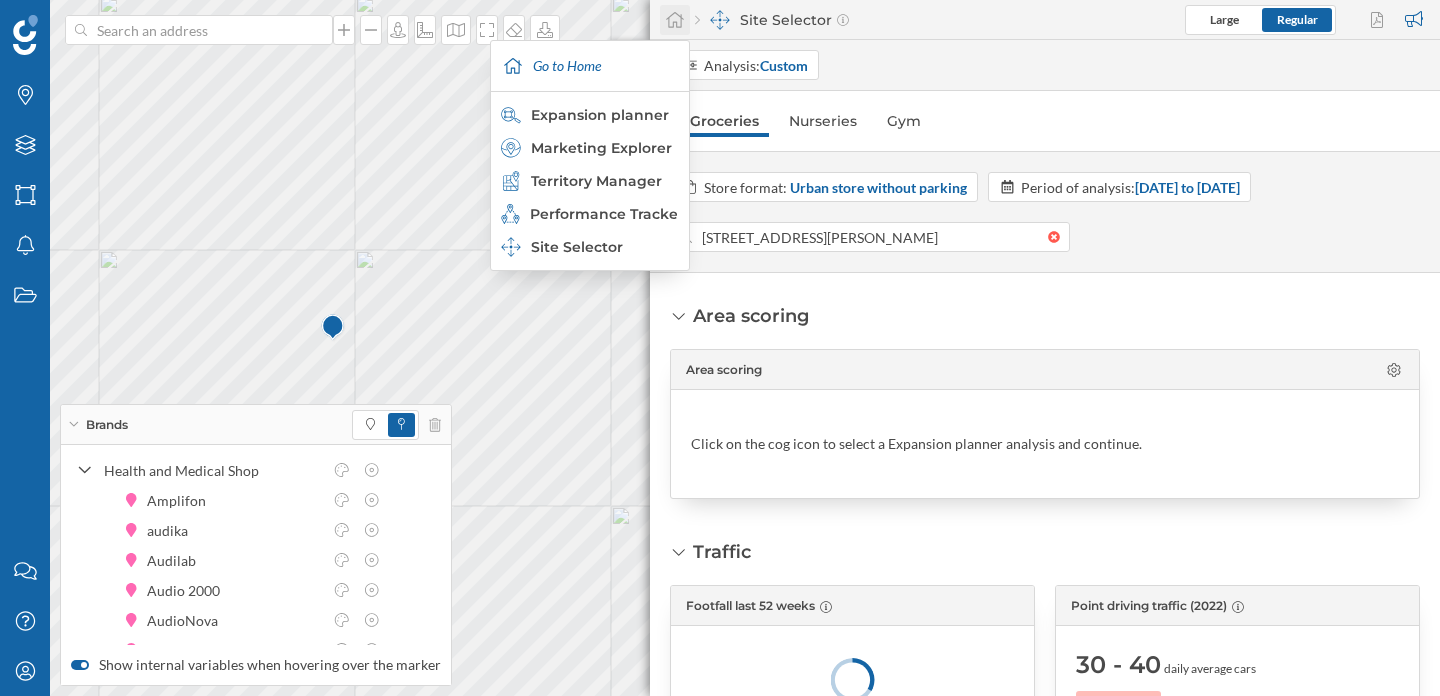 click at bounding box center (675, 20) 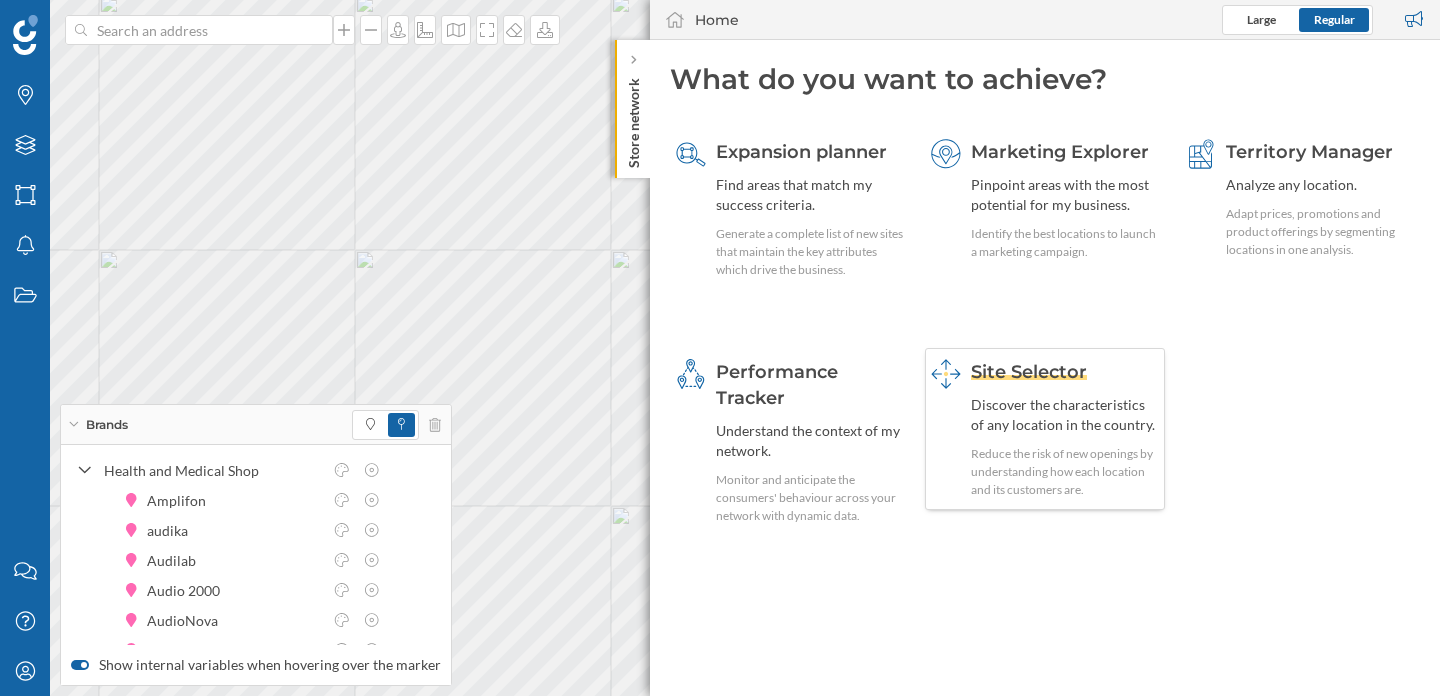 click on "Reduce the risk of new openings by understanding how each location and its customers are." at bounding box center [1065, 472] 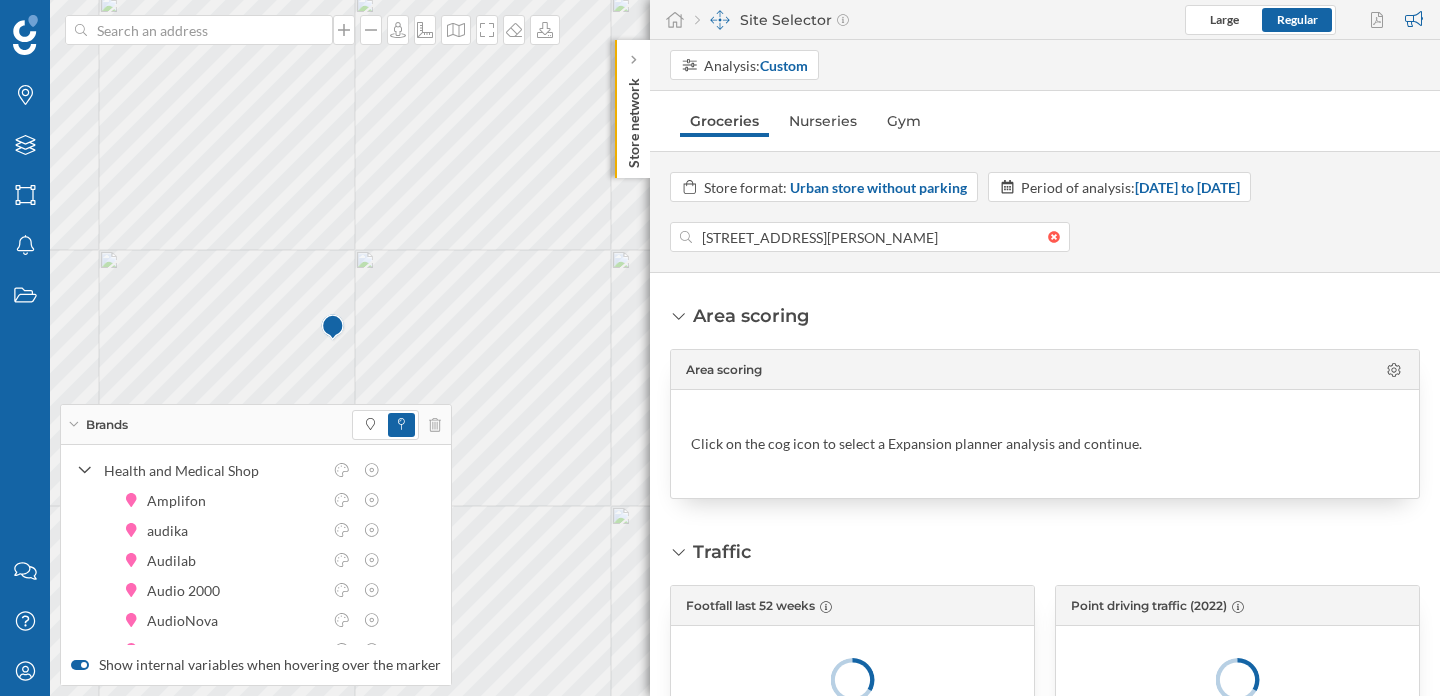 scroll, scrollTop: 0, scrollLeft: 14, axis: horizontal 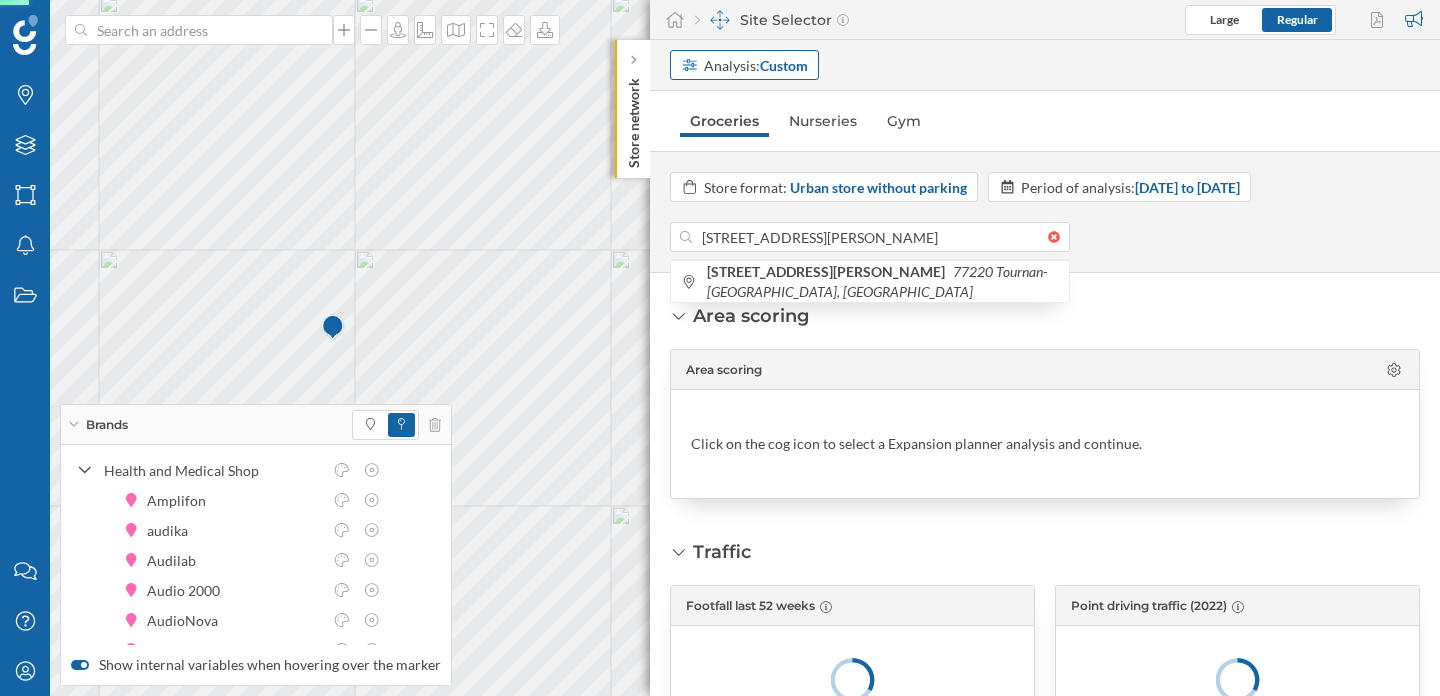 click on "Custom" at bounding box center (784, 65) 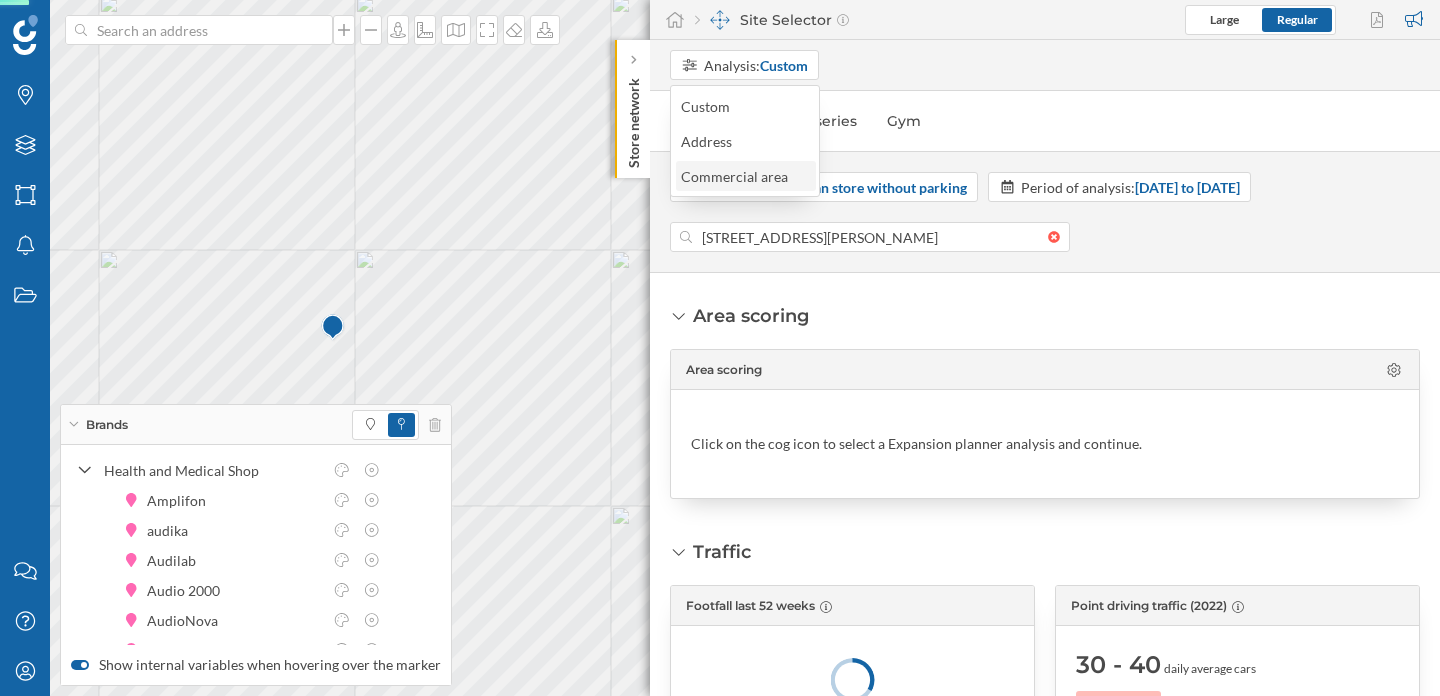 click on "Commercial area" at bounding box center (739, 176) 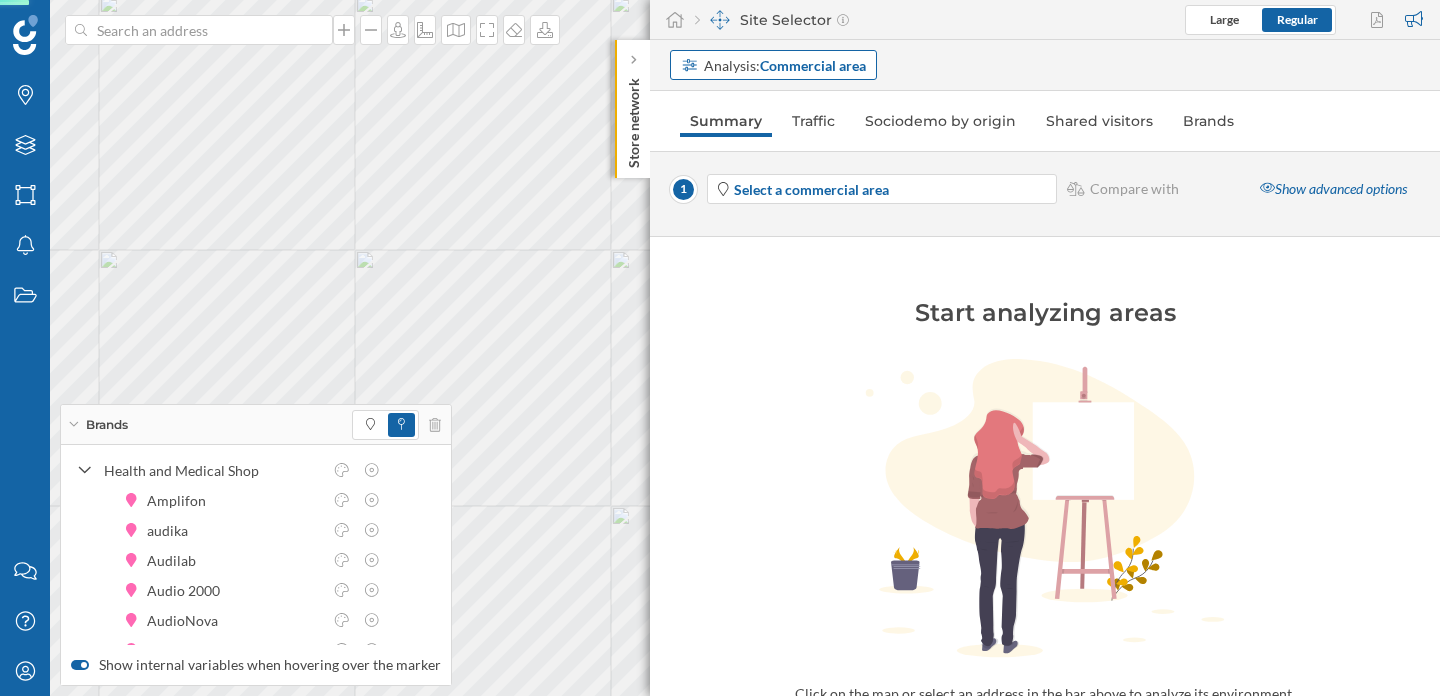 click on "Analysis:  Commercial area" at bounding box center (785, 65) 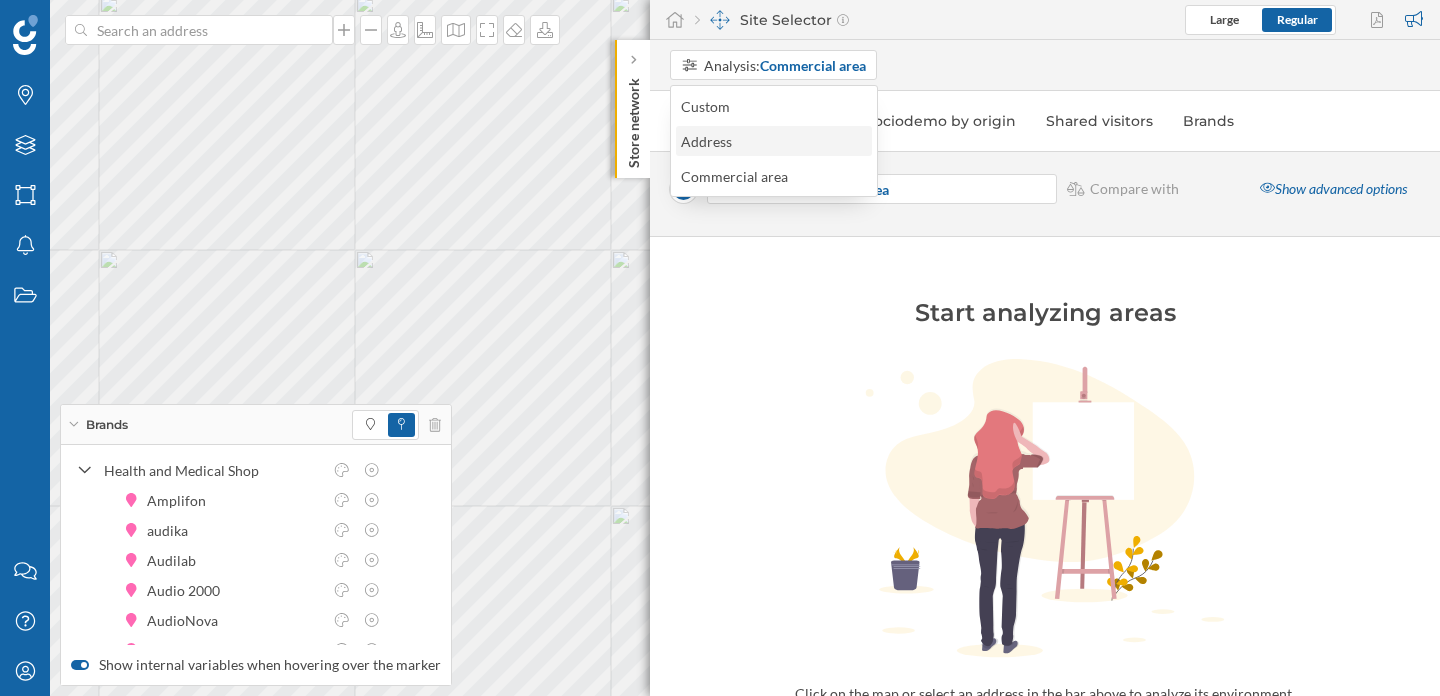 click on "Address" at bounding box center (773, 141) 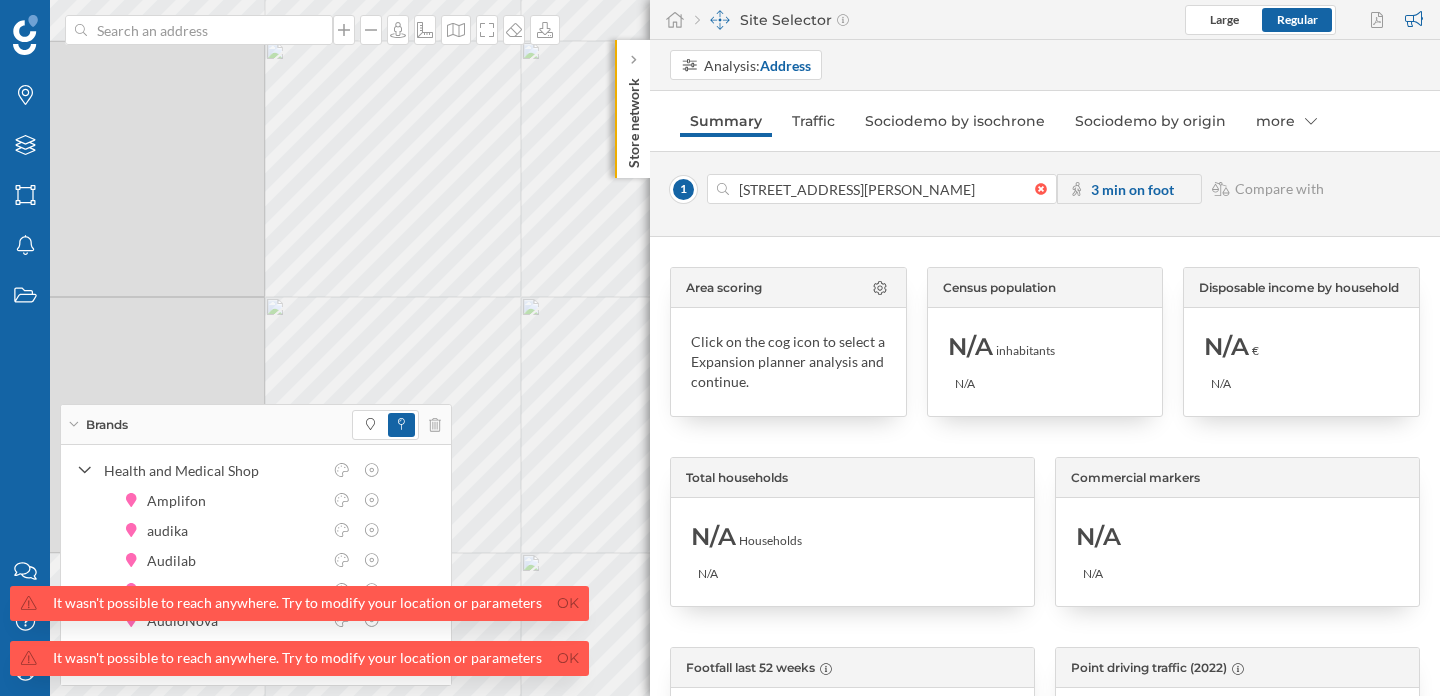 click on "Brands         Layers         Areas         Notifications         States           Contact us       Help Center       My Profile
Brands
Health and Medical Shop
Amplifon
audika
Audilab
Audio 2000
AudioNova
AudioPlus
Audition Conseil
Audition Healthcare
Boots
CF7 SPORT NUTRITION
CF7 SPORT NUTRITION
Load more items" at bounding box center [720, 348] 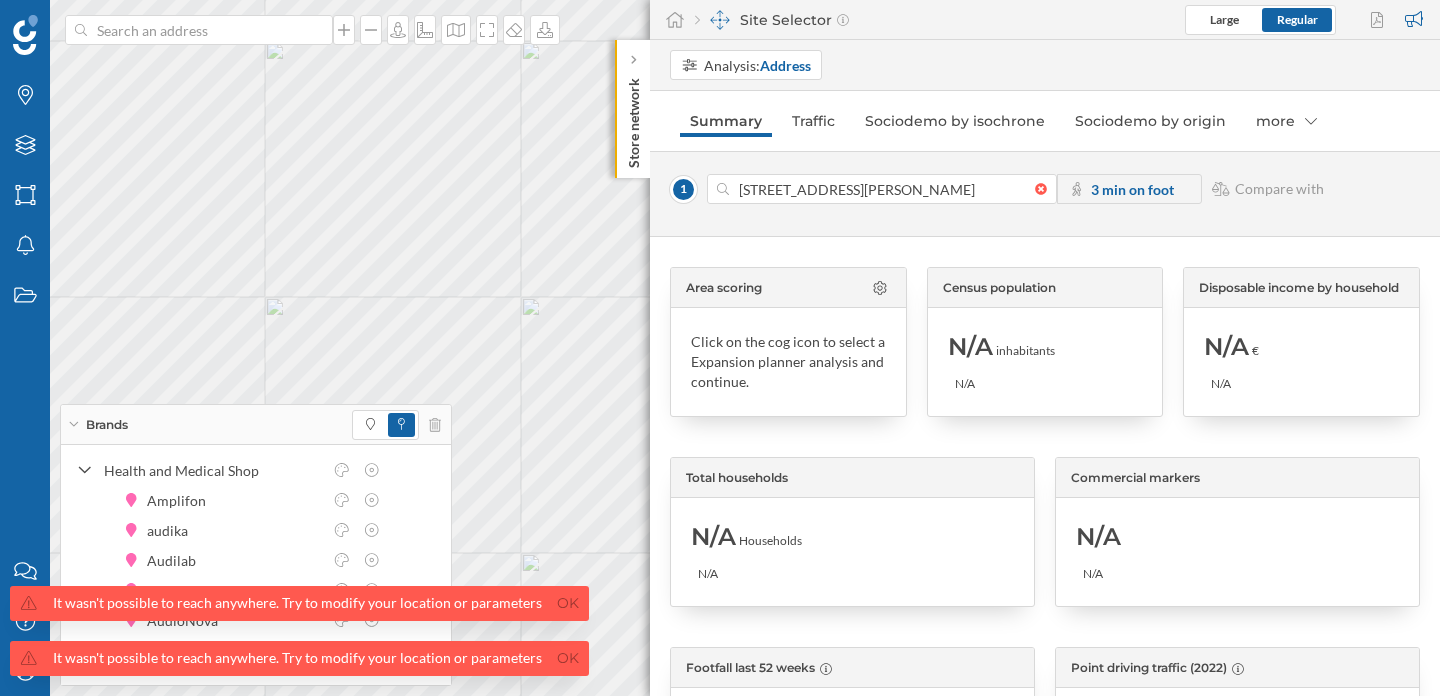 type 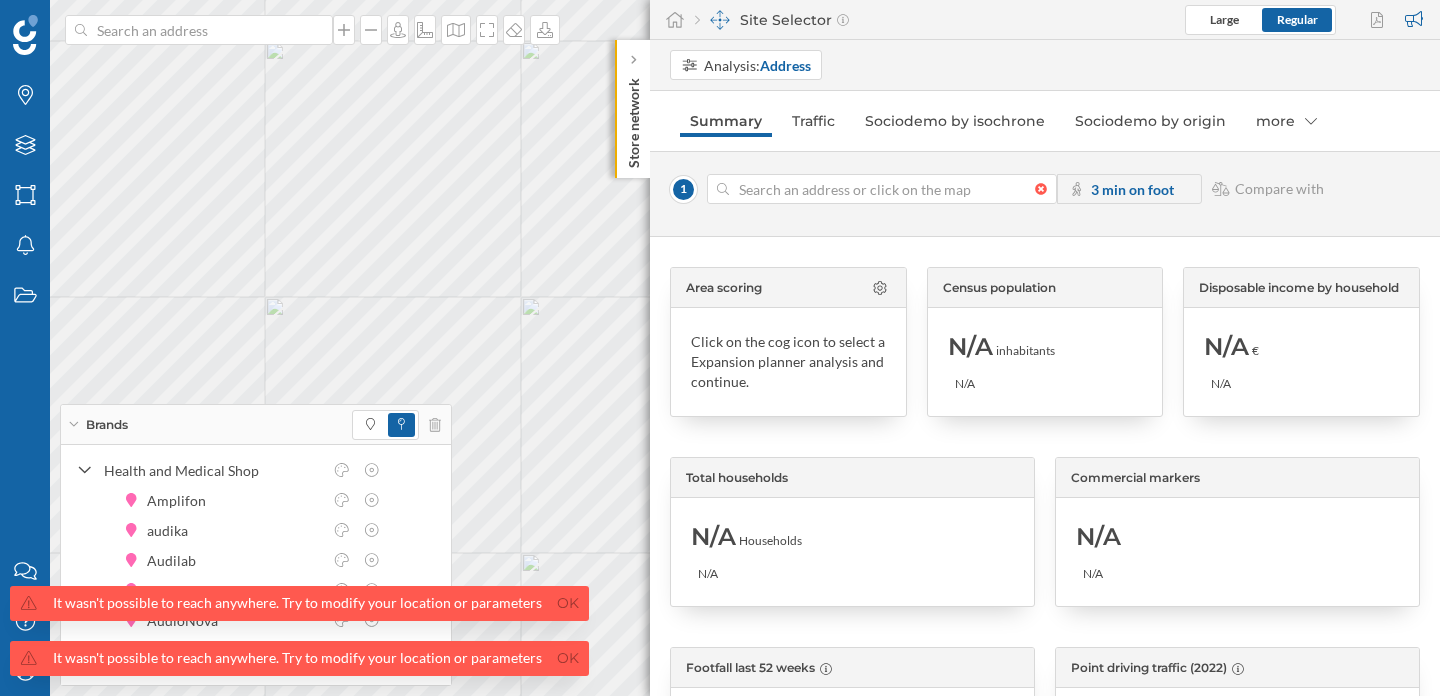 click at bounding box center [1046, 189] 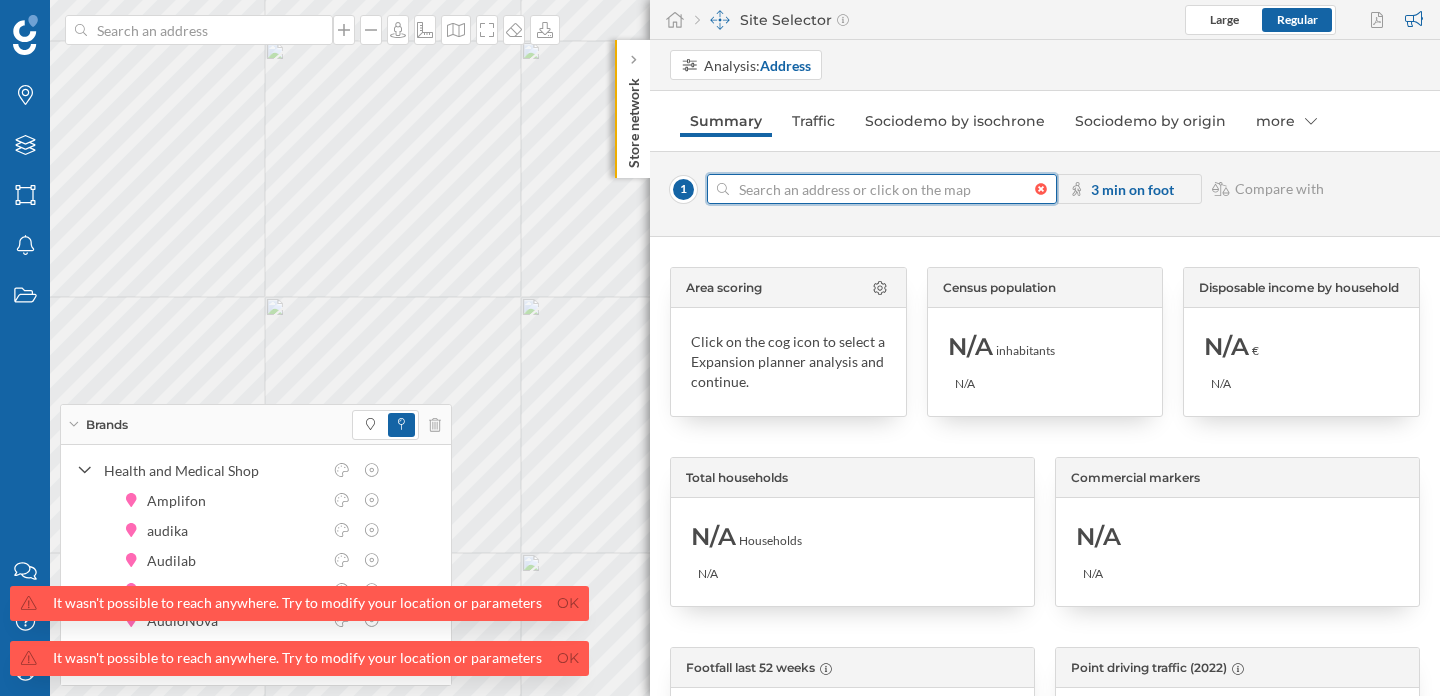 click at bounding box center (882, 189) 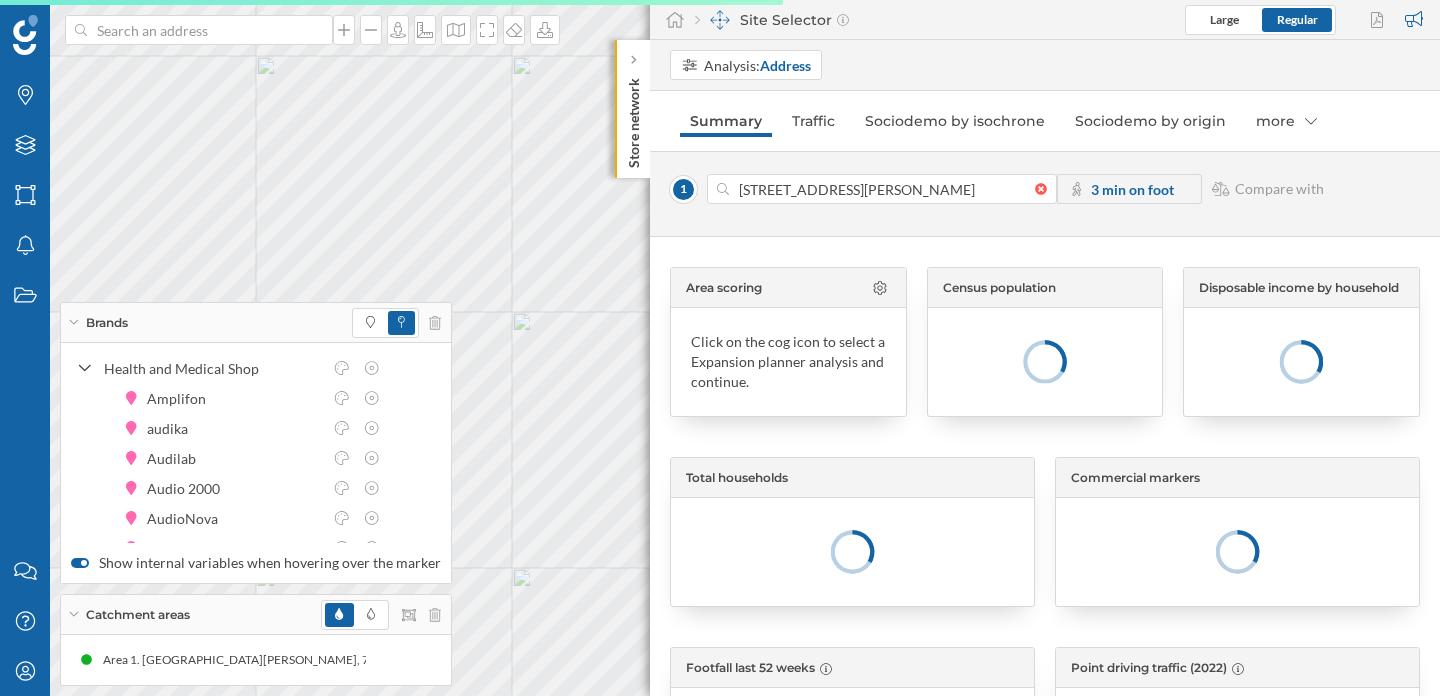 click on "3 min on foot" at bounding box center (1132, 189) 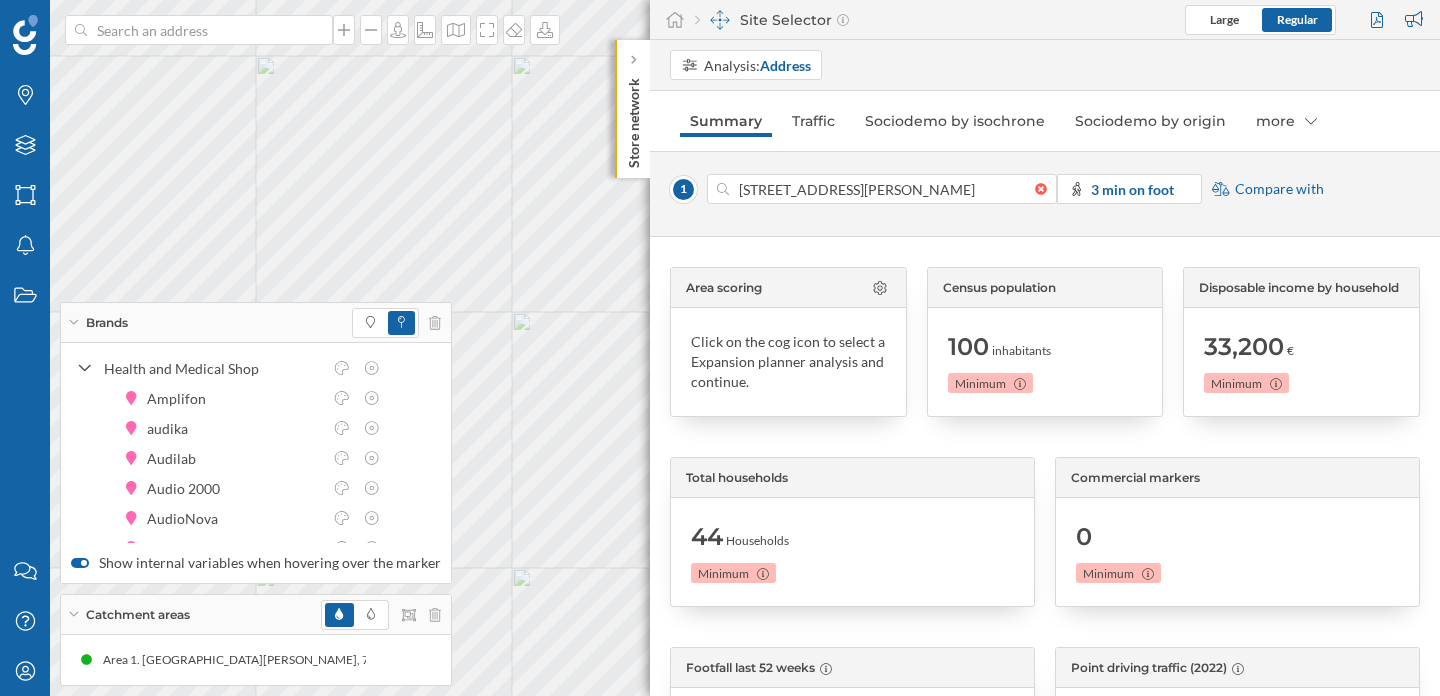 click on "[STREET_ADDRESS][PERSON_NAME]                     3 min on foot        Compare with" at bounding box center [1045, 194] 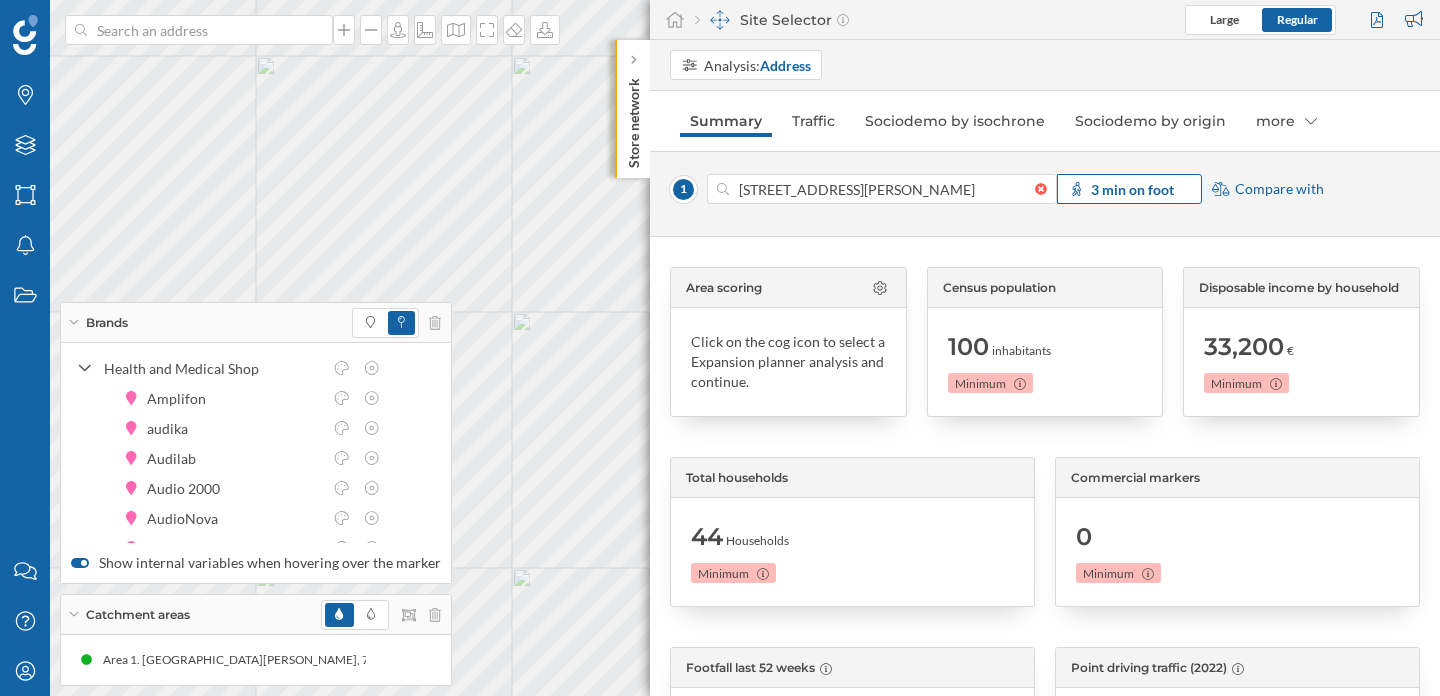 click on "3 min on foot" at bounding box center (1132, 189) 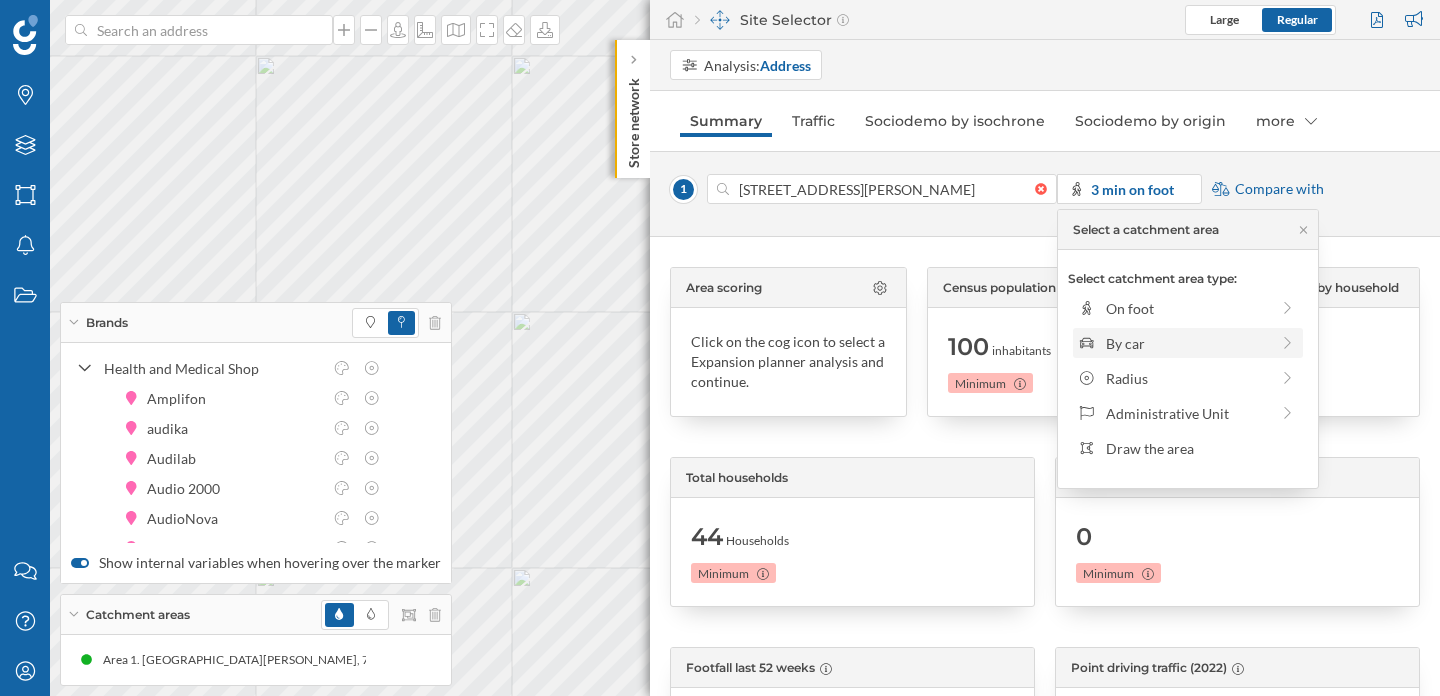 click on "By car" at bounding box center [1187, 343] 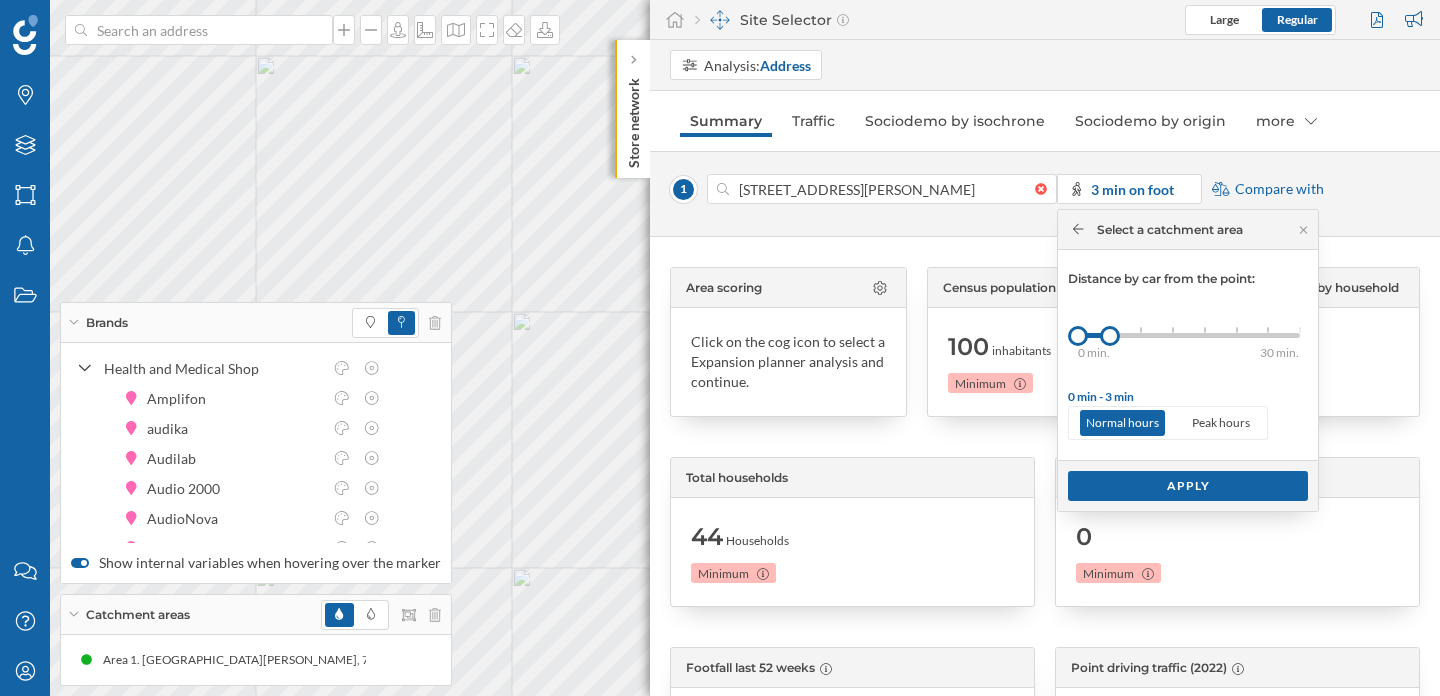 click on "0
min.
3
min.
5
min.
7
min.
10
min.
15
min.
20
min.
30
min." at bounding box center [1189, 335] 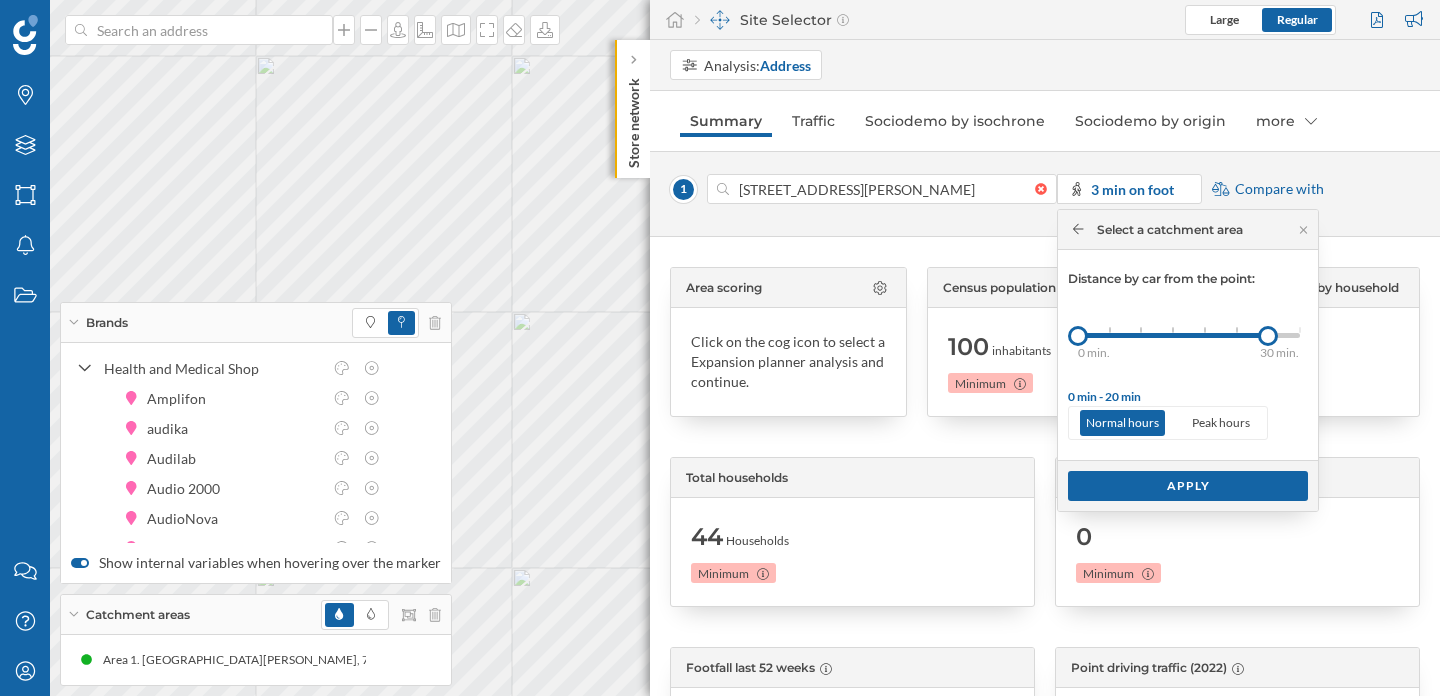 click at bounding box center [1173, 335] 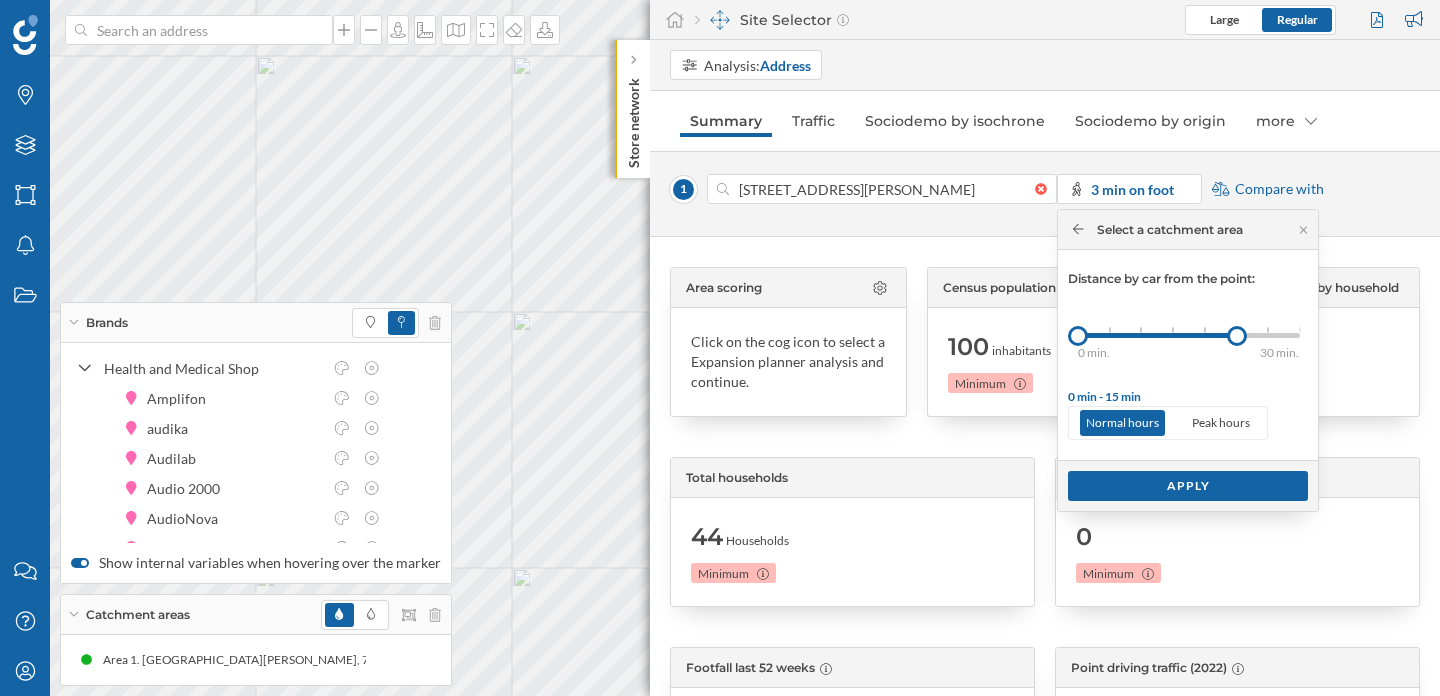 click on "0
min.
3
min.
5
min.
7
min.
10
min.
15
min.
20
min.
30
min." at bounding box center (1189, 335) 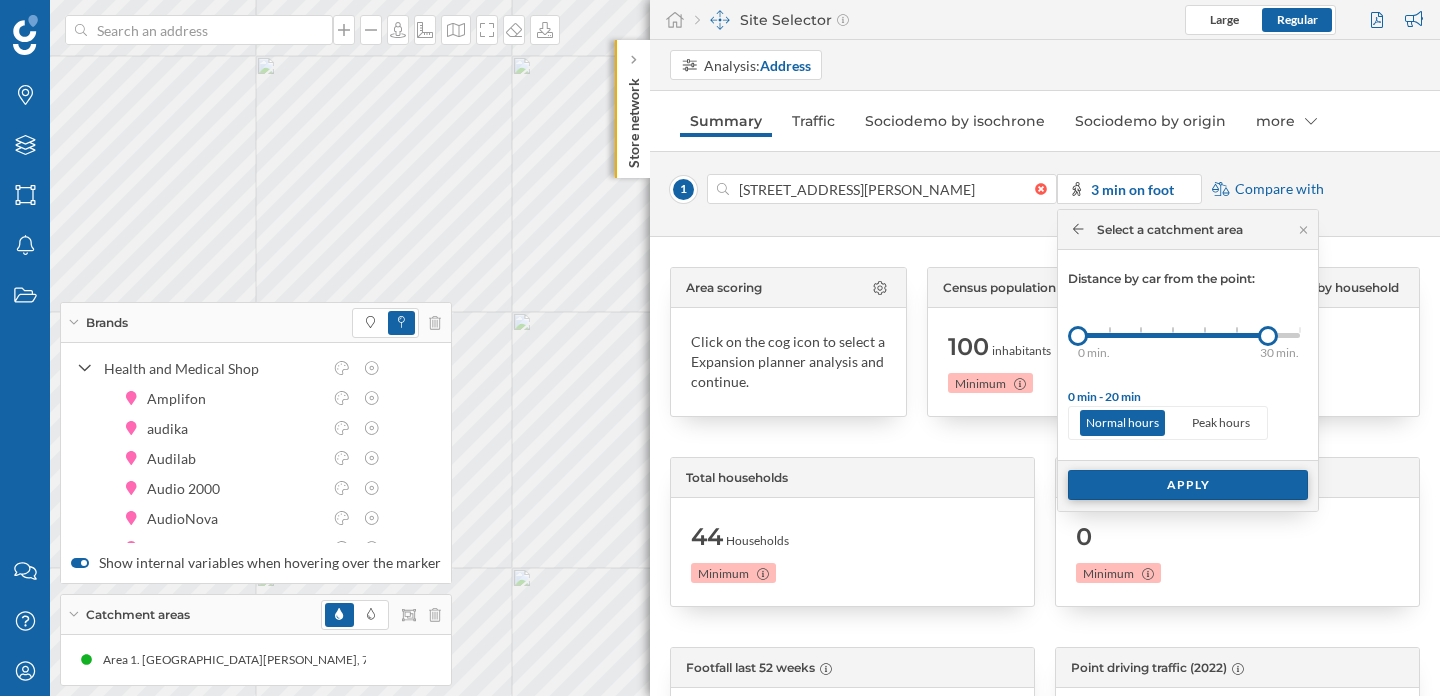 click on "Apply" at bounding box center (1188, 485) 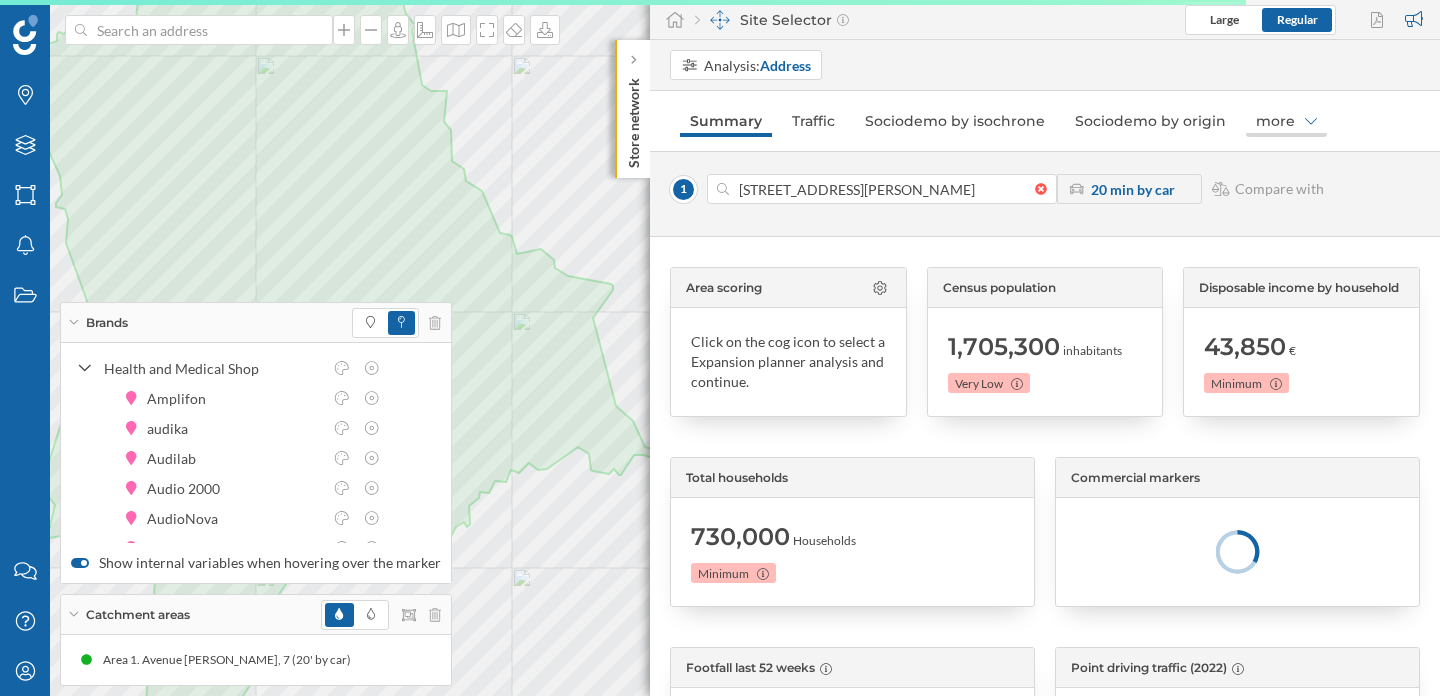 click on "more" at bounding box center (1286, 121) 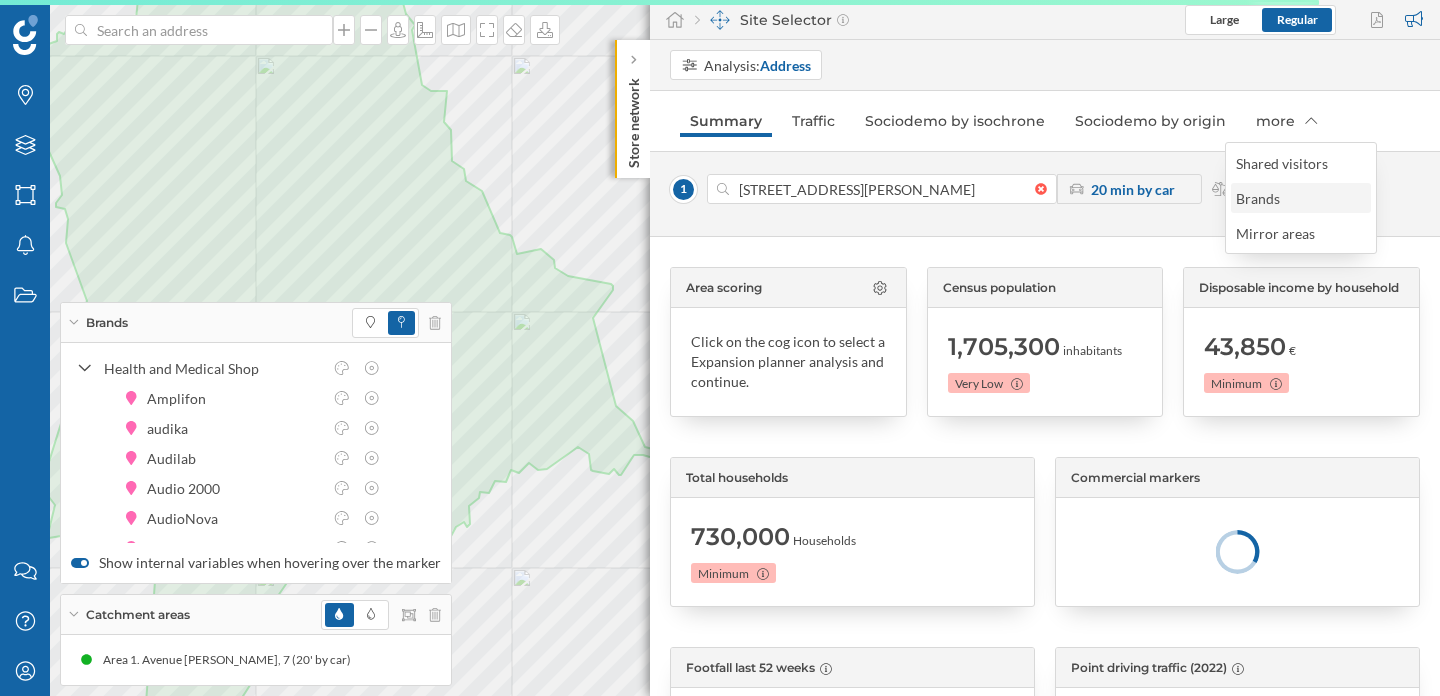 click on "Brands" at bounding box center (1258, 198) 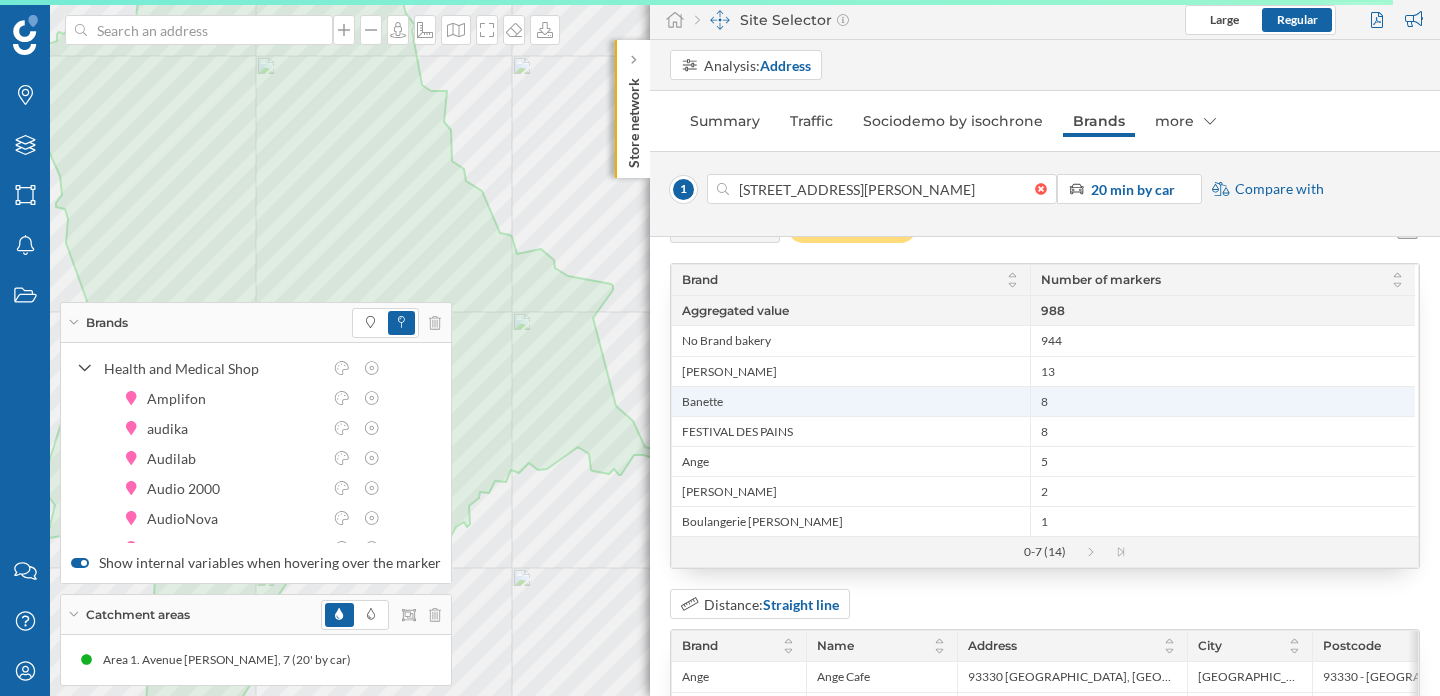 scroll, scrollTop: 0, scrollLeft: 0, axis: both 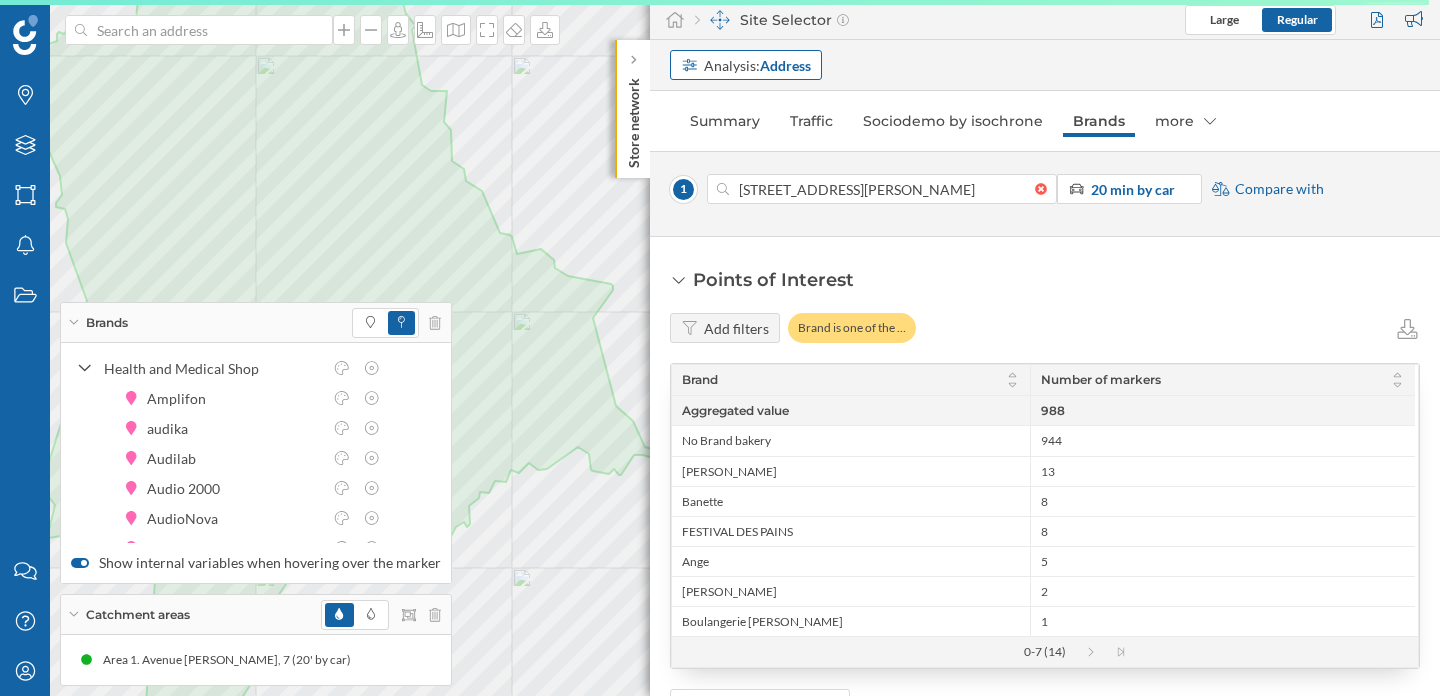 click on "Address" at bounding box center (785, 65) 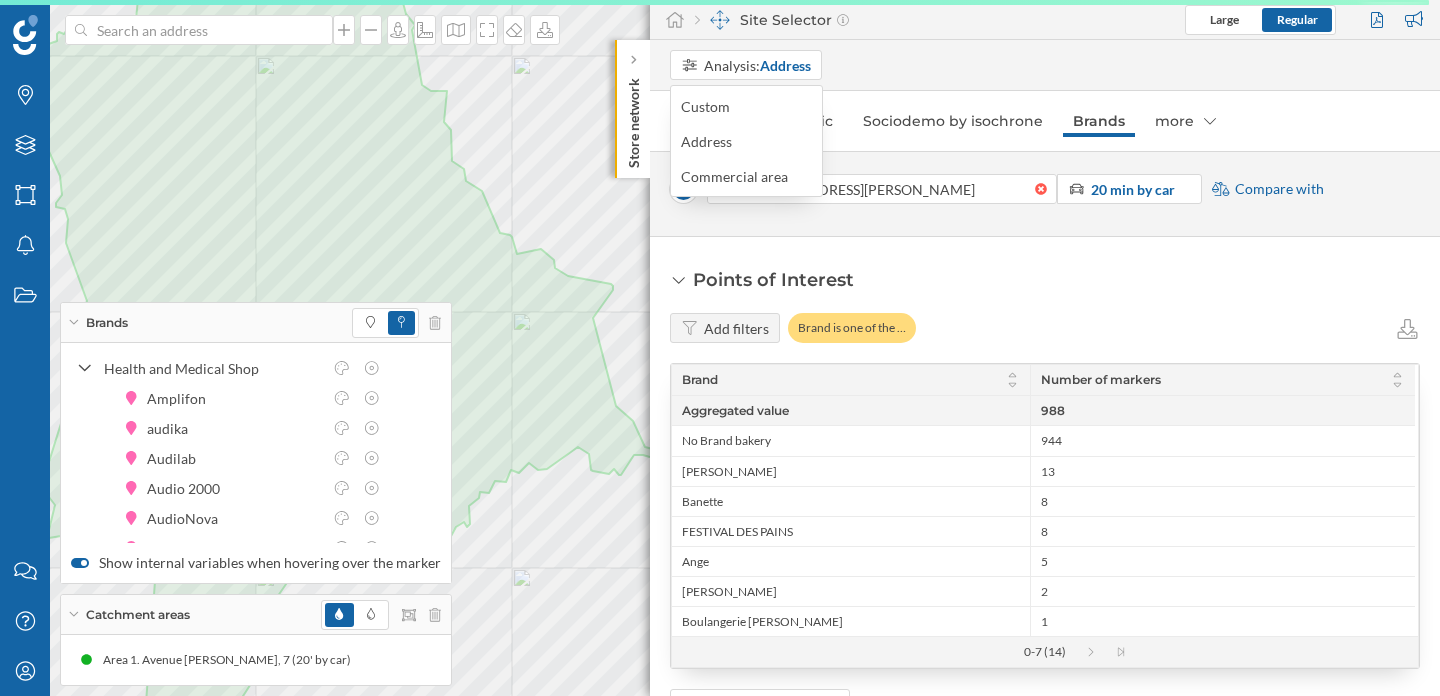 click on "Analysis:  Address" at bounding box center [1055, 65] 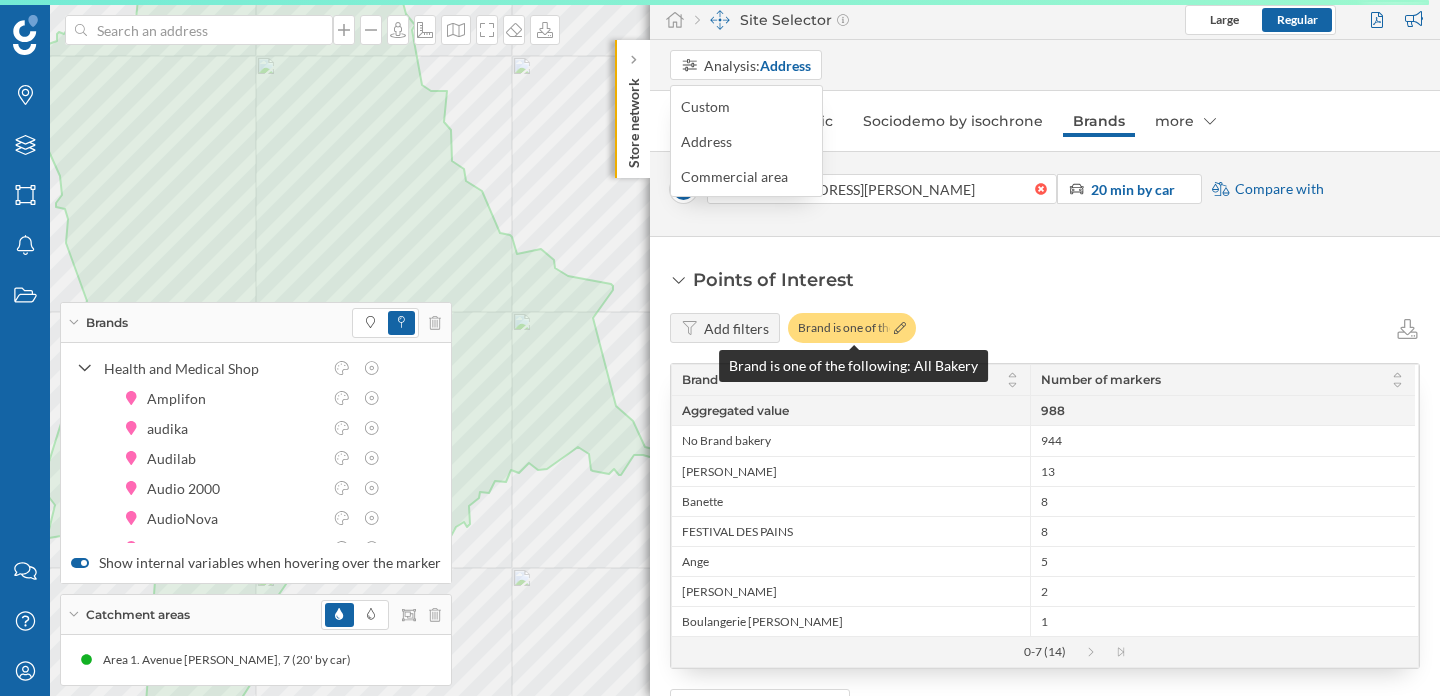 click on "Brand is one of the …" at bounding box center [852, 328] 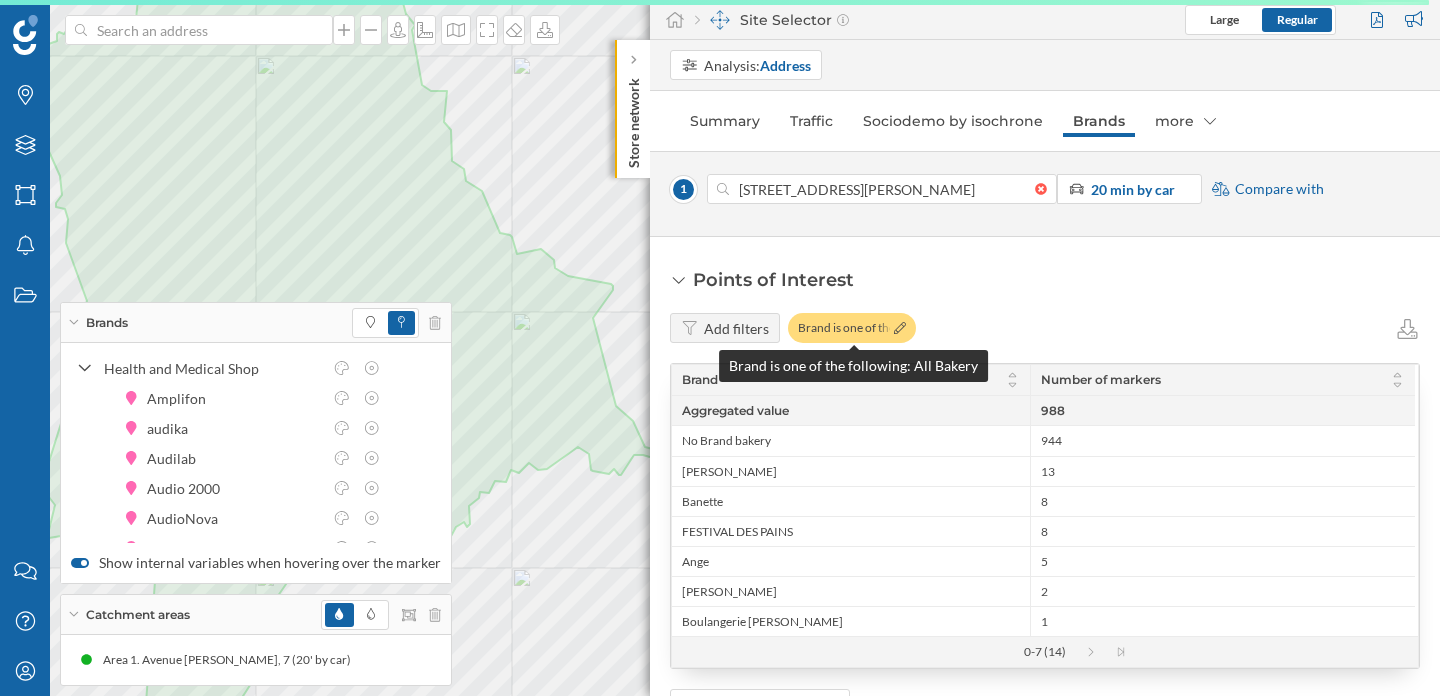 click at bounding box center (898, 328) 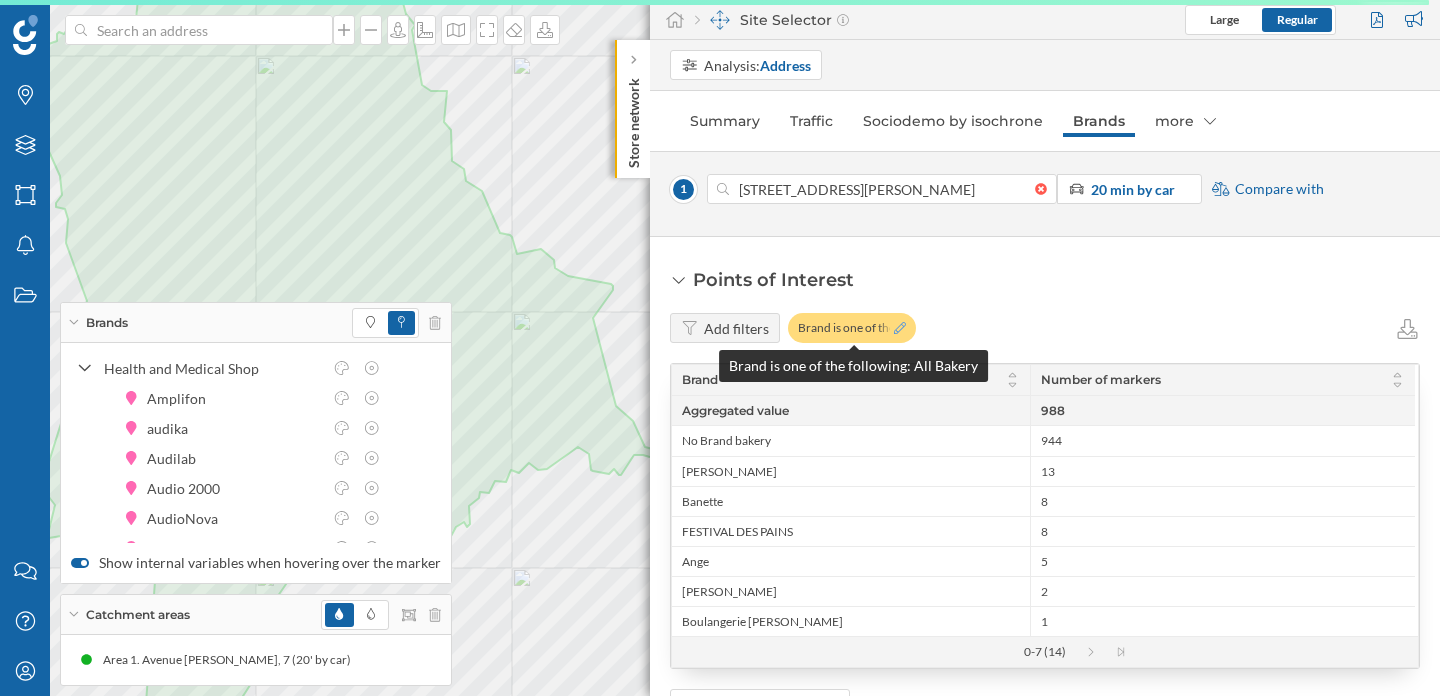 click 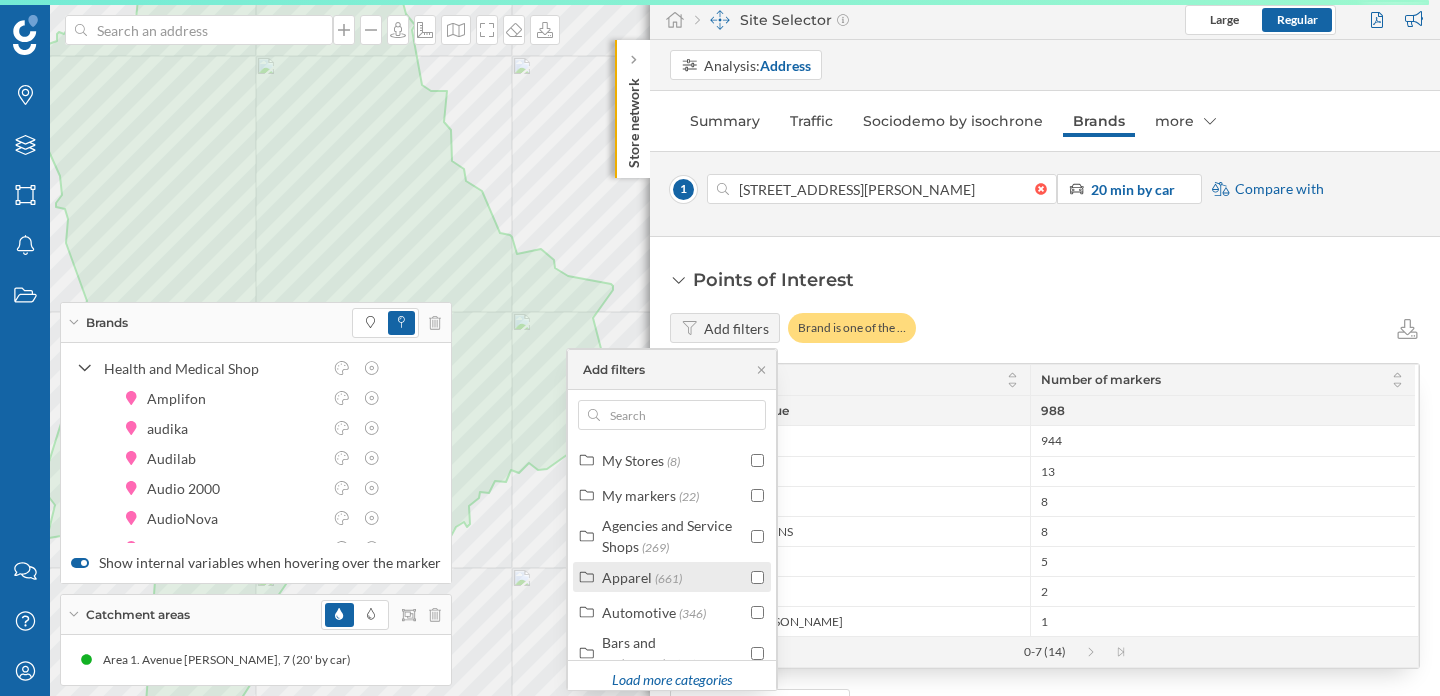 scroll, scrollTop: 164, scrollLeft: 0, axis: vertical 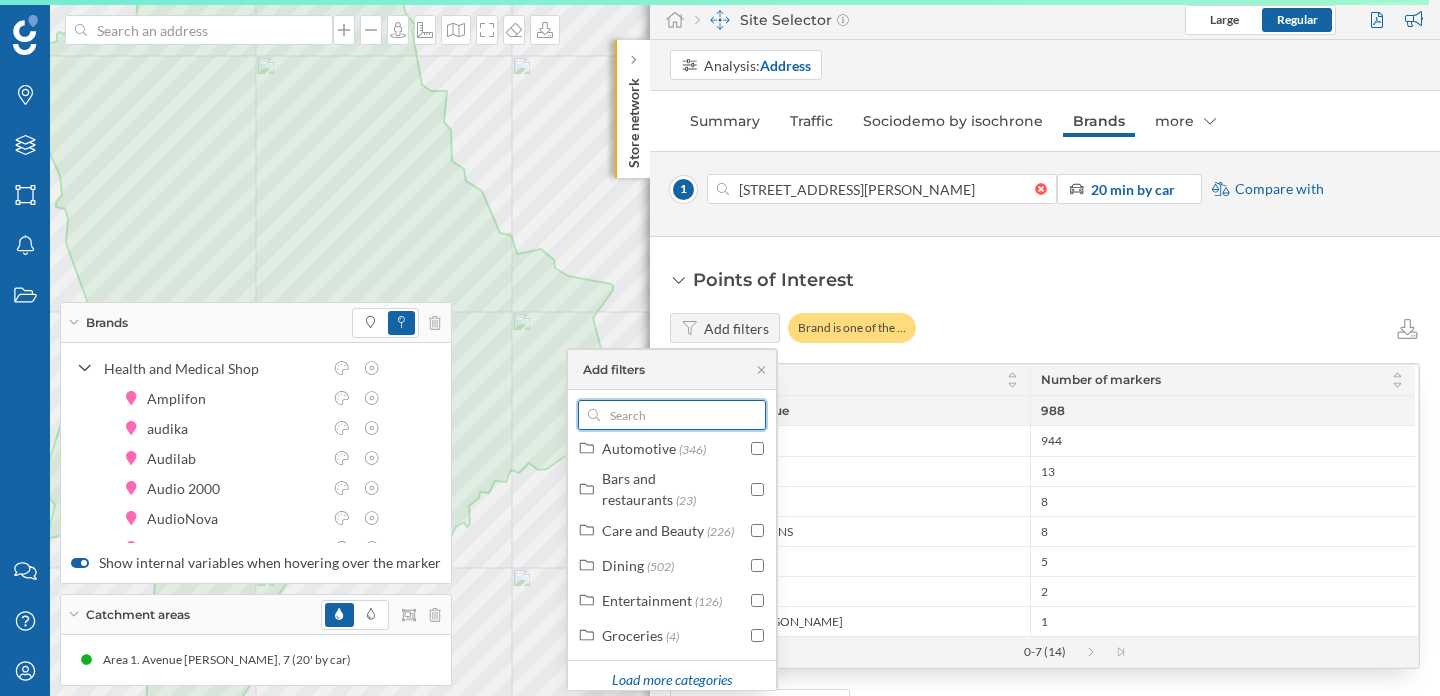 click at bounding box center [672, 415] 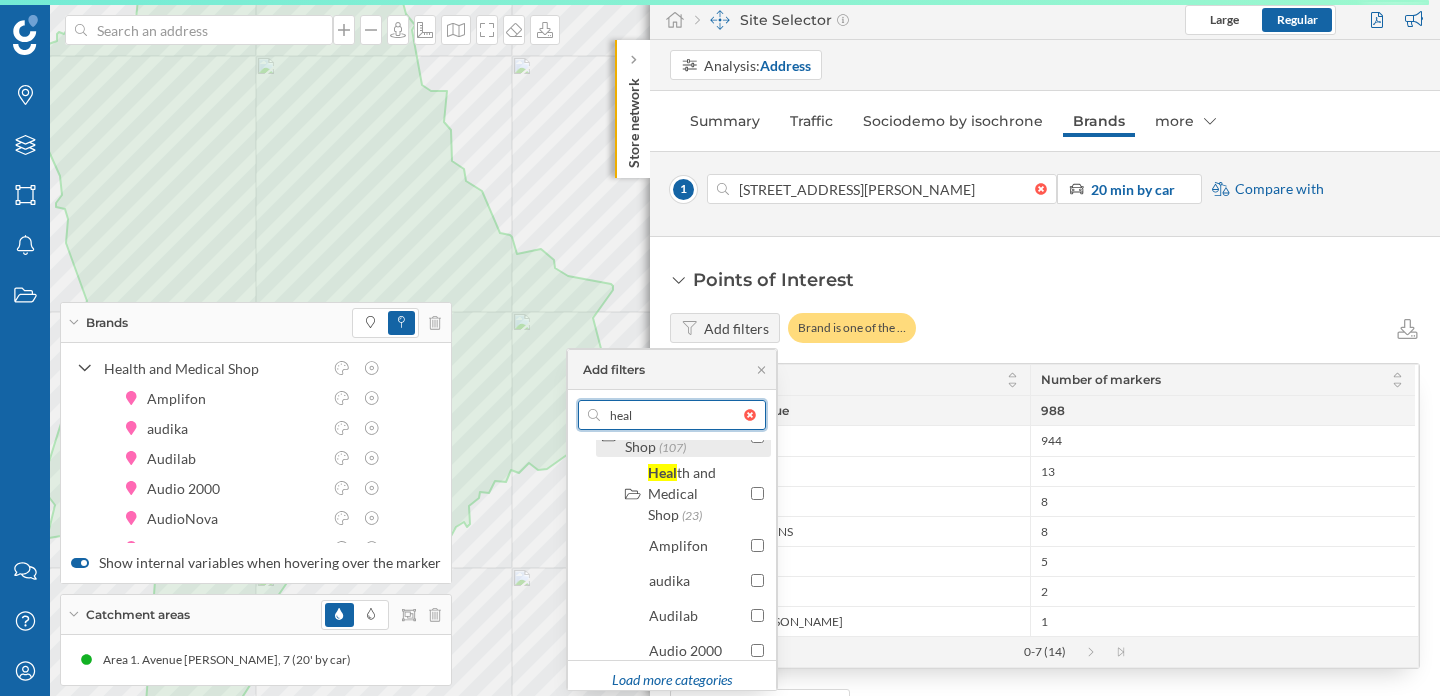 scroll, scrollTop: 353, scrollLeft: 0, axis: vertical 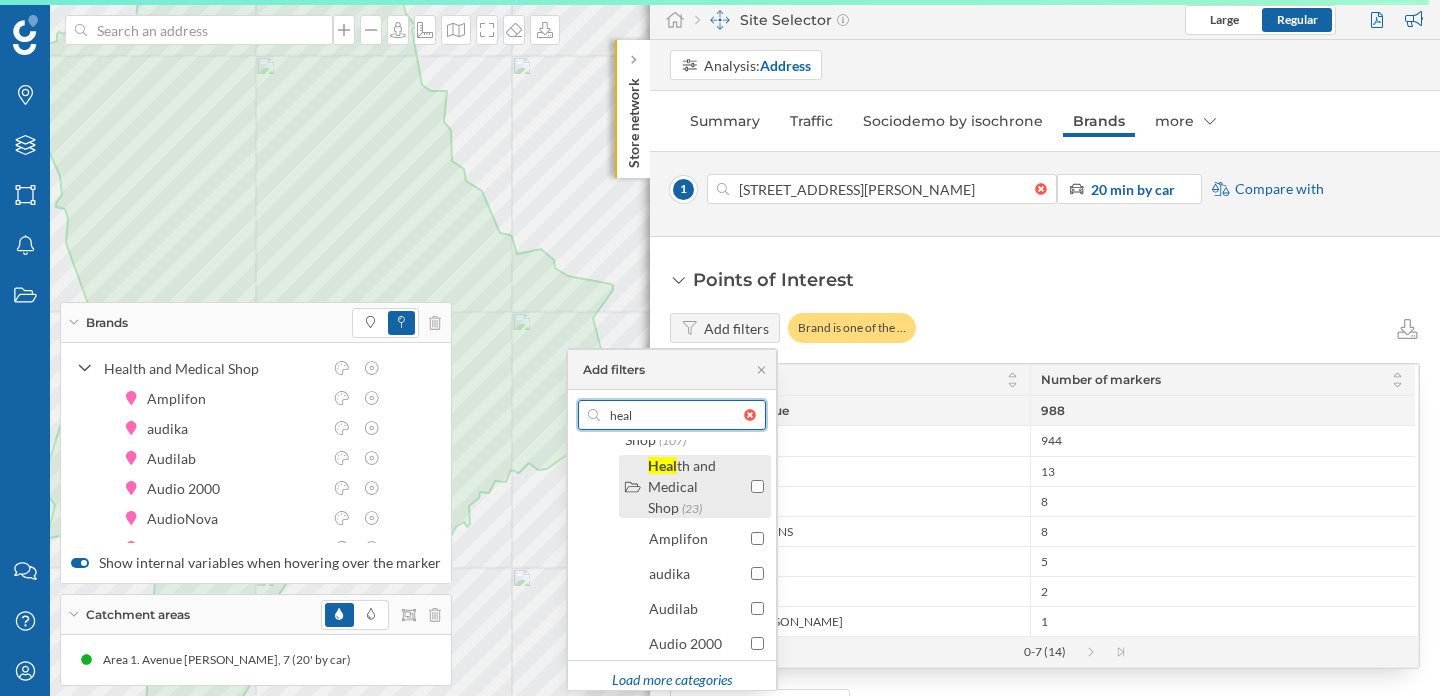 type on "heal" 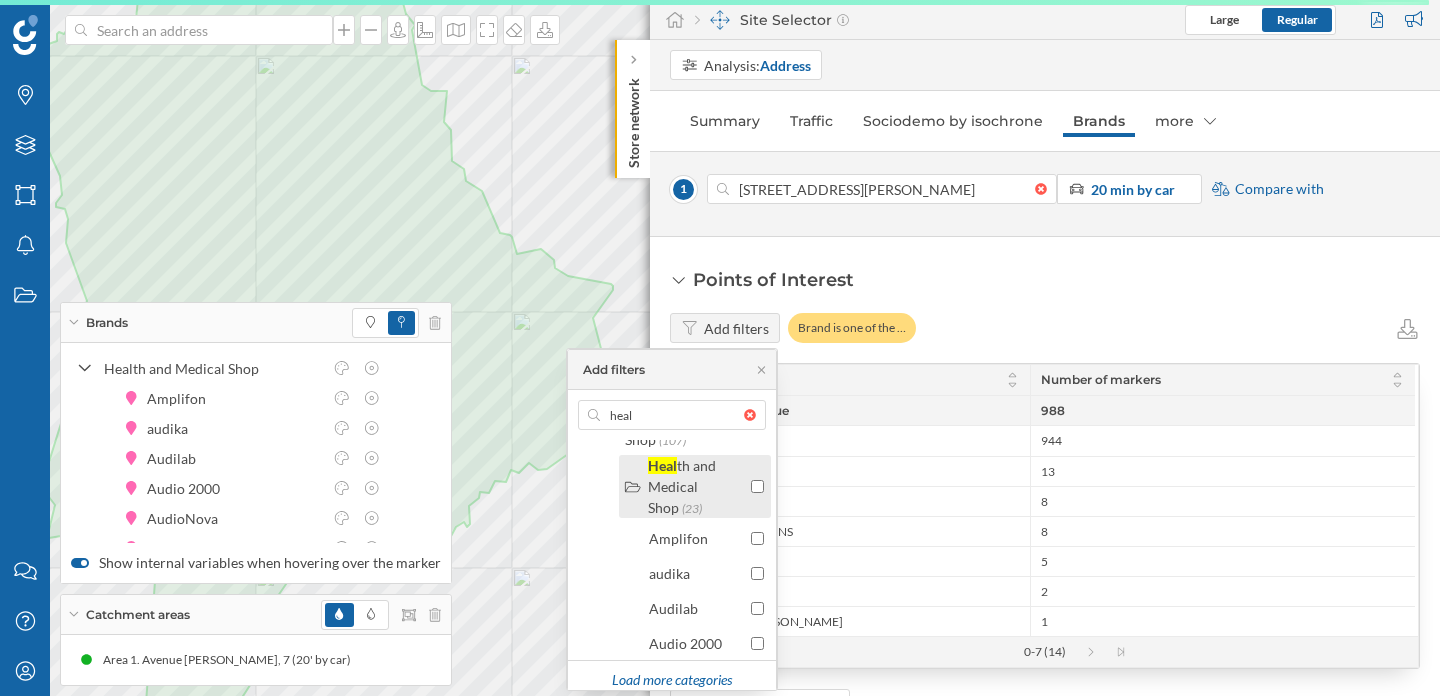 click at bounding box center [757, 486] 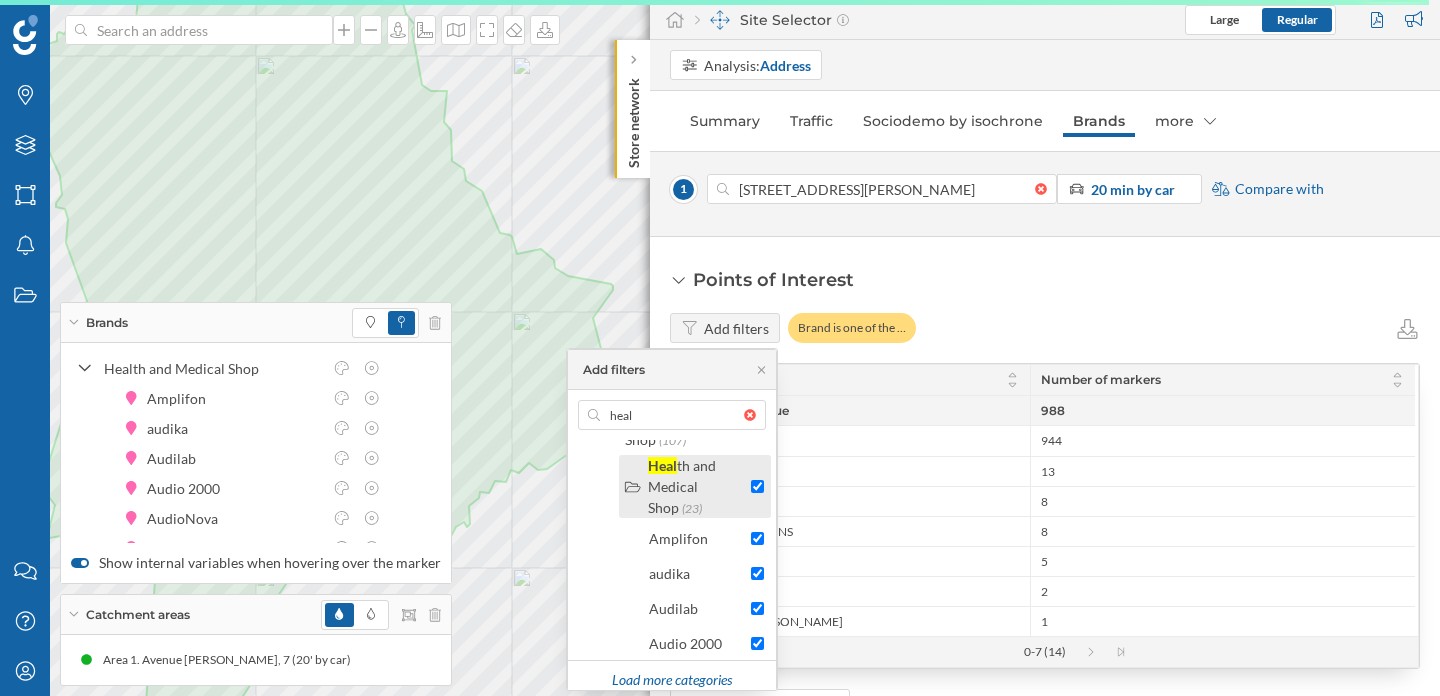 checkbox on "true" 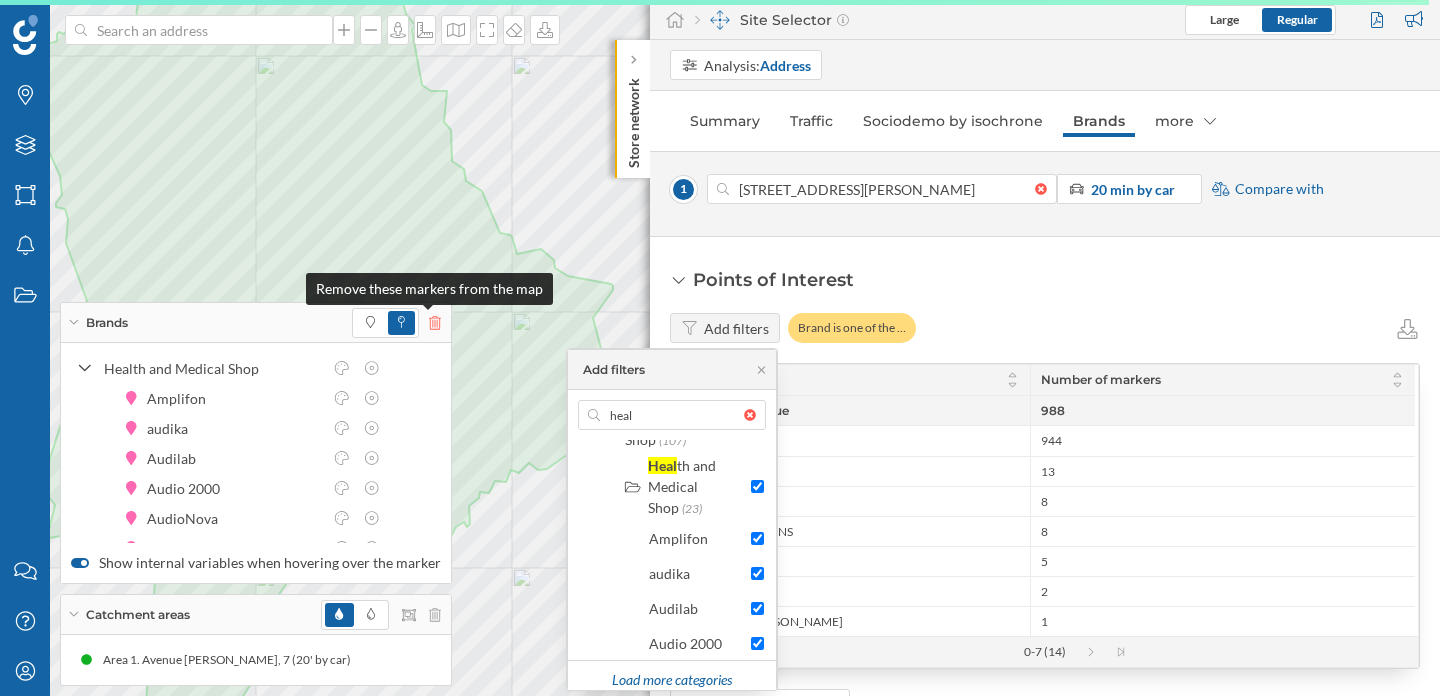 click 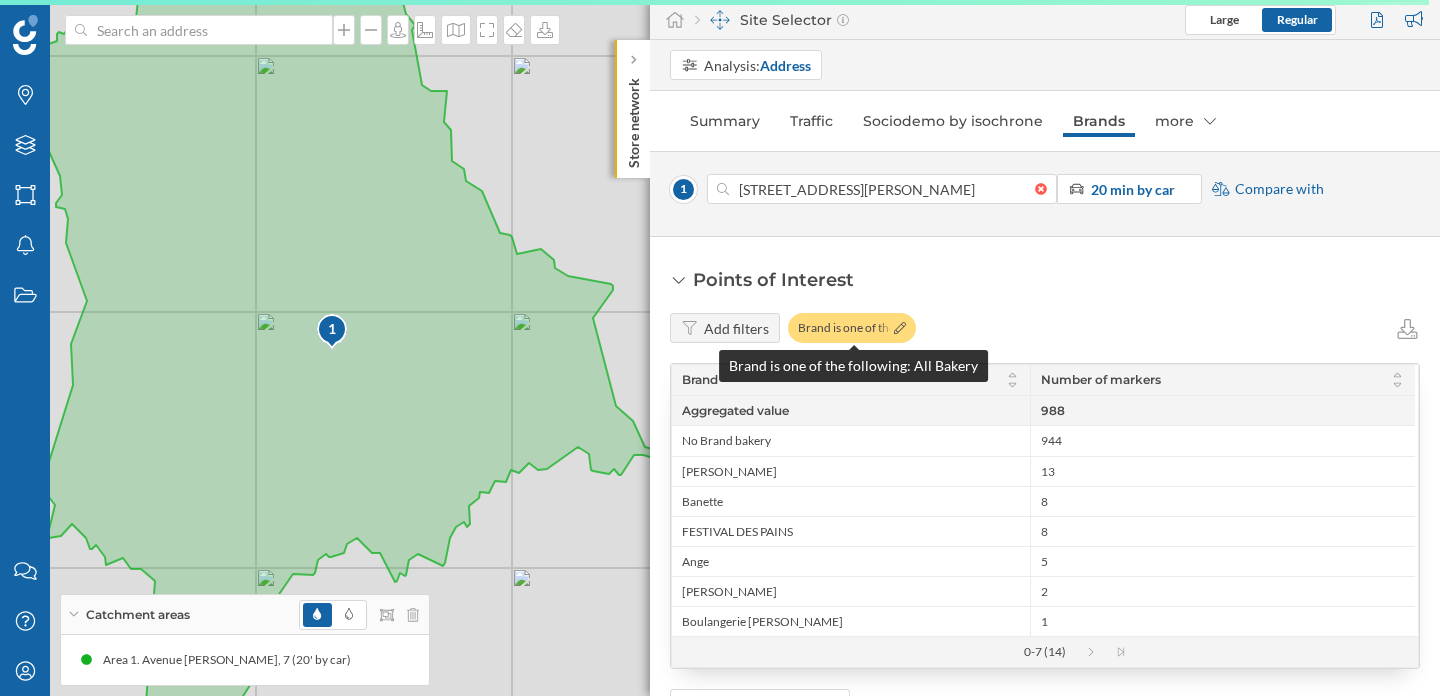 click at bounding box center [898, 328] 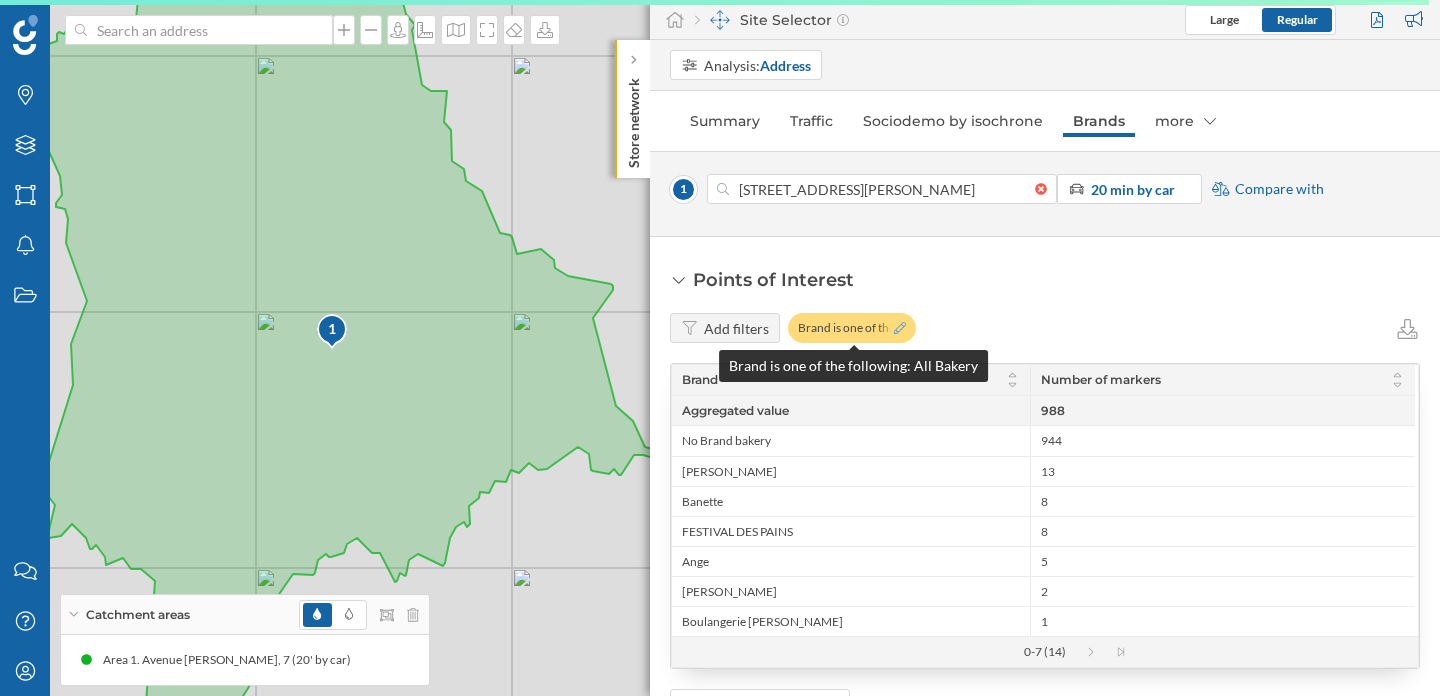 click 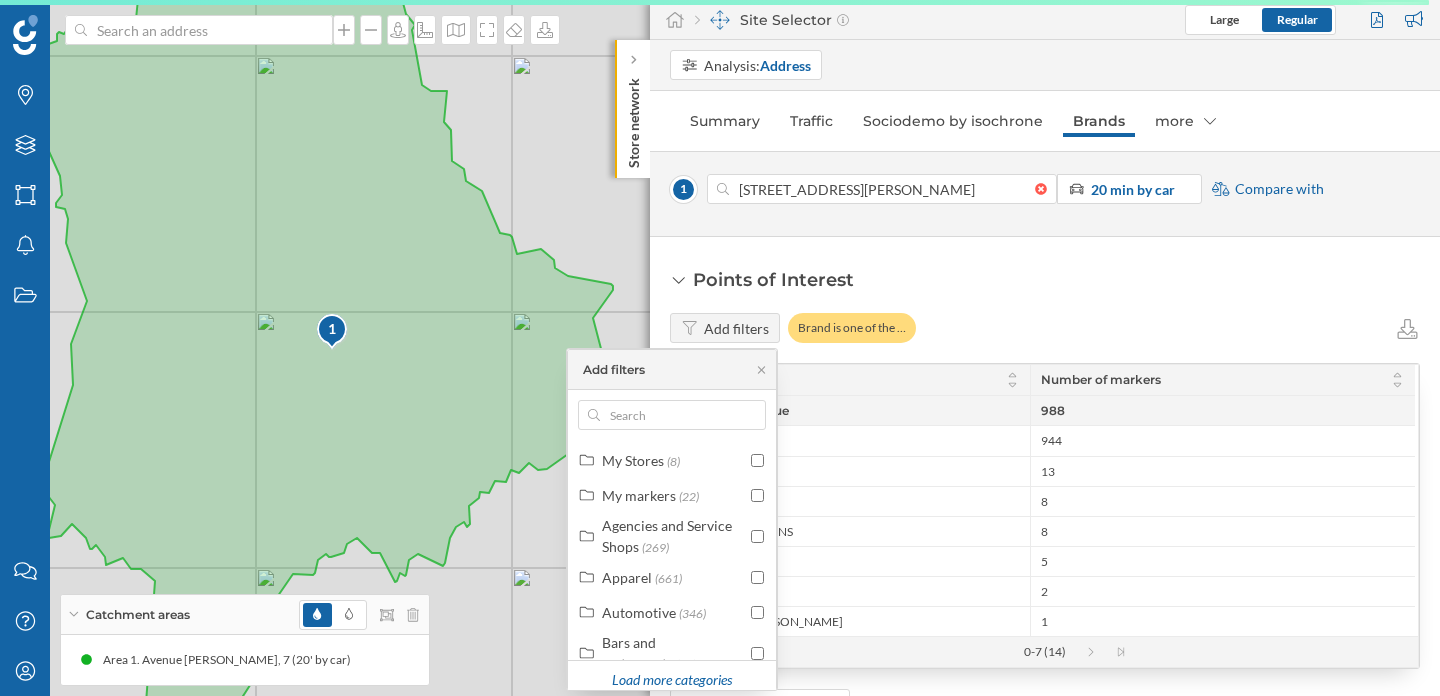 click on "My Stores
(8)
My markers
(22)
Agencies and Service Shops
(269)
Apparel
(661)
Automotive
(346)
Bars and restaurants
(23)
Care and Beauty
(226)
Dining
(502)
Entertainment
(126)
Groceries
(4)
Load more categories
Apply filters" at bounding box center (672, 570) 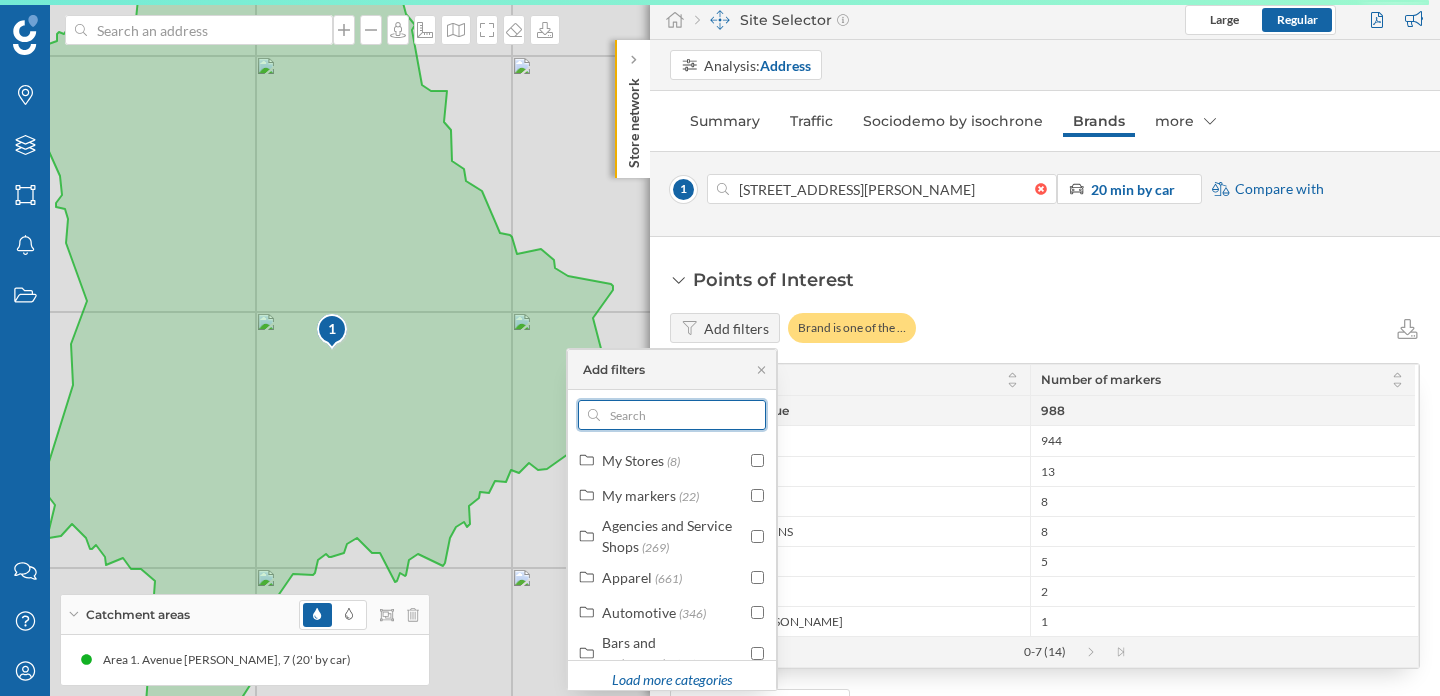 click at bounding box center (672, 415) 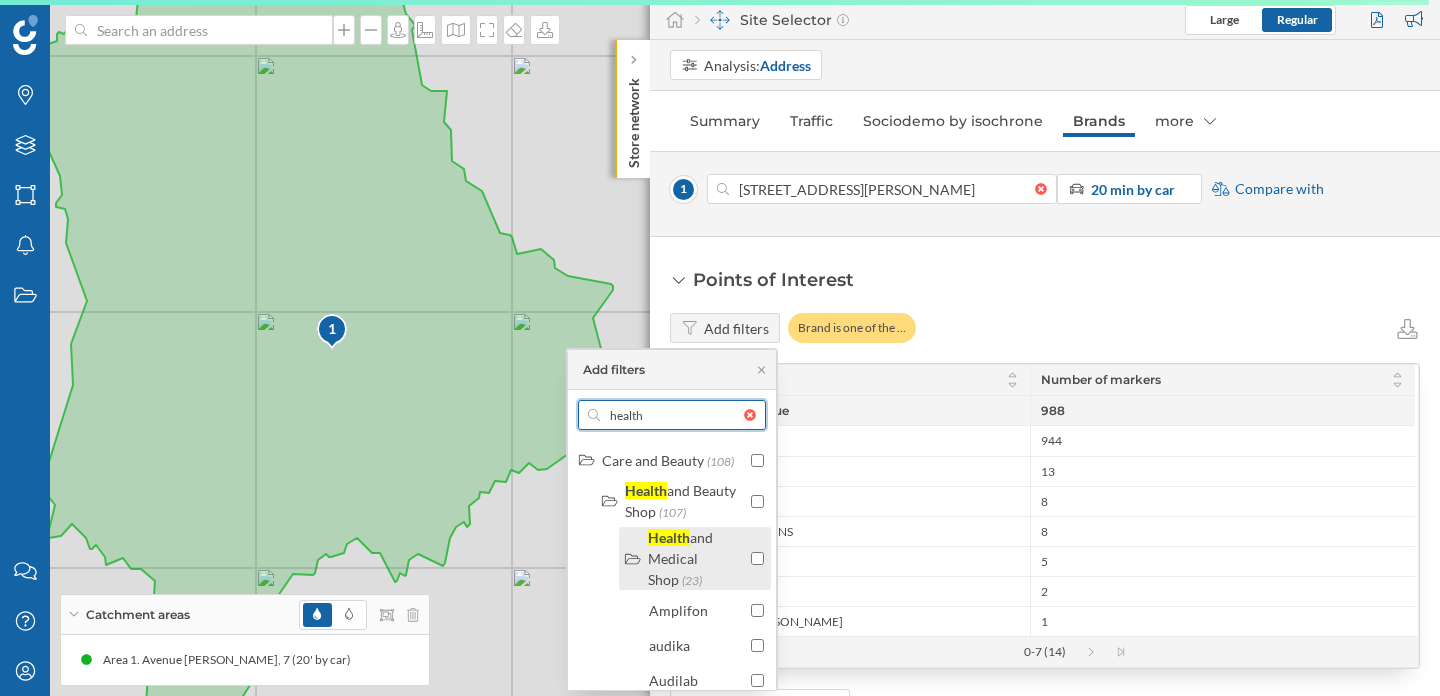 type on "health" 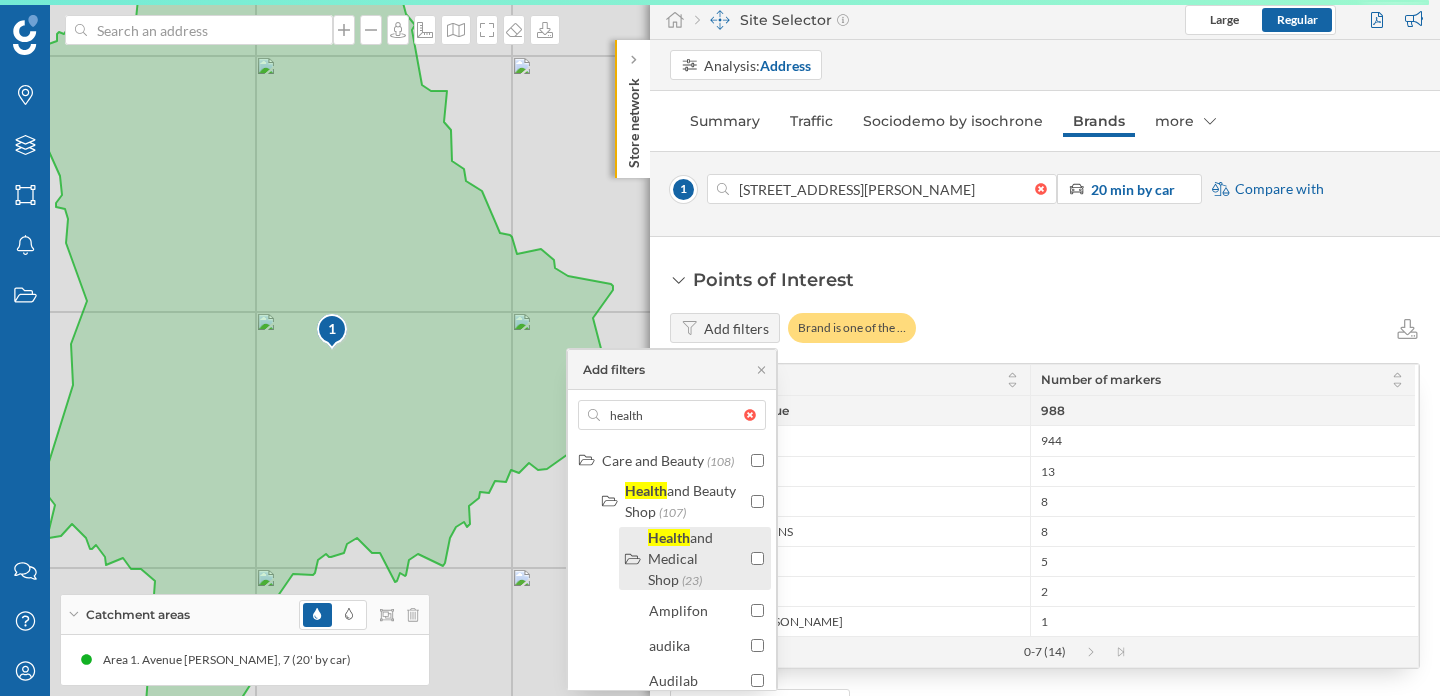click at bounding box center (757, 558) 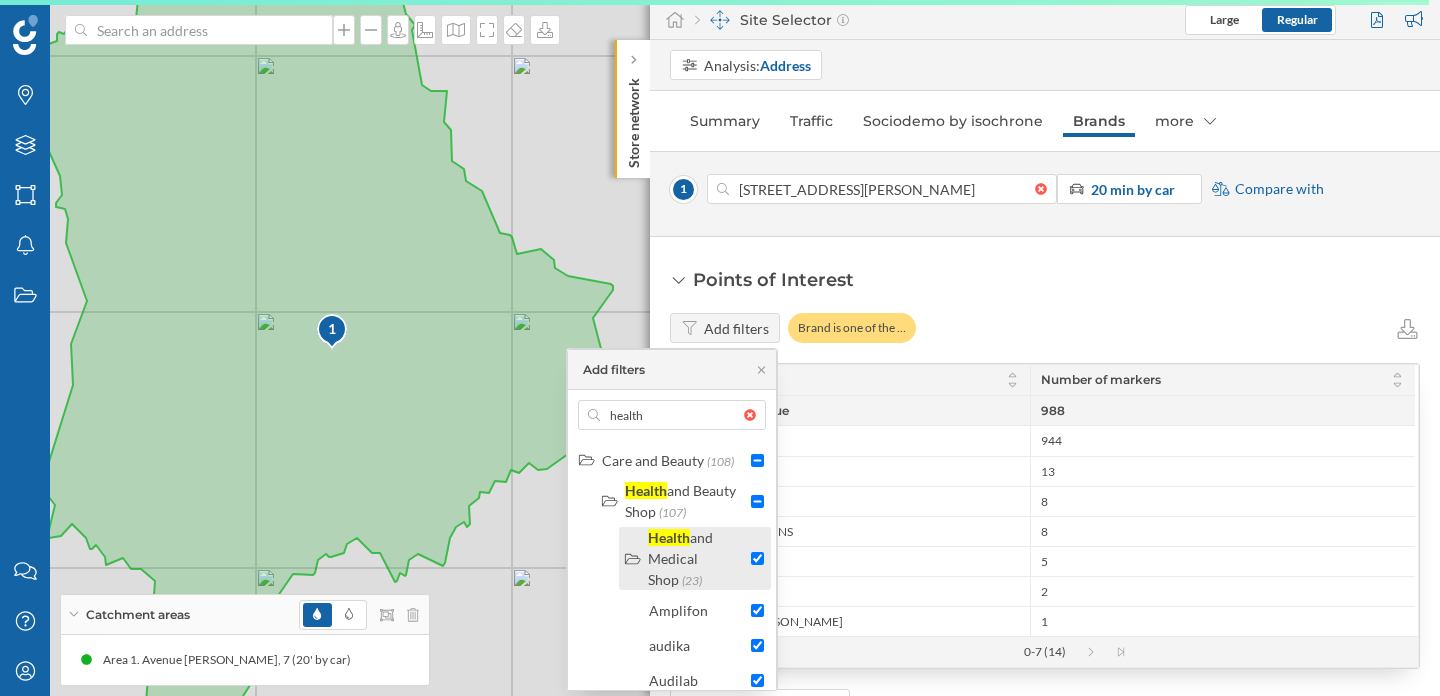 checkbox on "true" 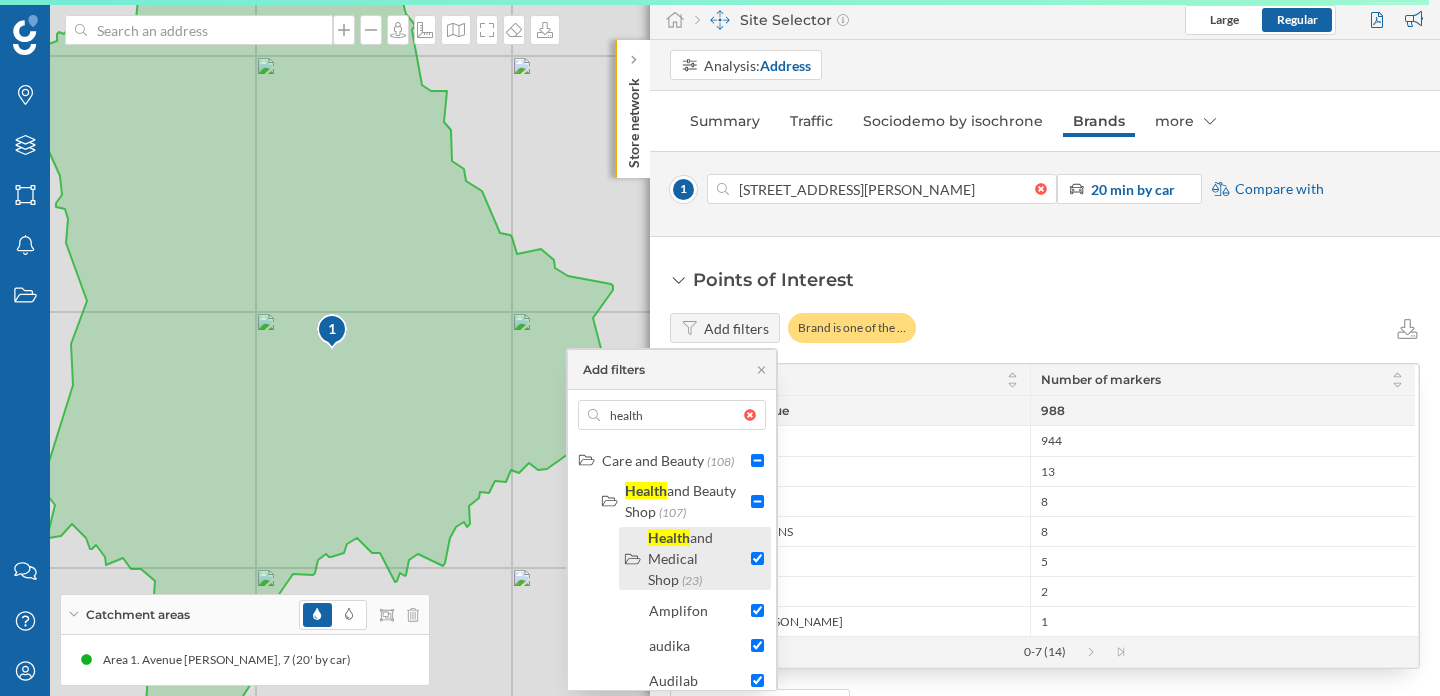 click at bounding box center (757, 558) 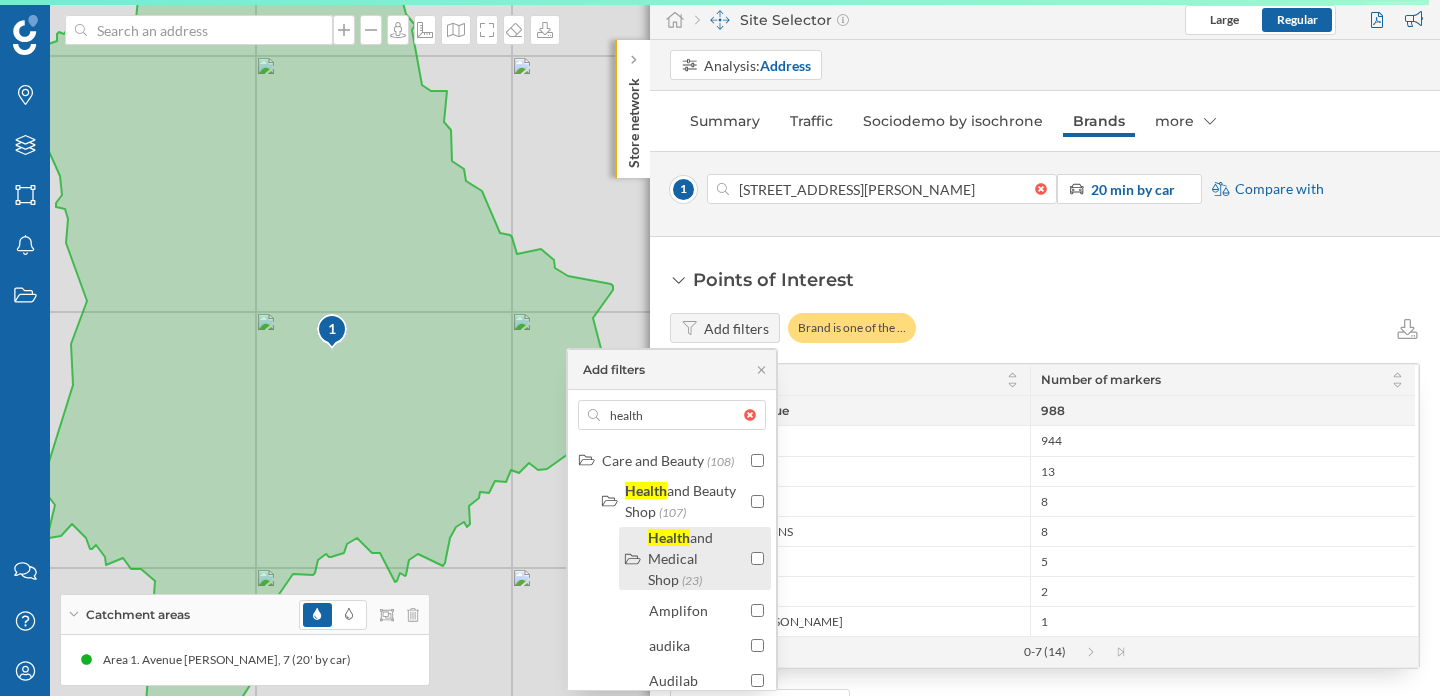 checkbox on "false" 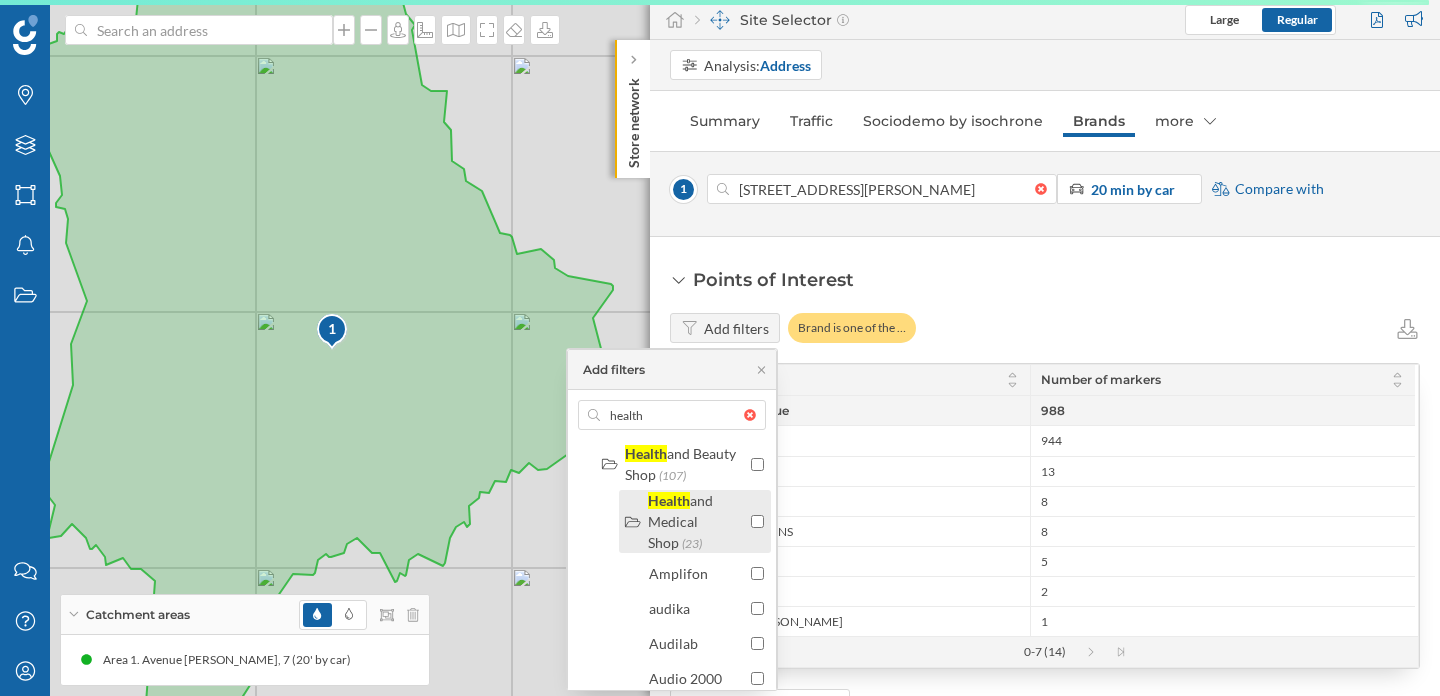 scroll, scrollTop: 34, scrollLeft: 0, axis: vertical 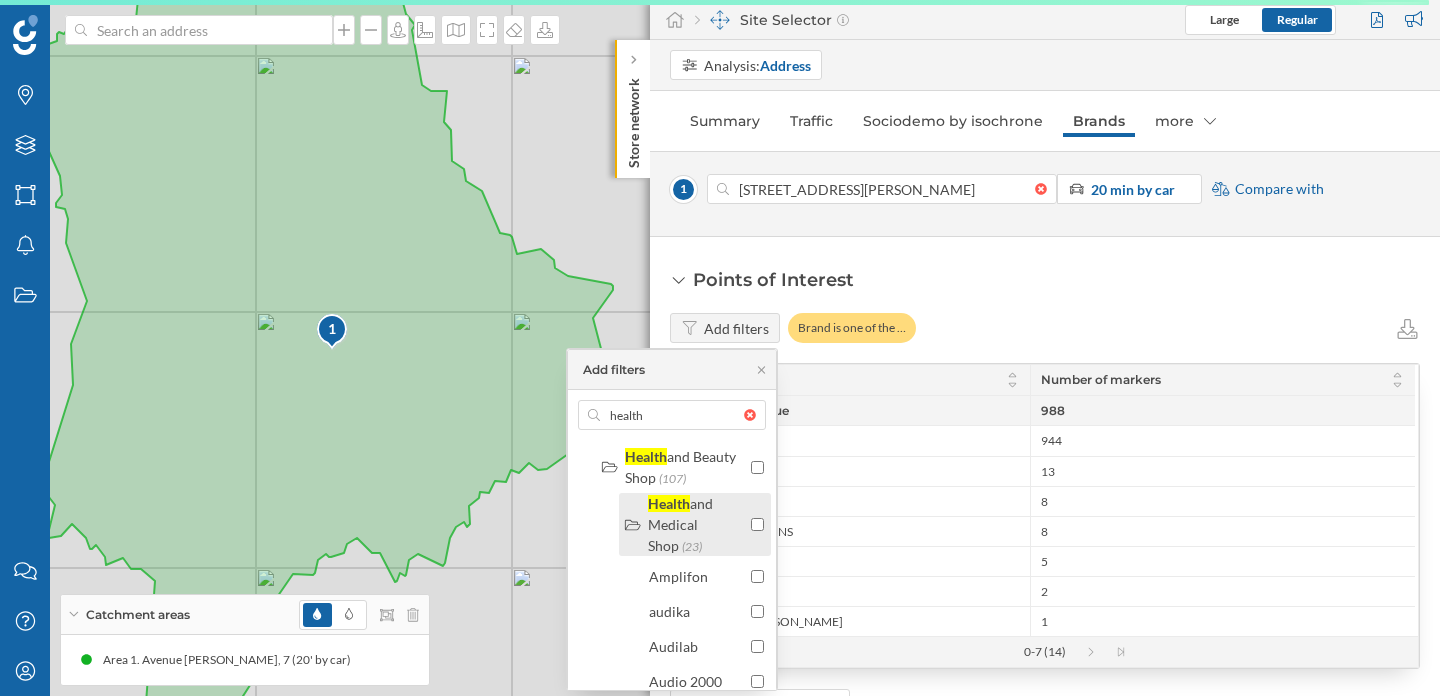 click at bounding box center [757, 524] 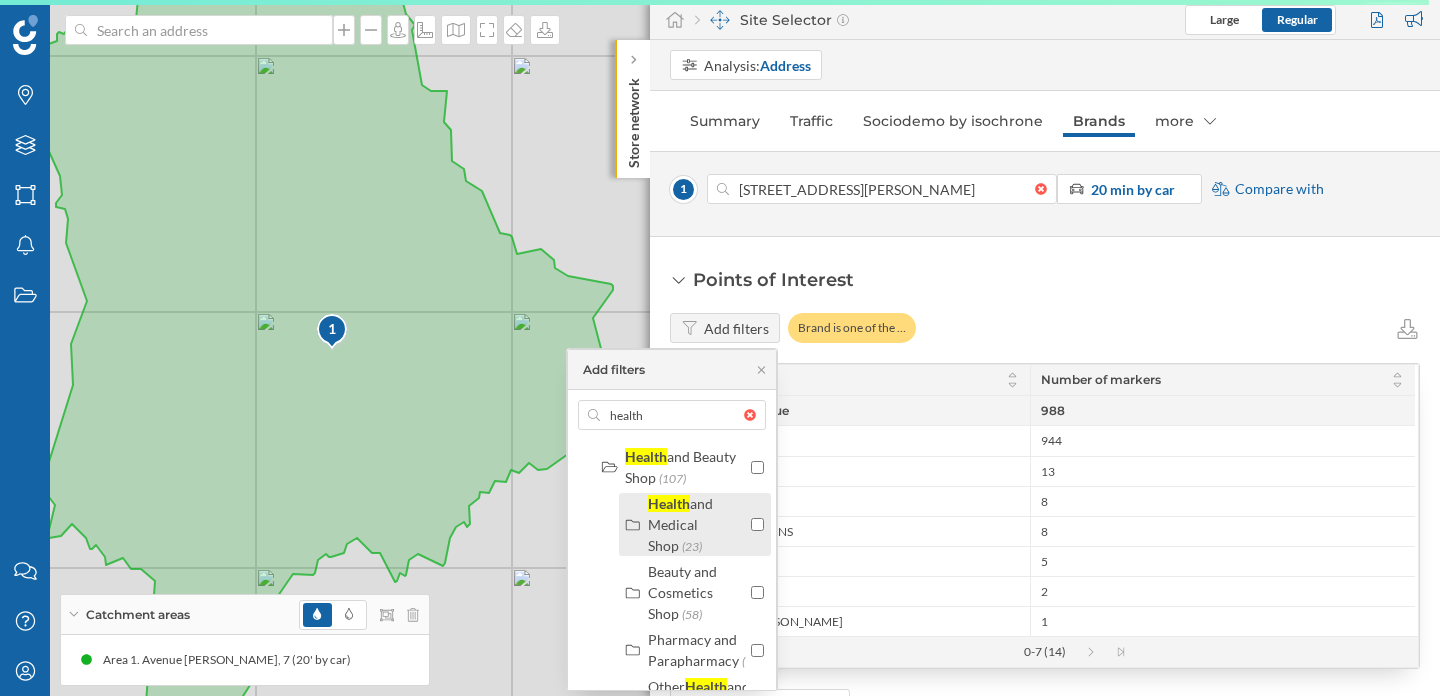 click at bounding box center [757, 524] 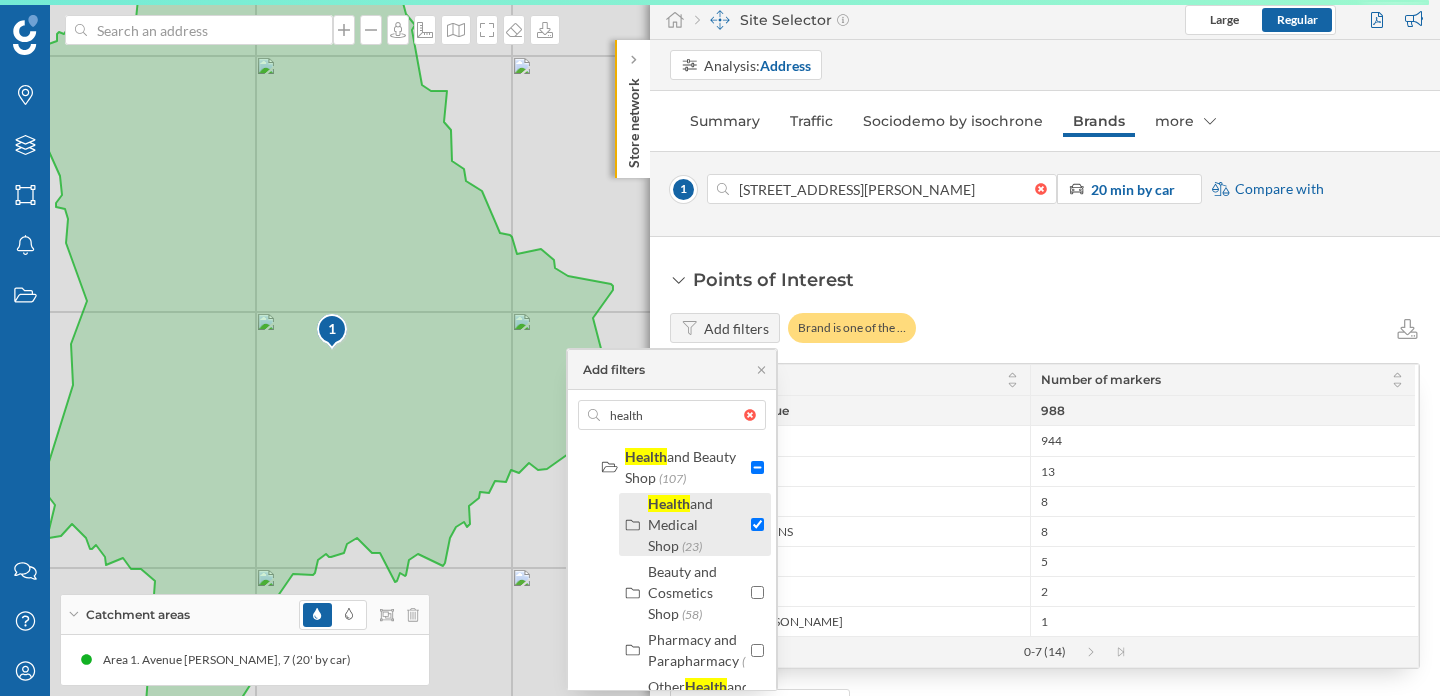 checkbox on "true" 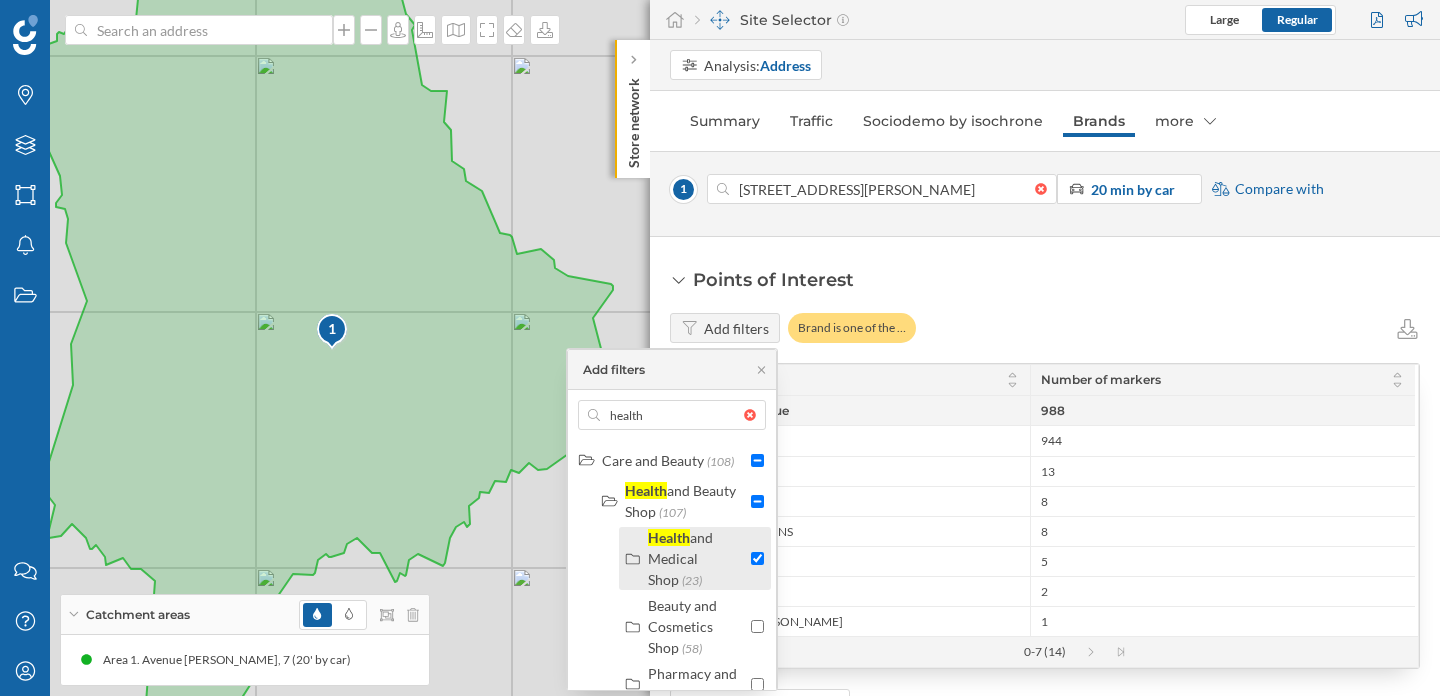 scroll, scrollTop: 464, scrollLeft: 0, axis: vertical 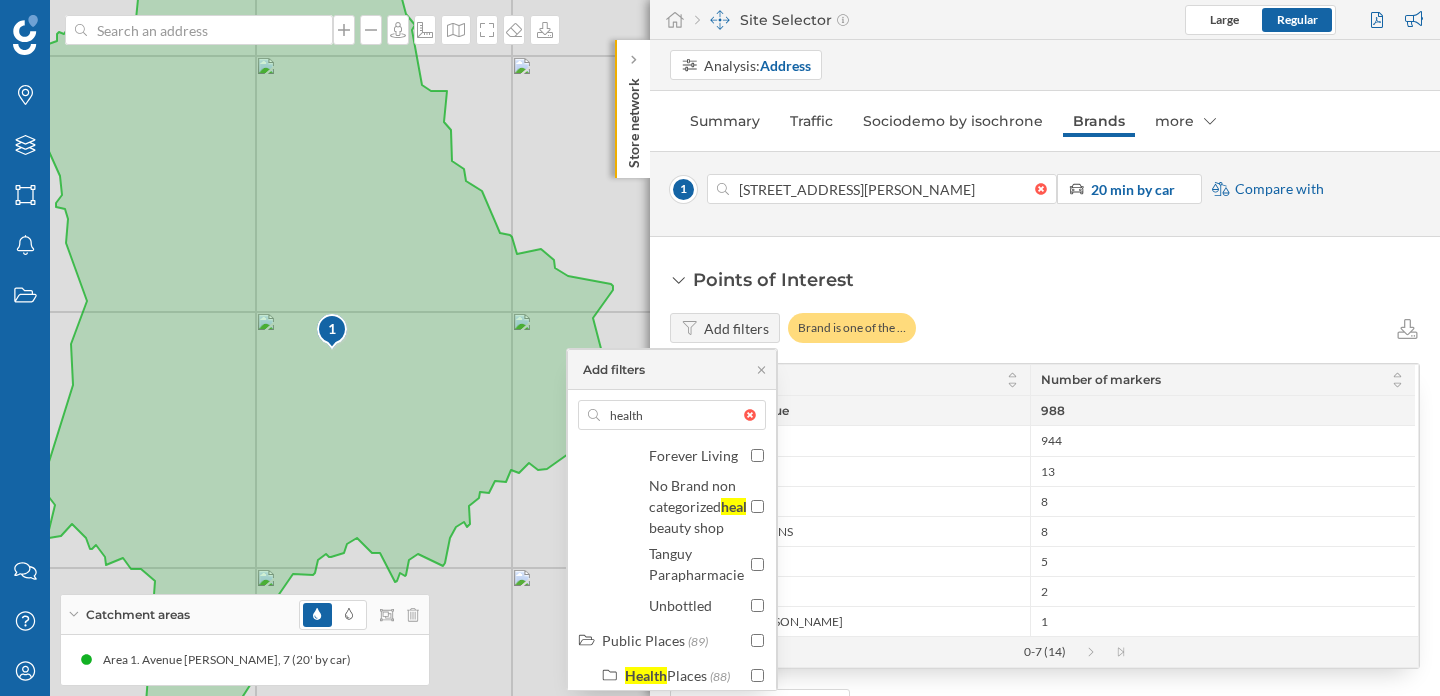 click at bounding box center [755, 415] 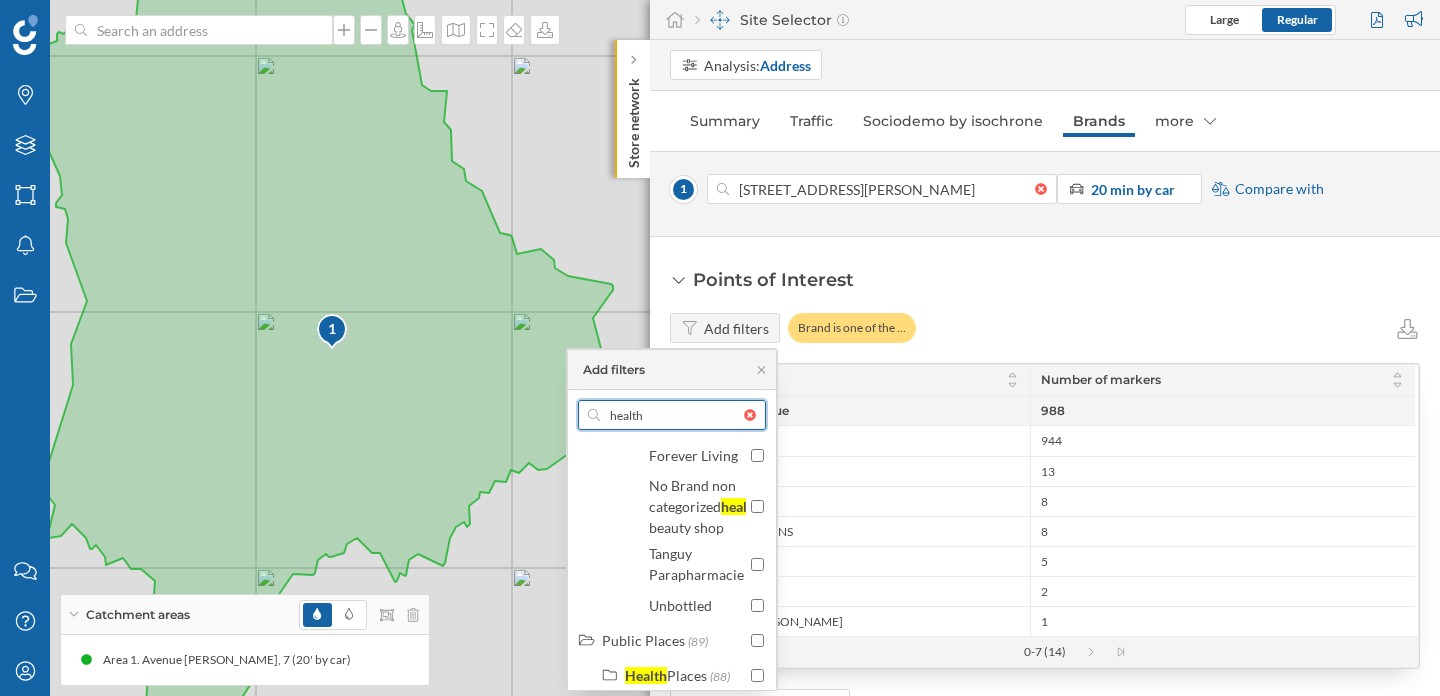 type 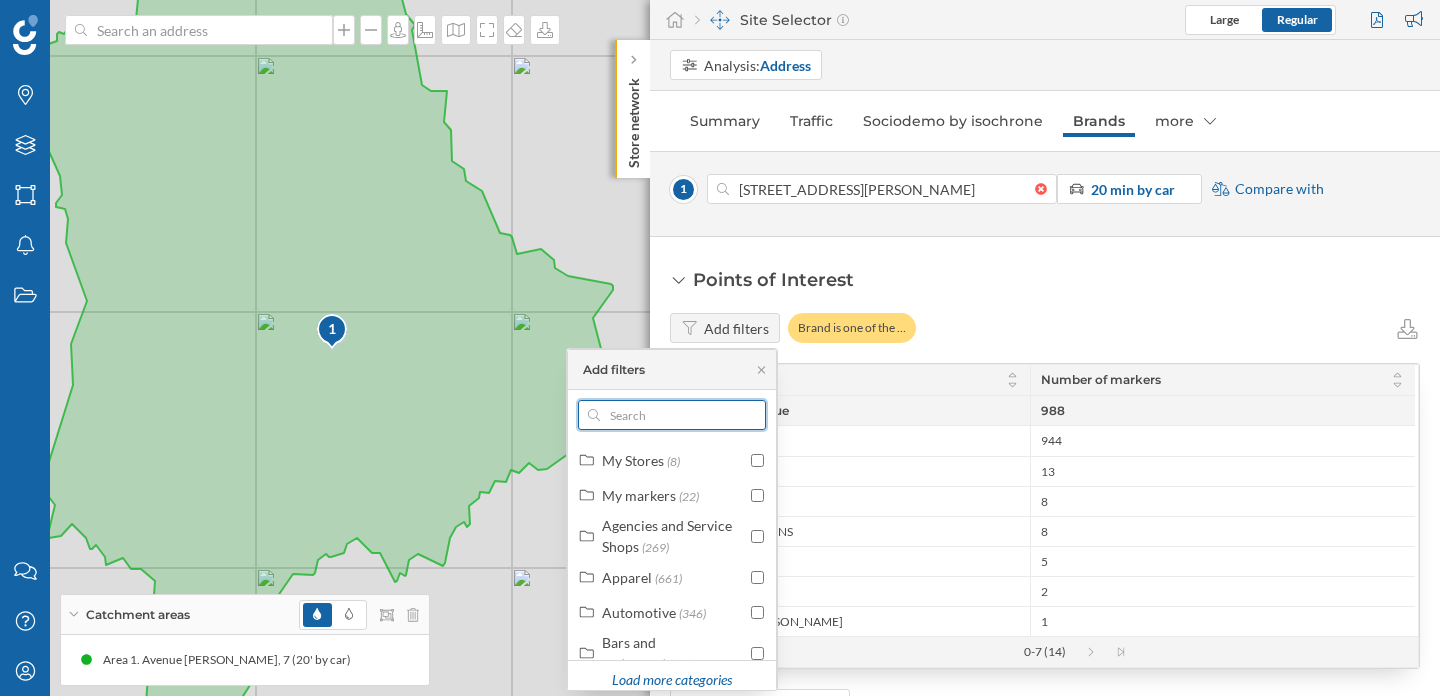 scroll, scrollTop: 164, scrollLeft: 0, axis: vertical 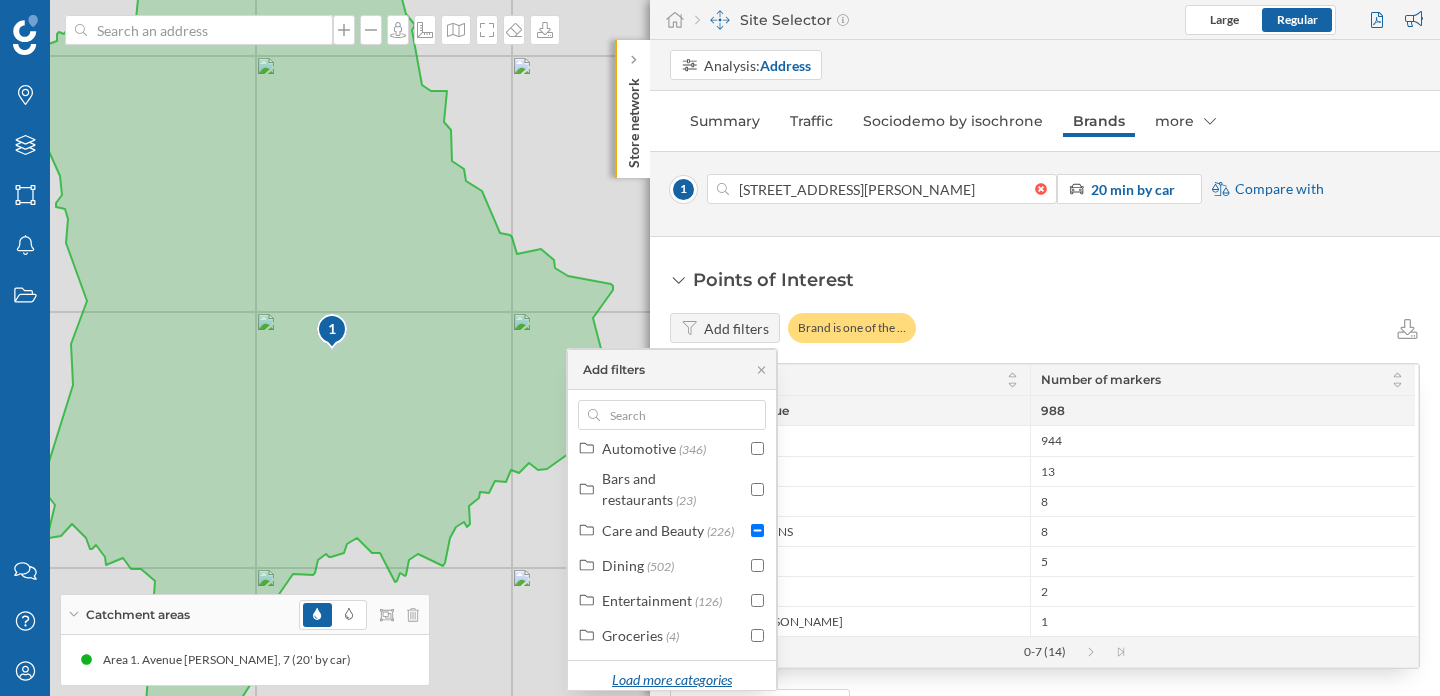 click on "Load more categories" at bounding box center [671, 681] 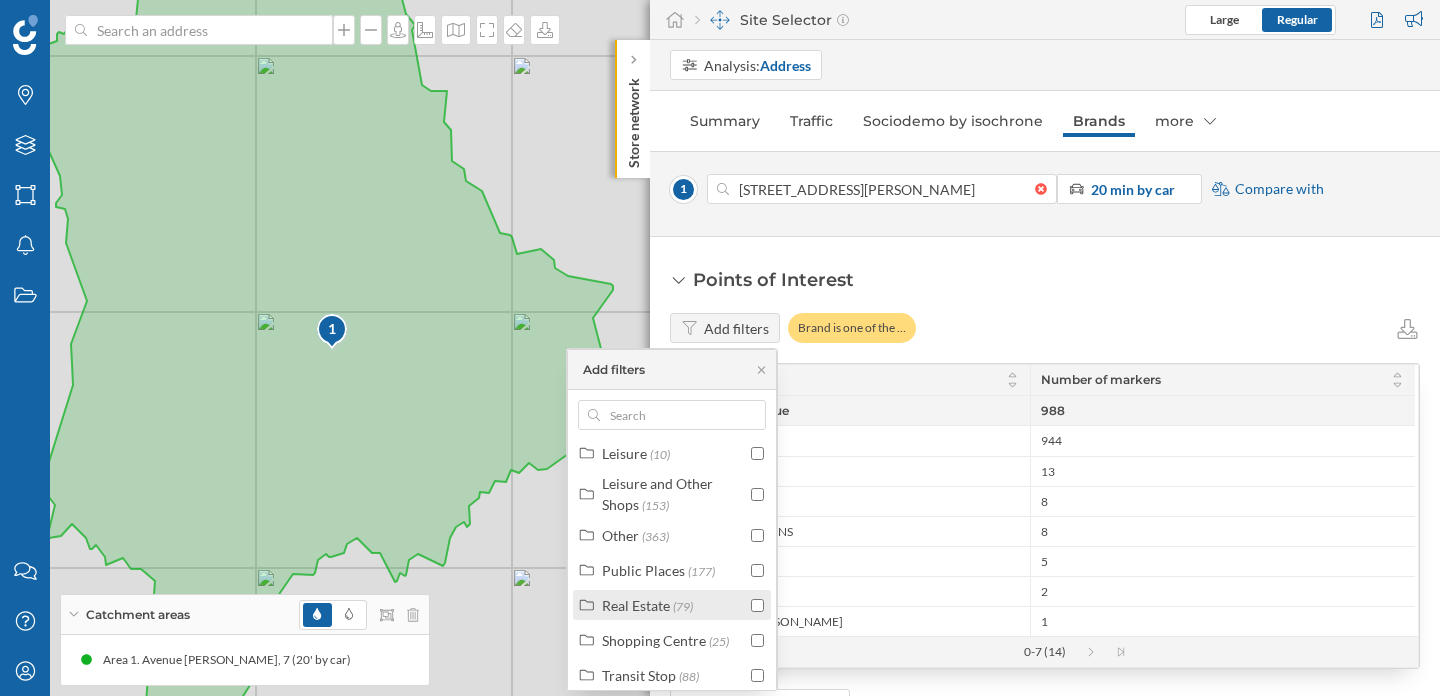 scroll, scrollTop: 0, scrollLeft: 0, axis: both 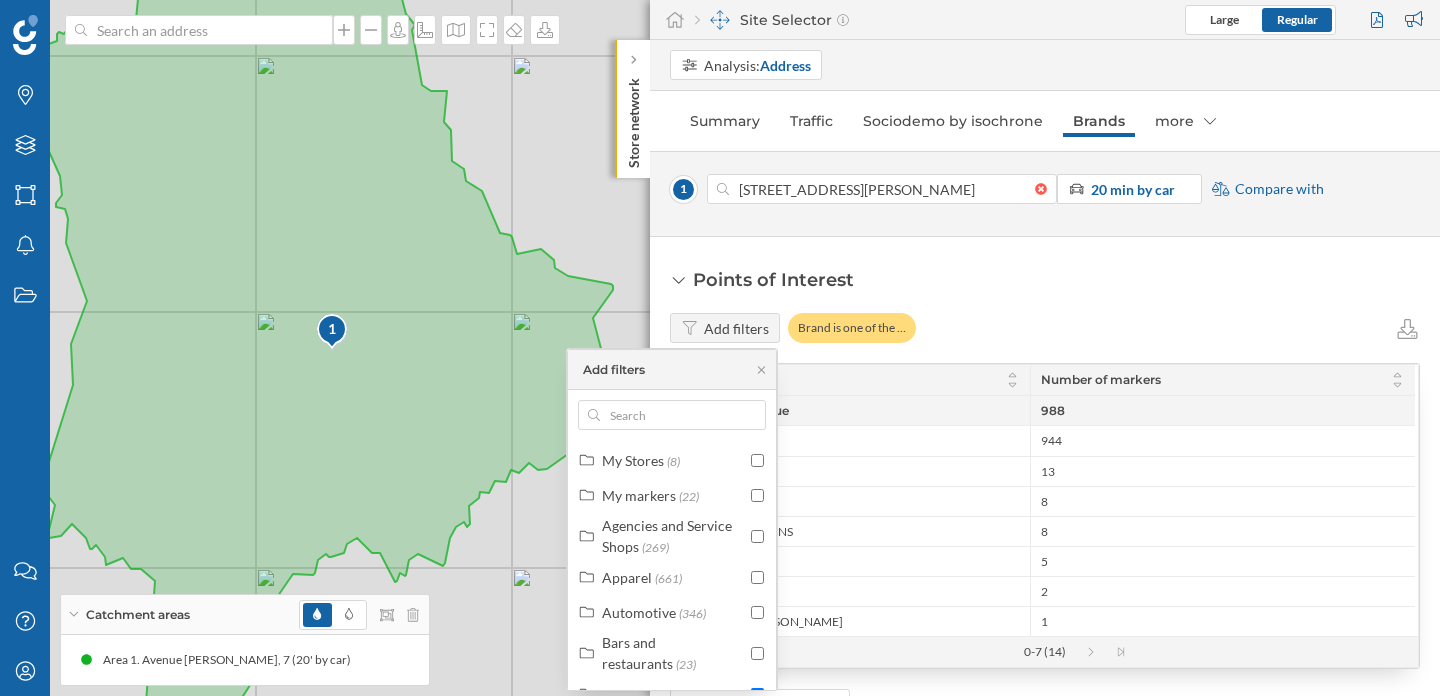 click on "Add filters" at bounding box center [672, 370] 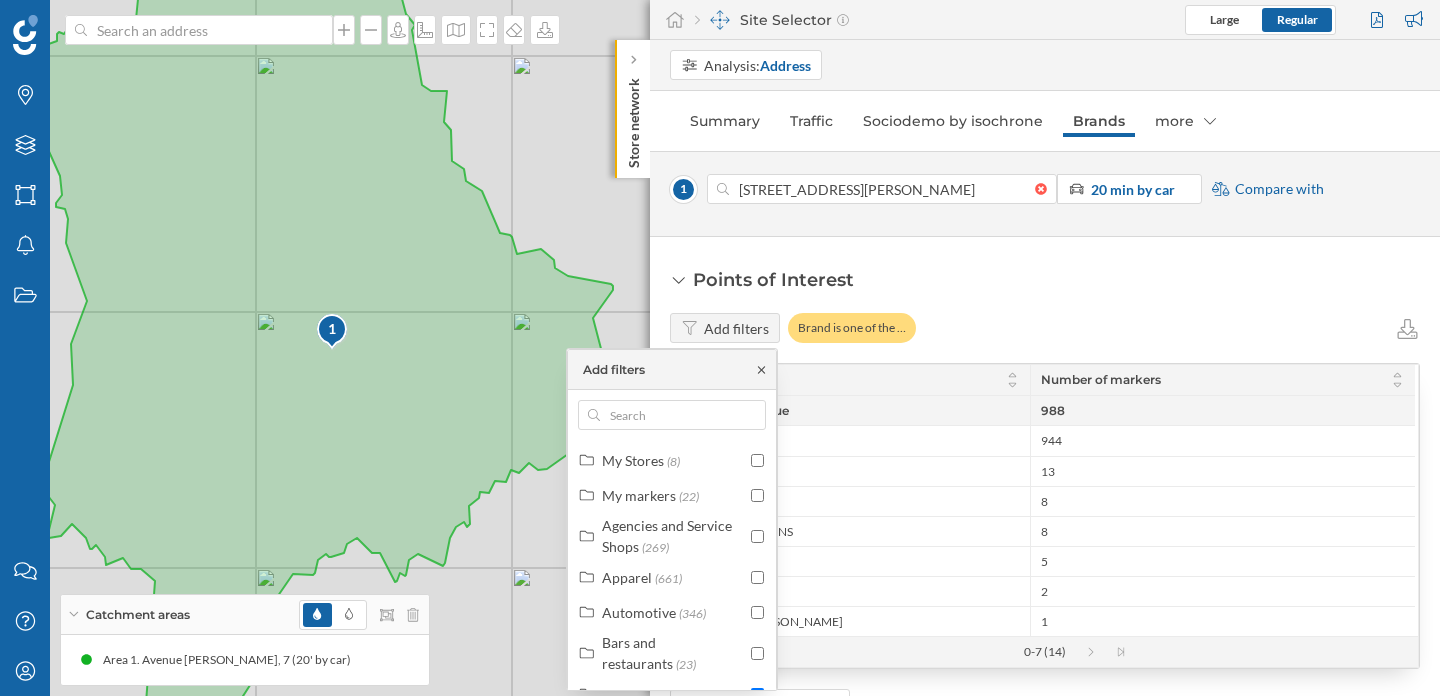 click 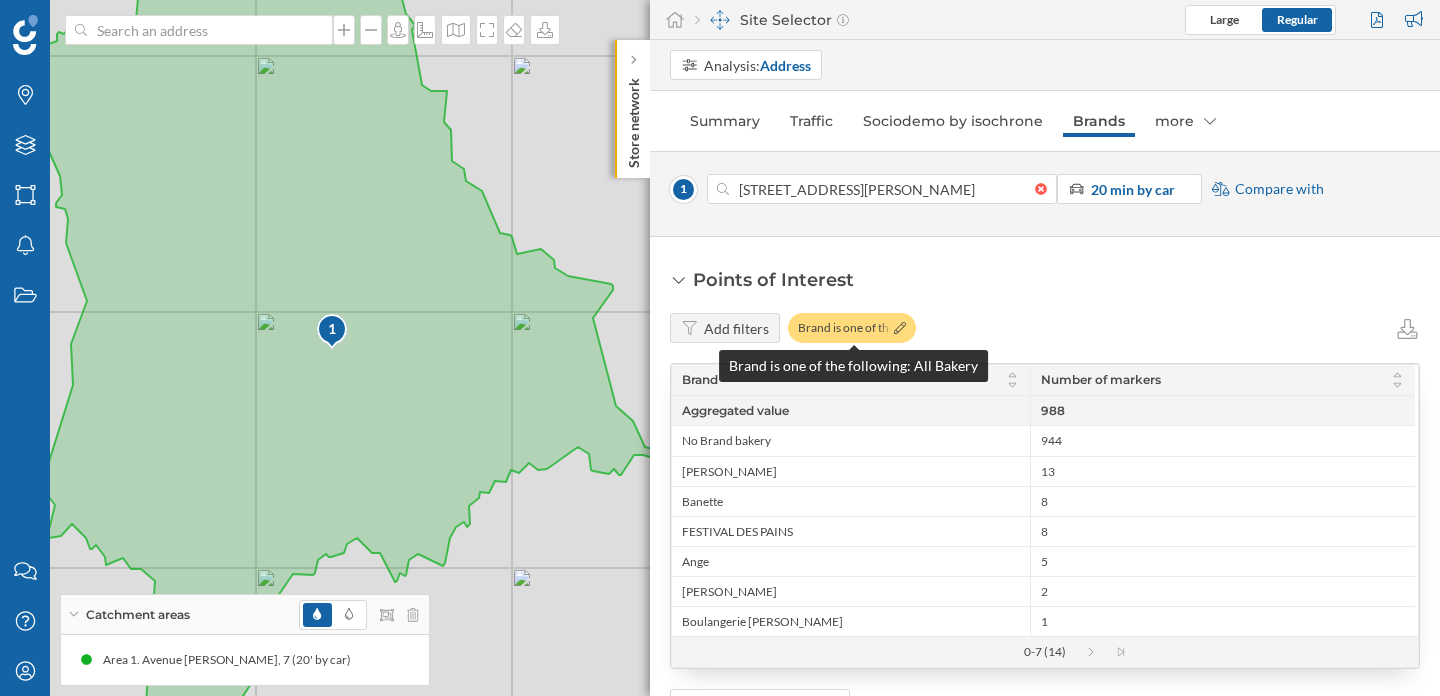 click on "Brand is one of the …" at bounding box center (852, 328) 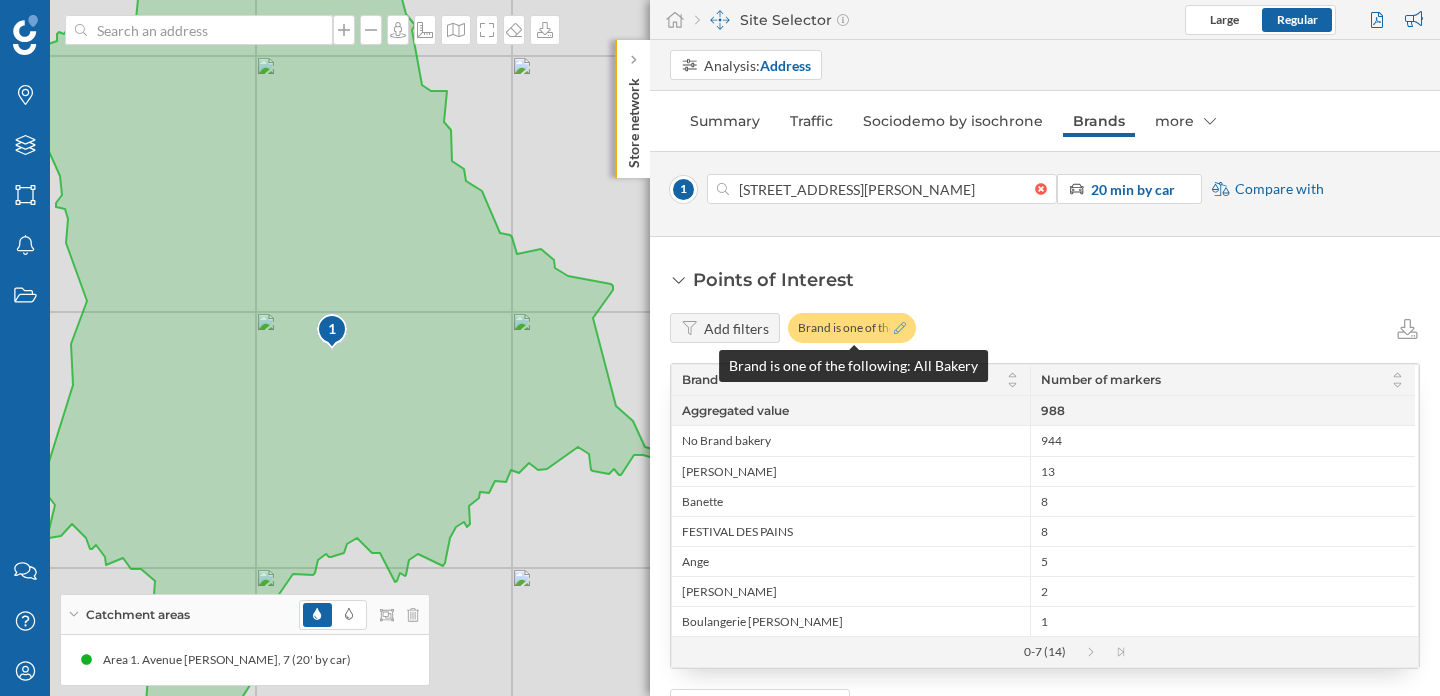 click 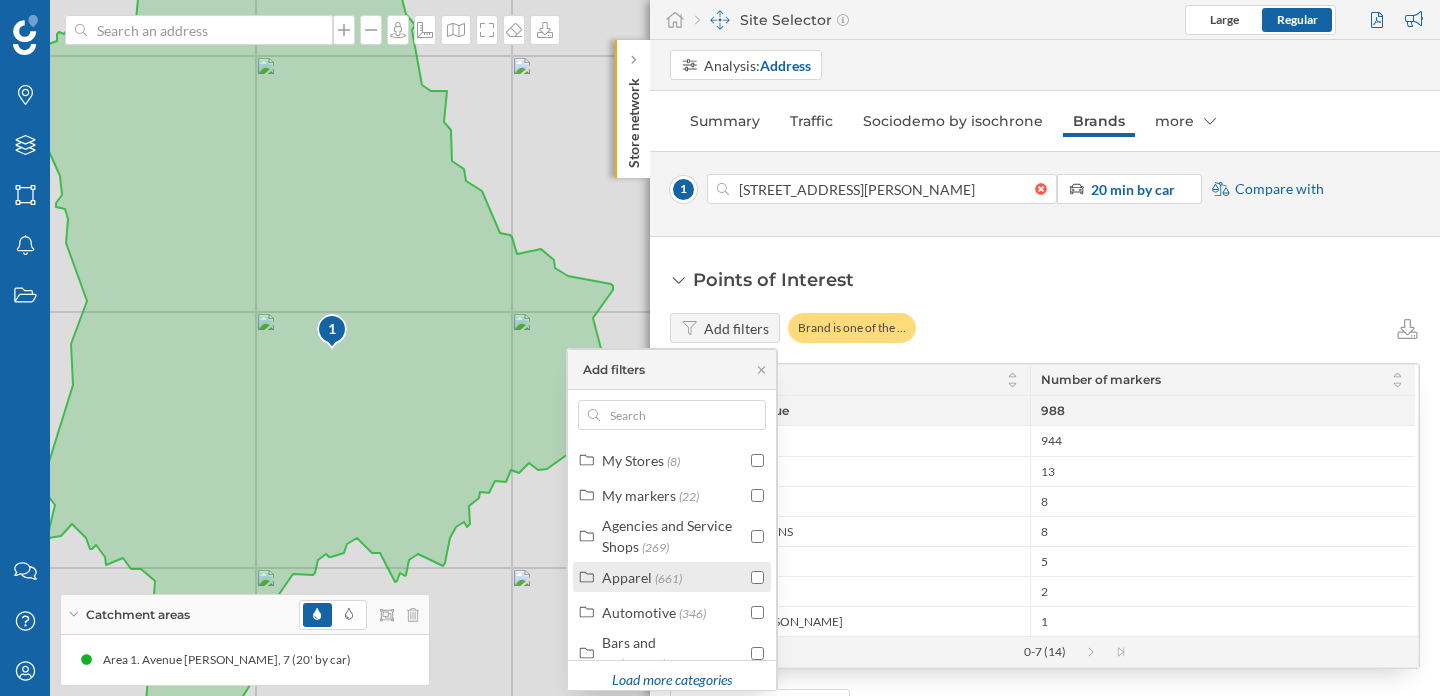 scroll, scrollTop: 164, scrollLeft: 0, axis: vertical 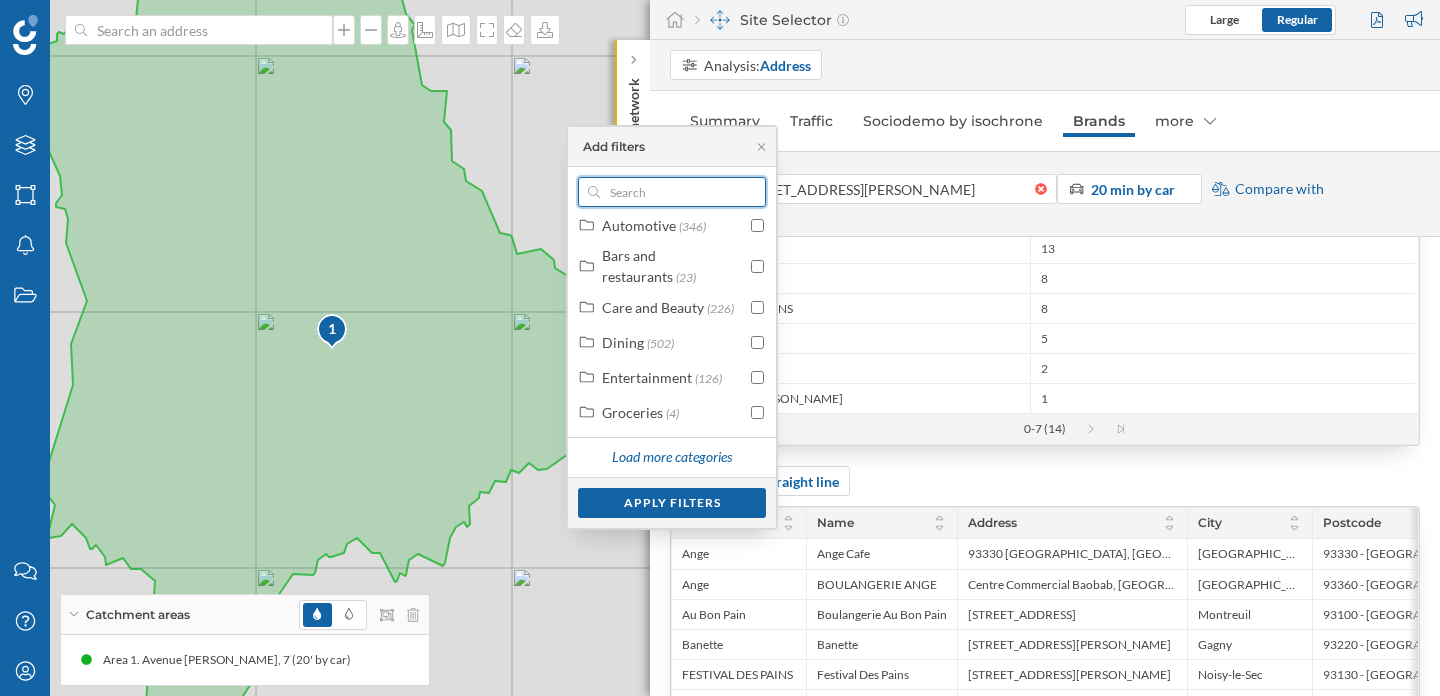 click at bounding box center [672, 192] 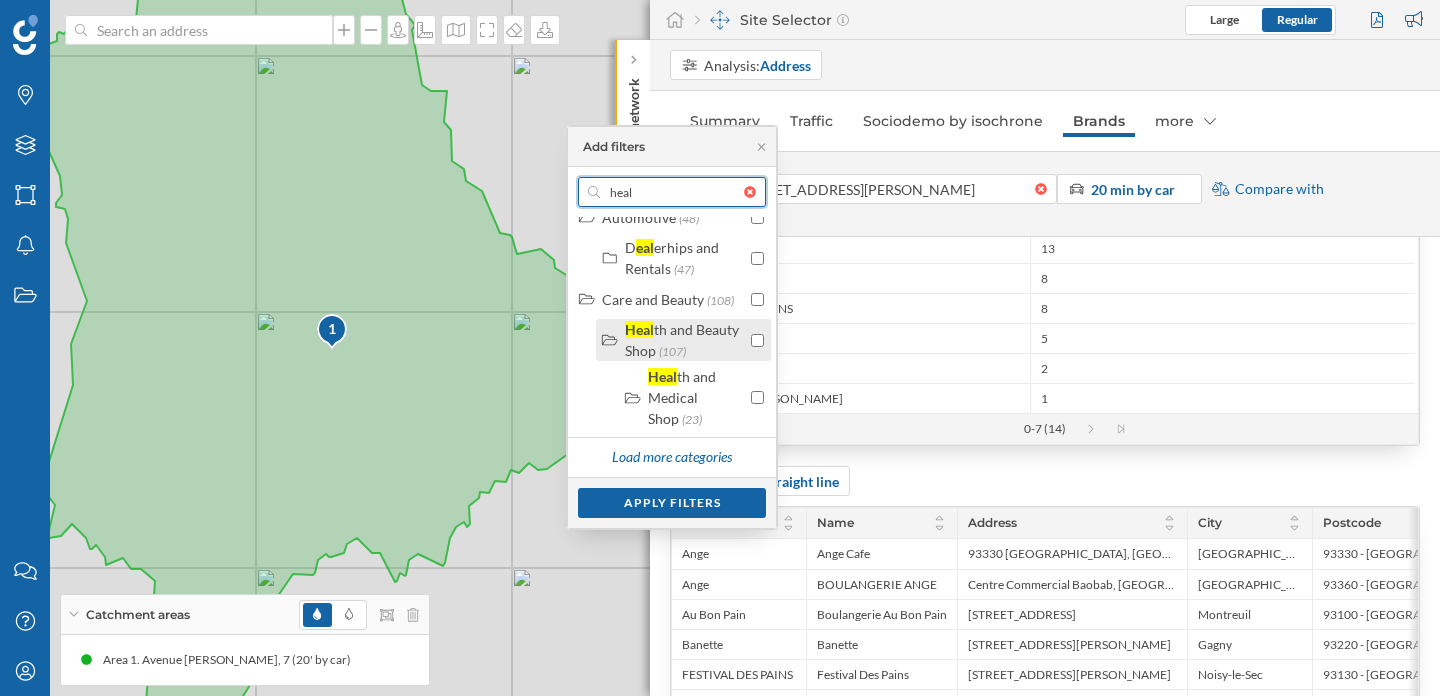 scroll, scrollTop: 225, scrollLeft: 0, axis: vertical 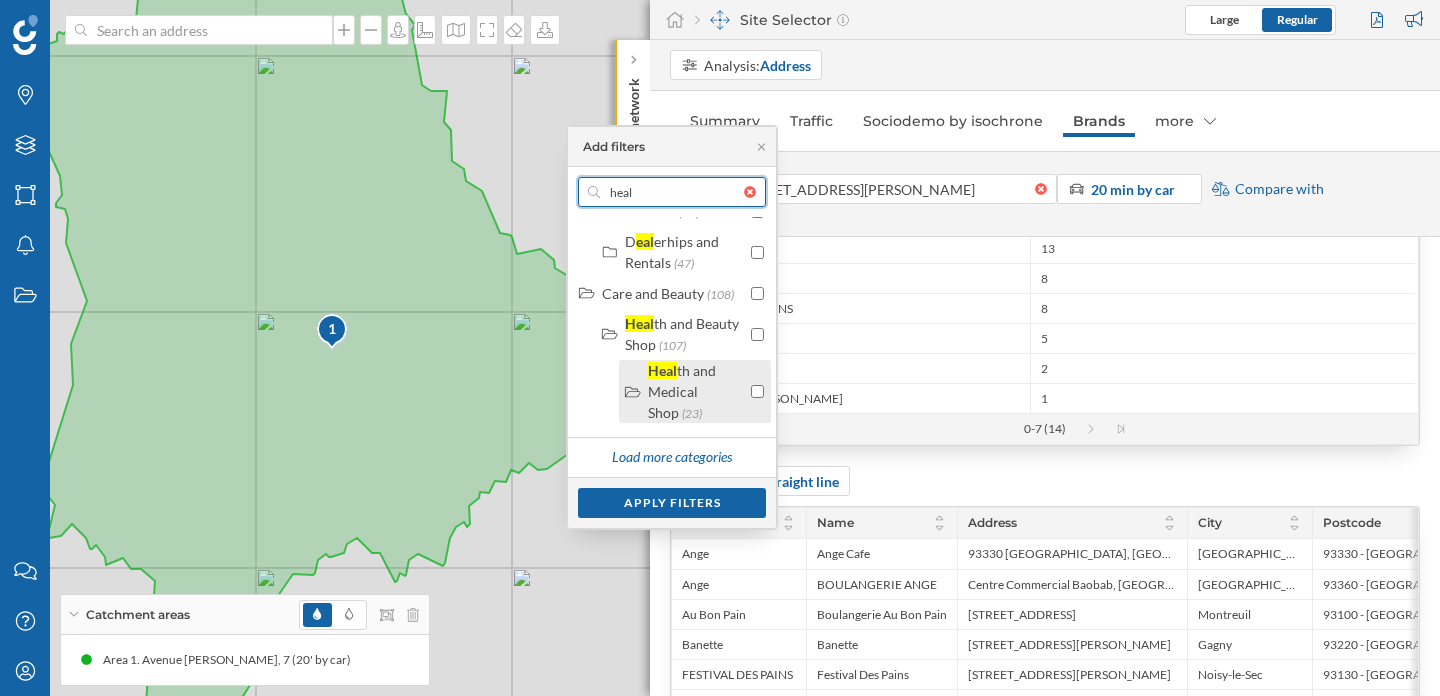 type on "heal" 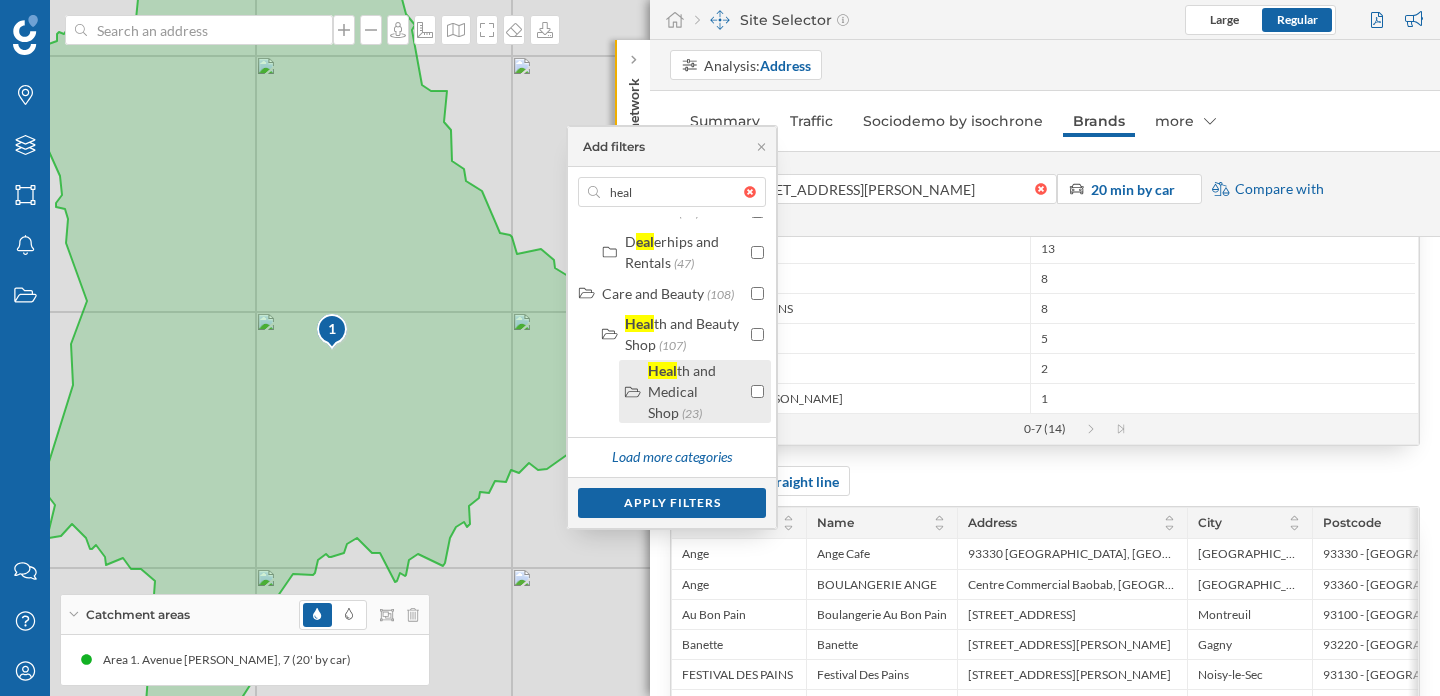 click at bounding box center [757, 391] 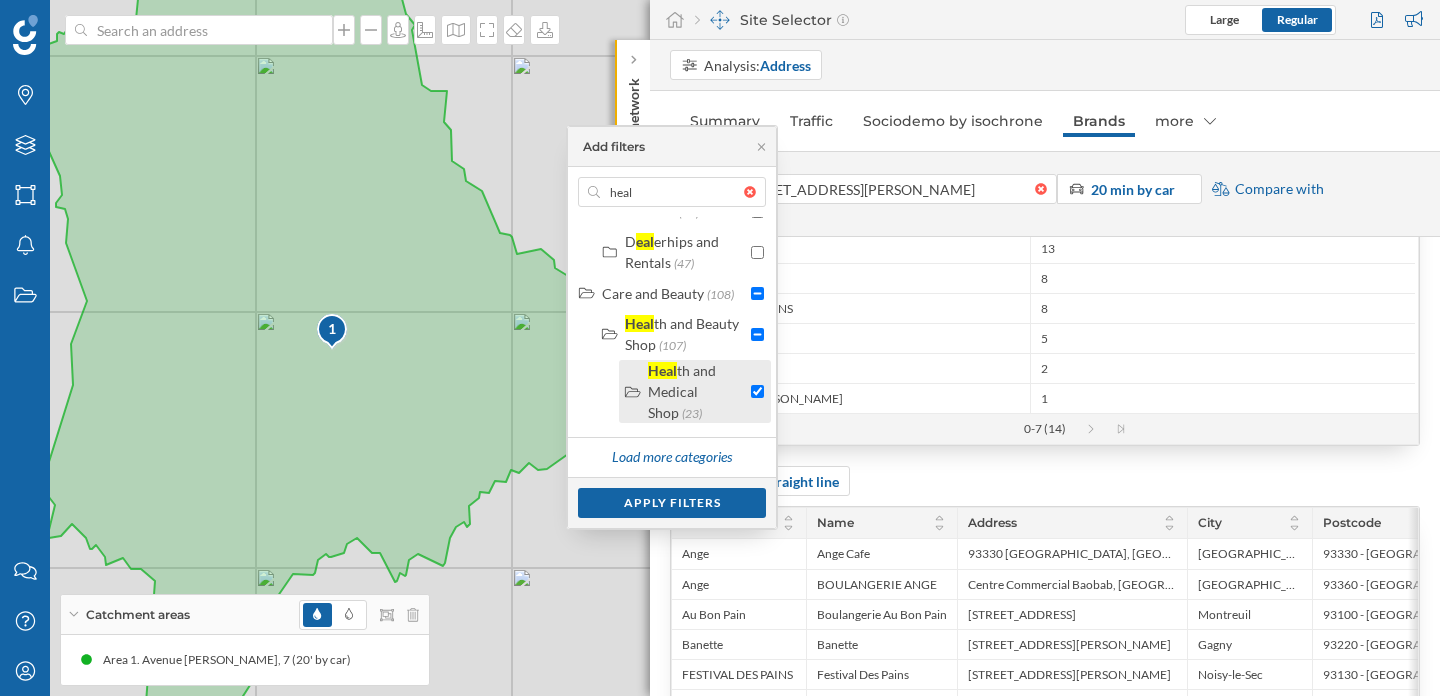 checkbox on "true" 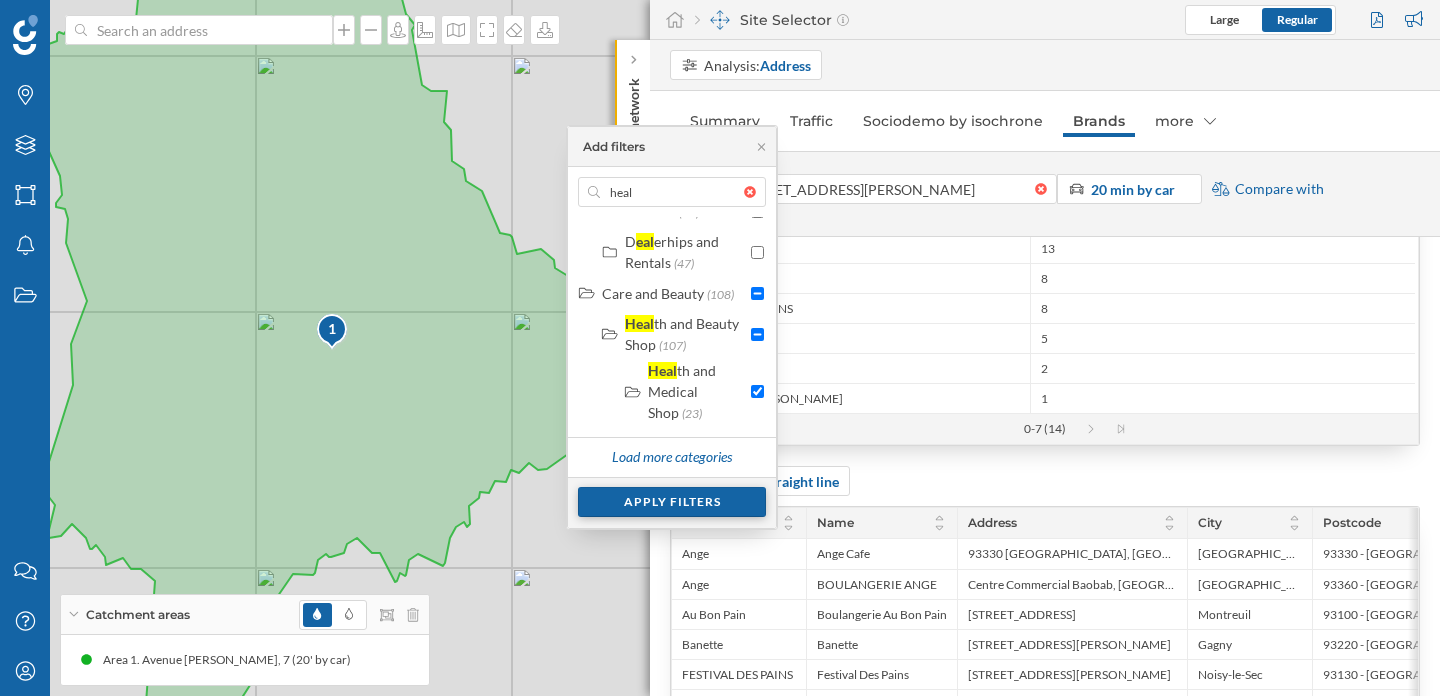 click on "Apply filters" at bounding box center [672, 502] 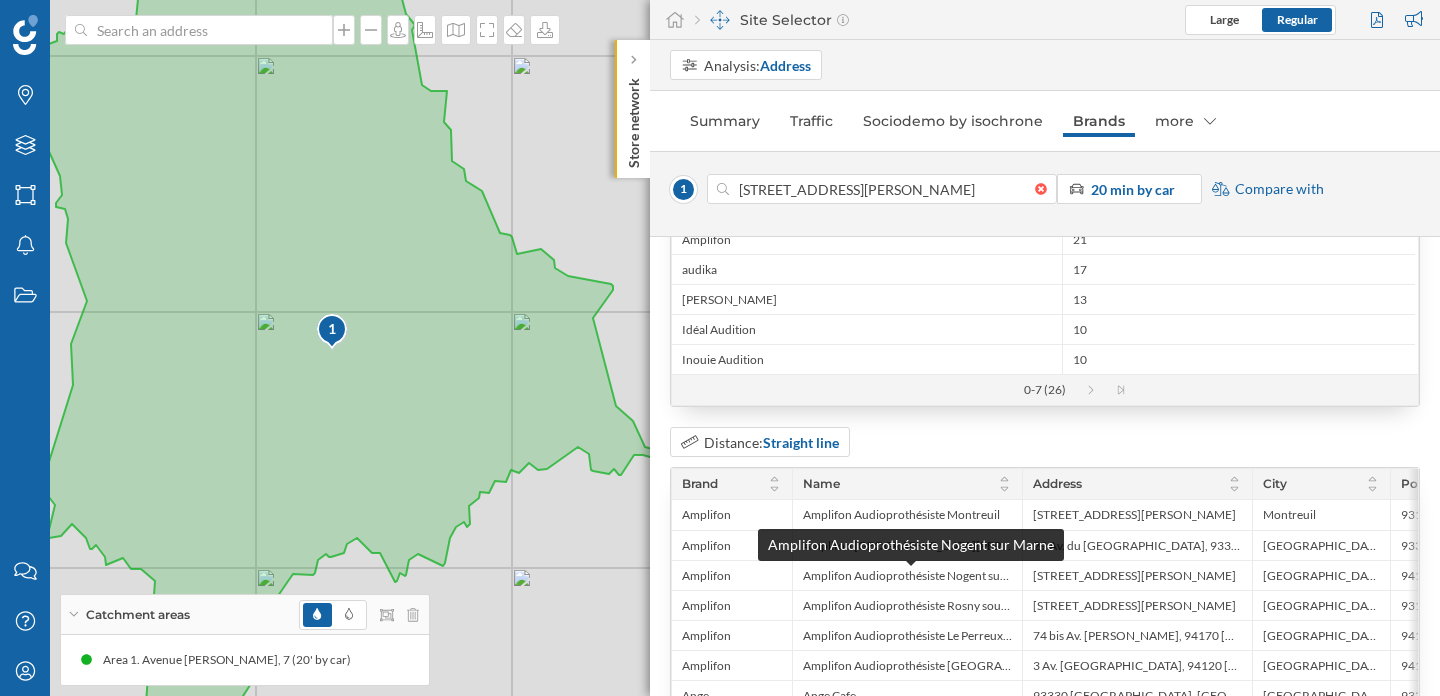 scroll, scrollTop: 354, scrollLeft: 0, axis: vertical 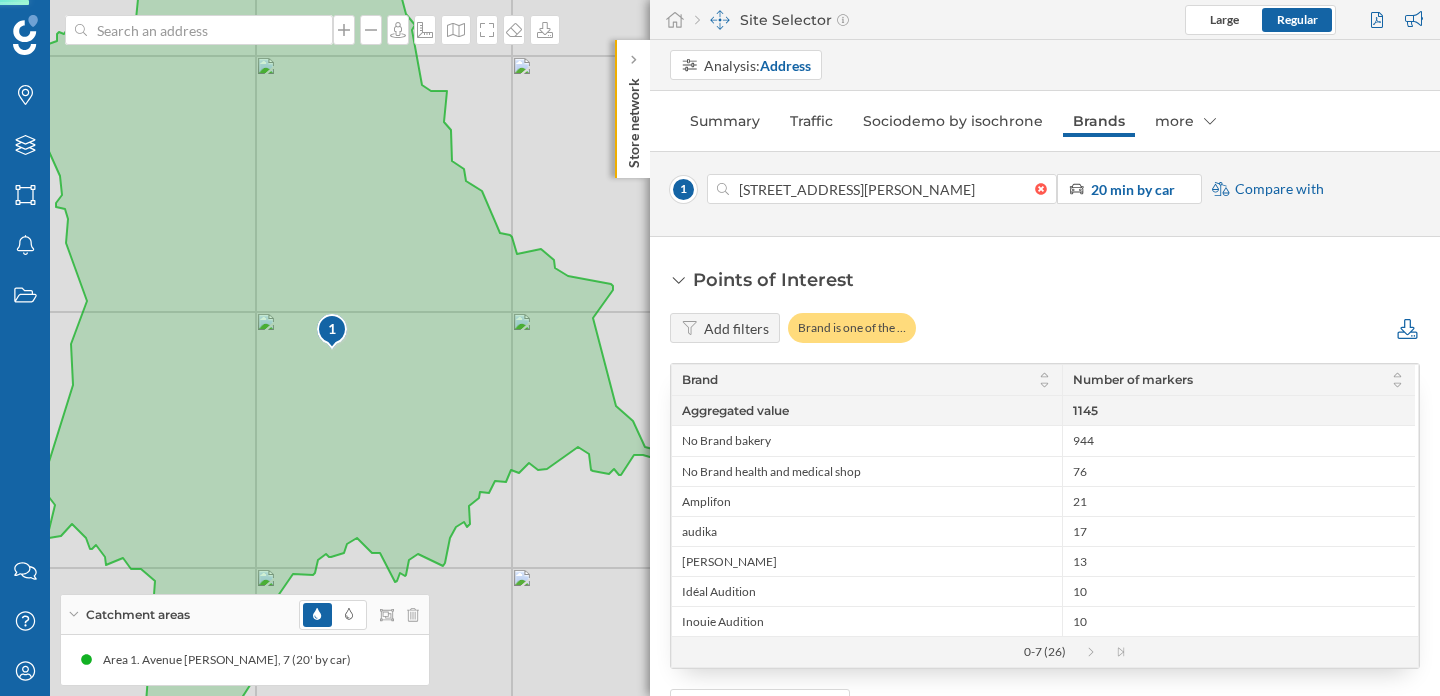 click 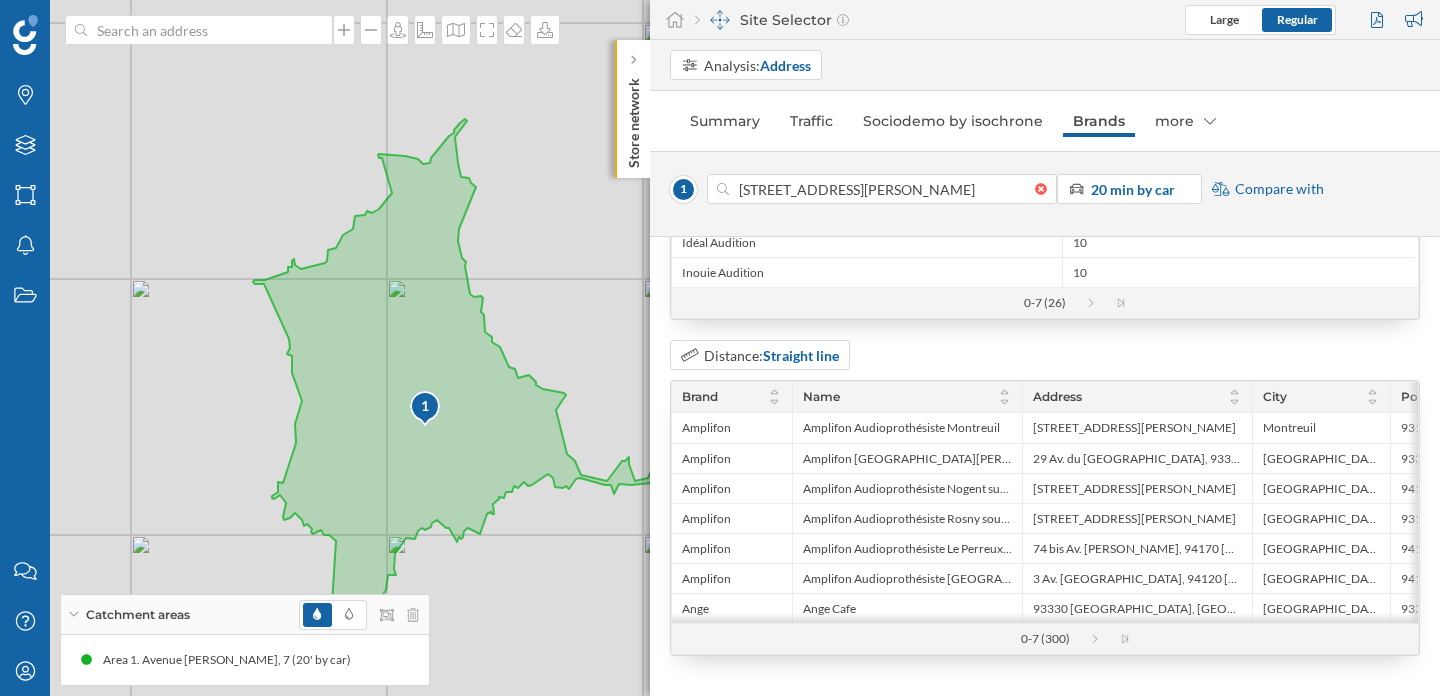 scroll, scrollTop: 0, scrollLeft: 0, axis: both 